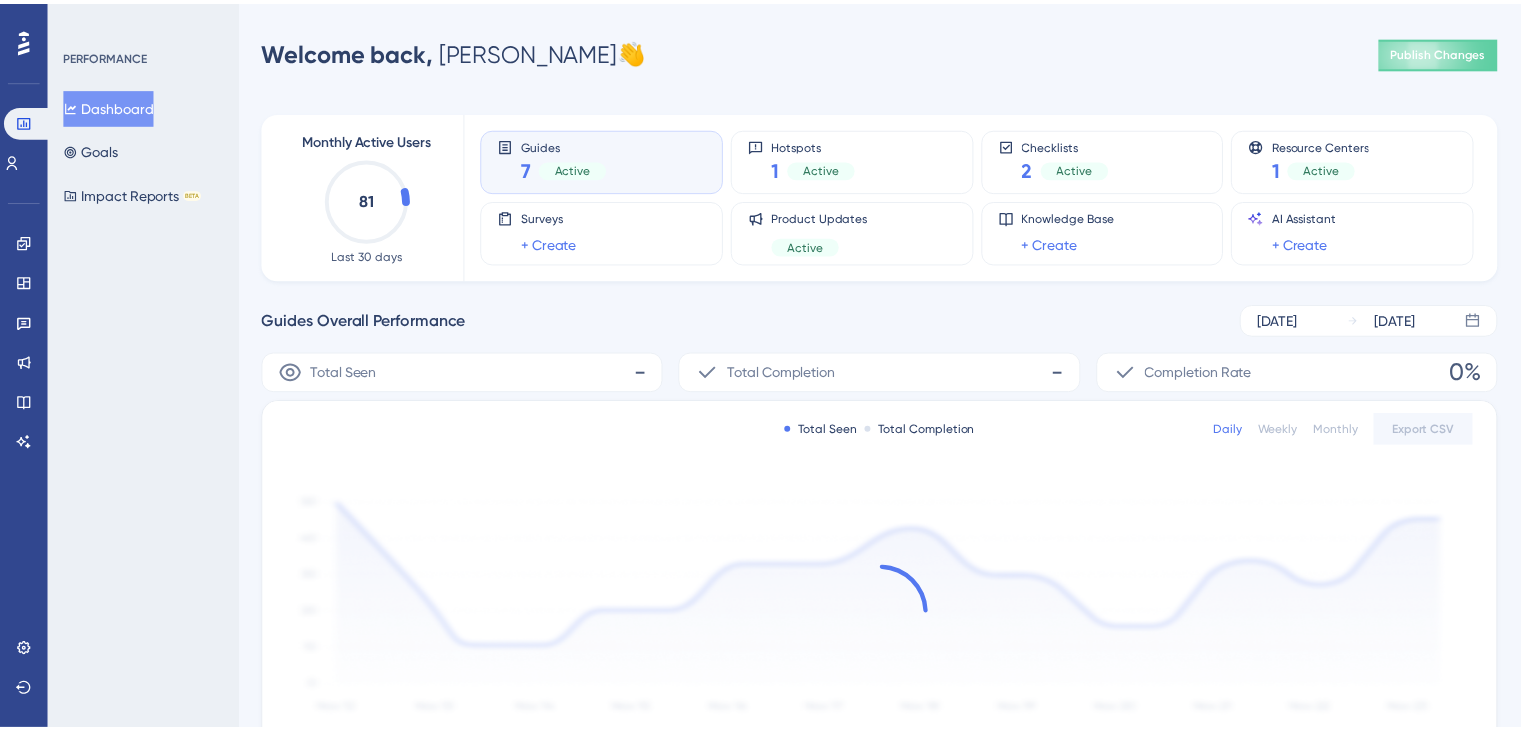 scroll, scrollTop: 0, scrollLeft: 0, axis: both 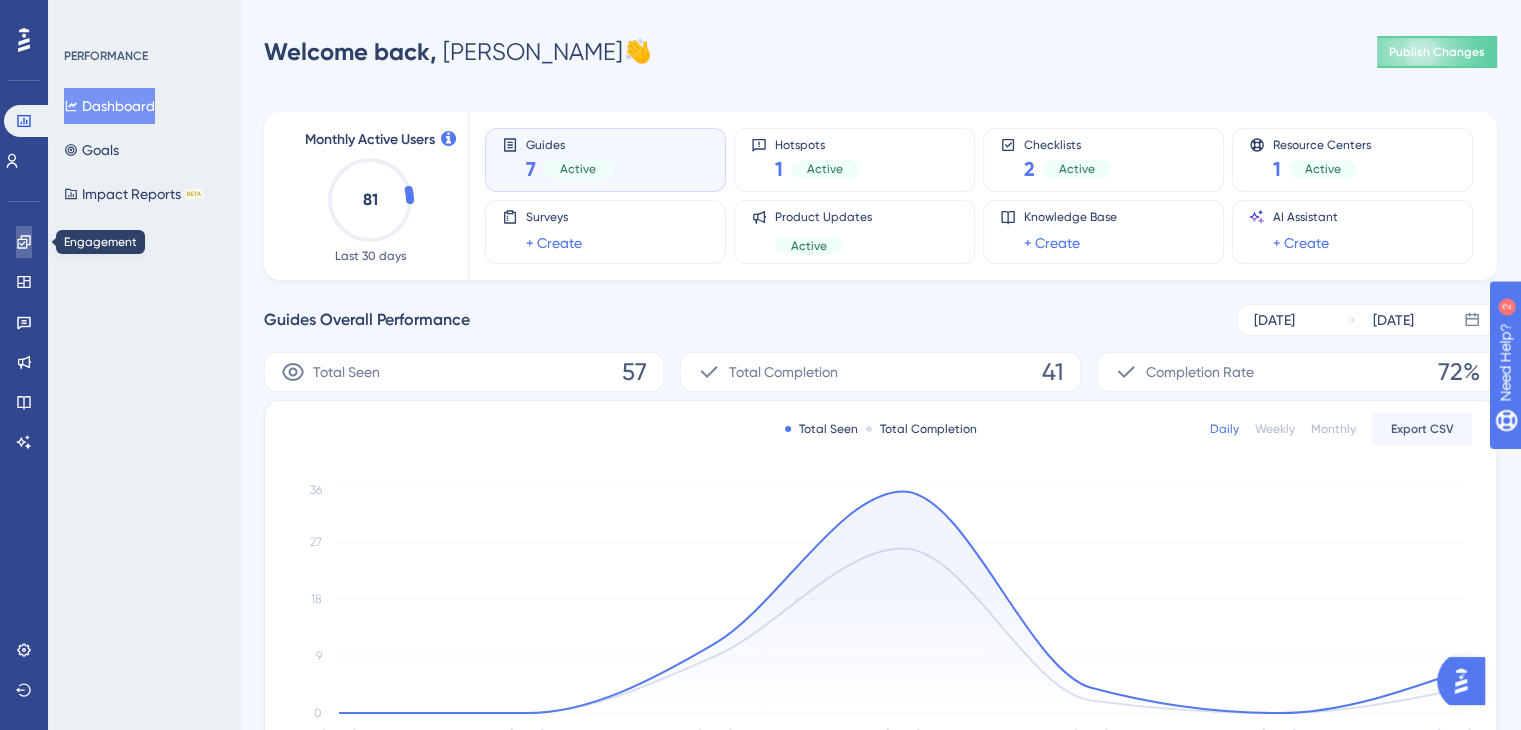 click at bounding box center [24, 242] 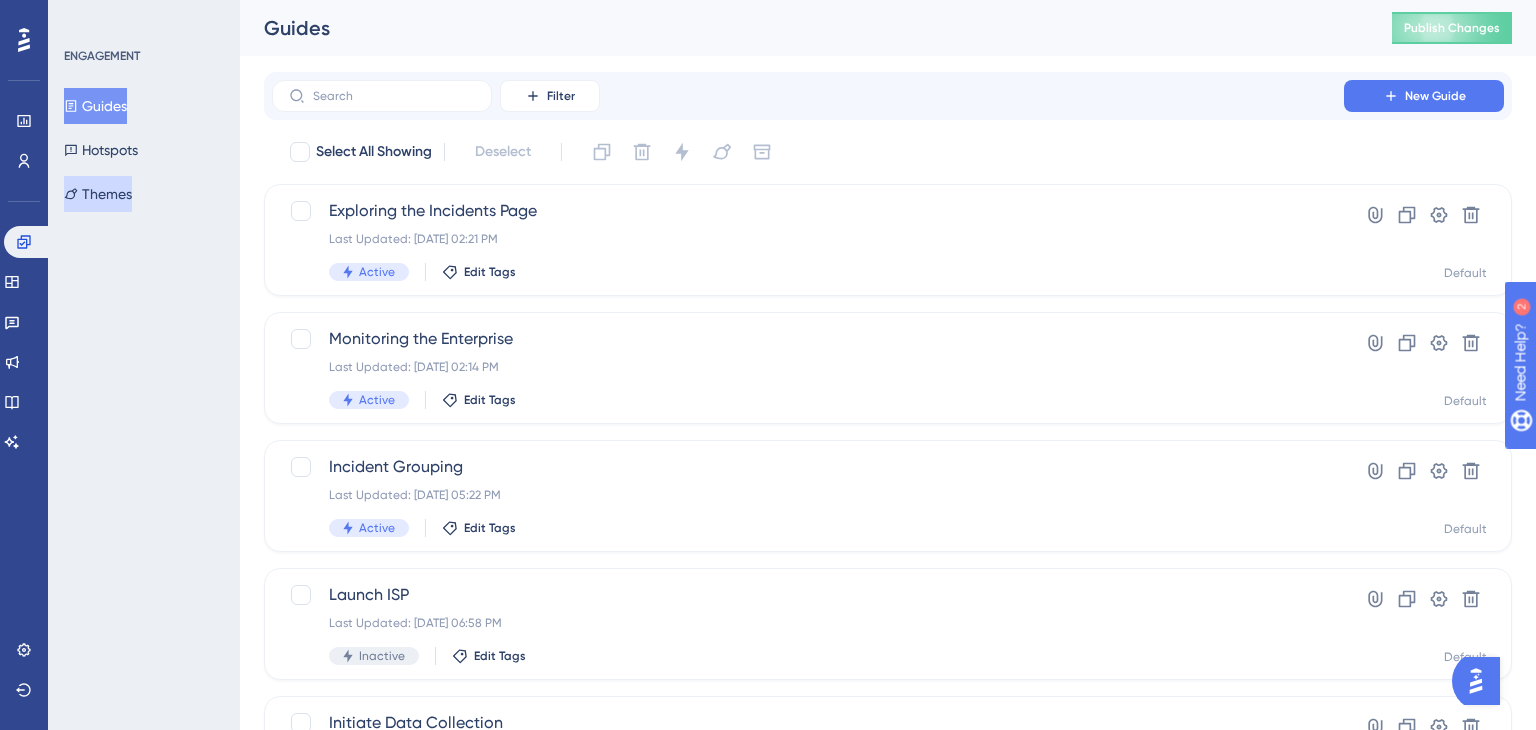 click on "Themes" at bounding box center [98, 194] 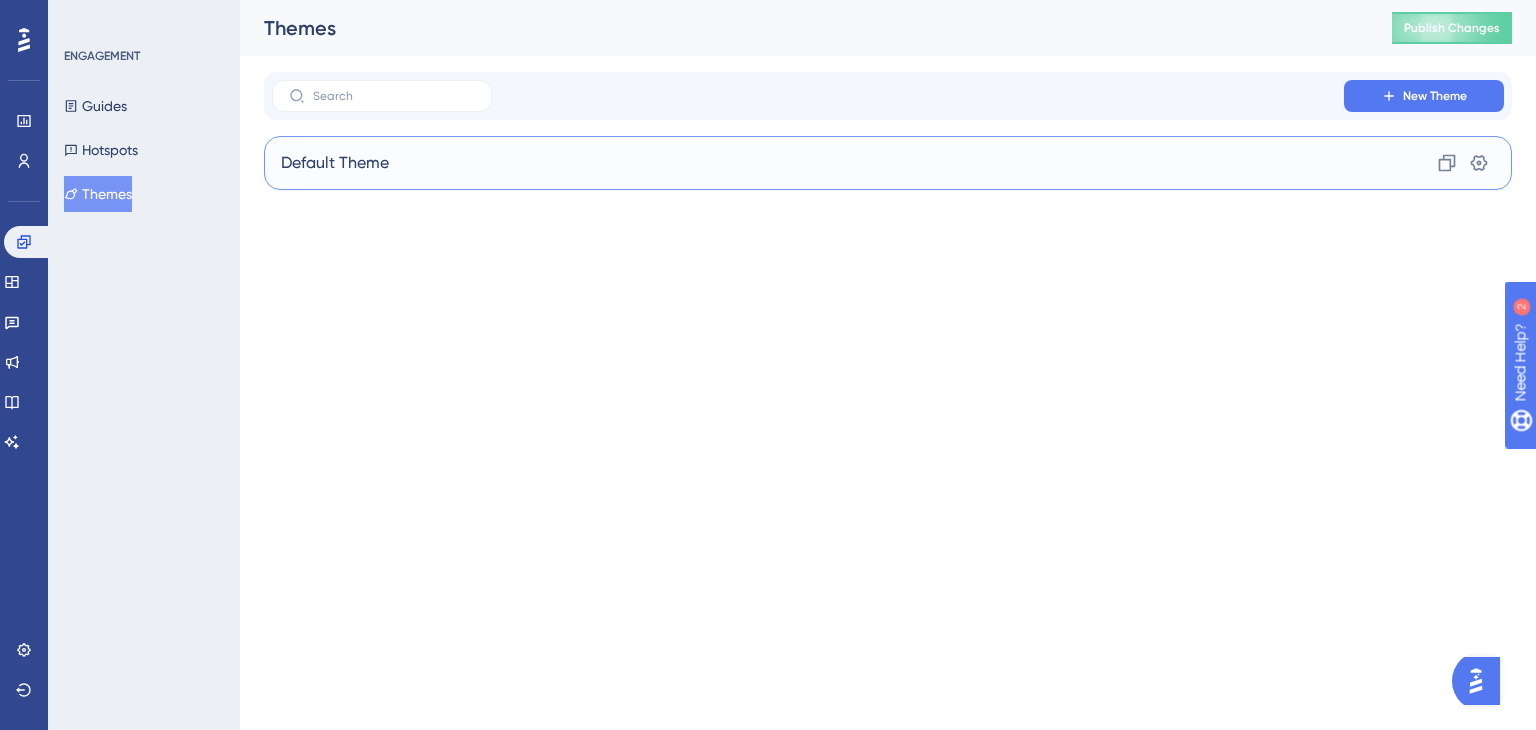 drag, startPoint x: 389, startPoint y: 171, endPoint x: 358, endPoint y: 172, distance: 31.016125 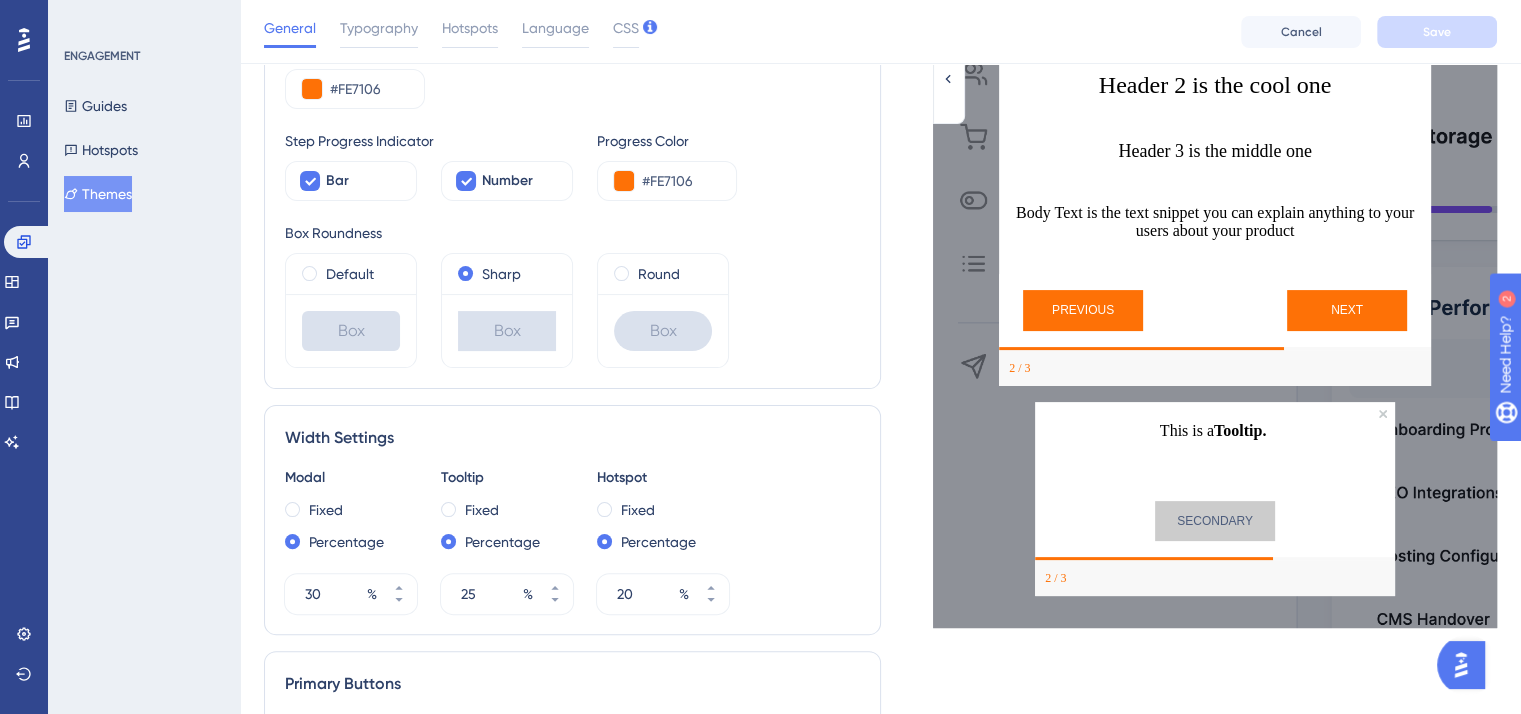 scroll, scrollTop: 148, scrollLeft: 0, axis: vertical 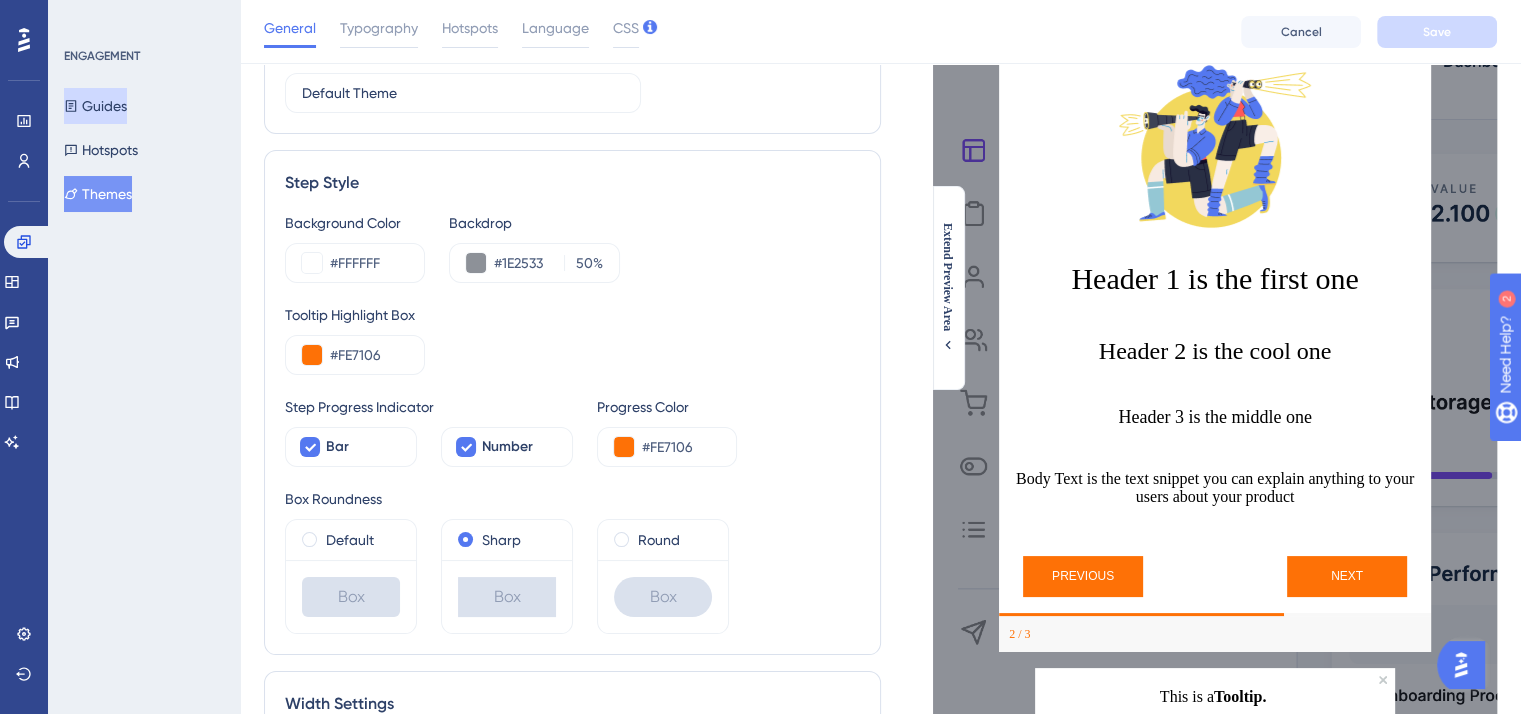 click on "Guides" at bounding box center (95, 106) 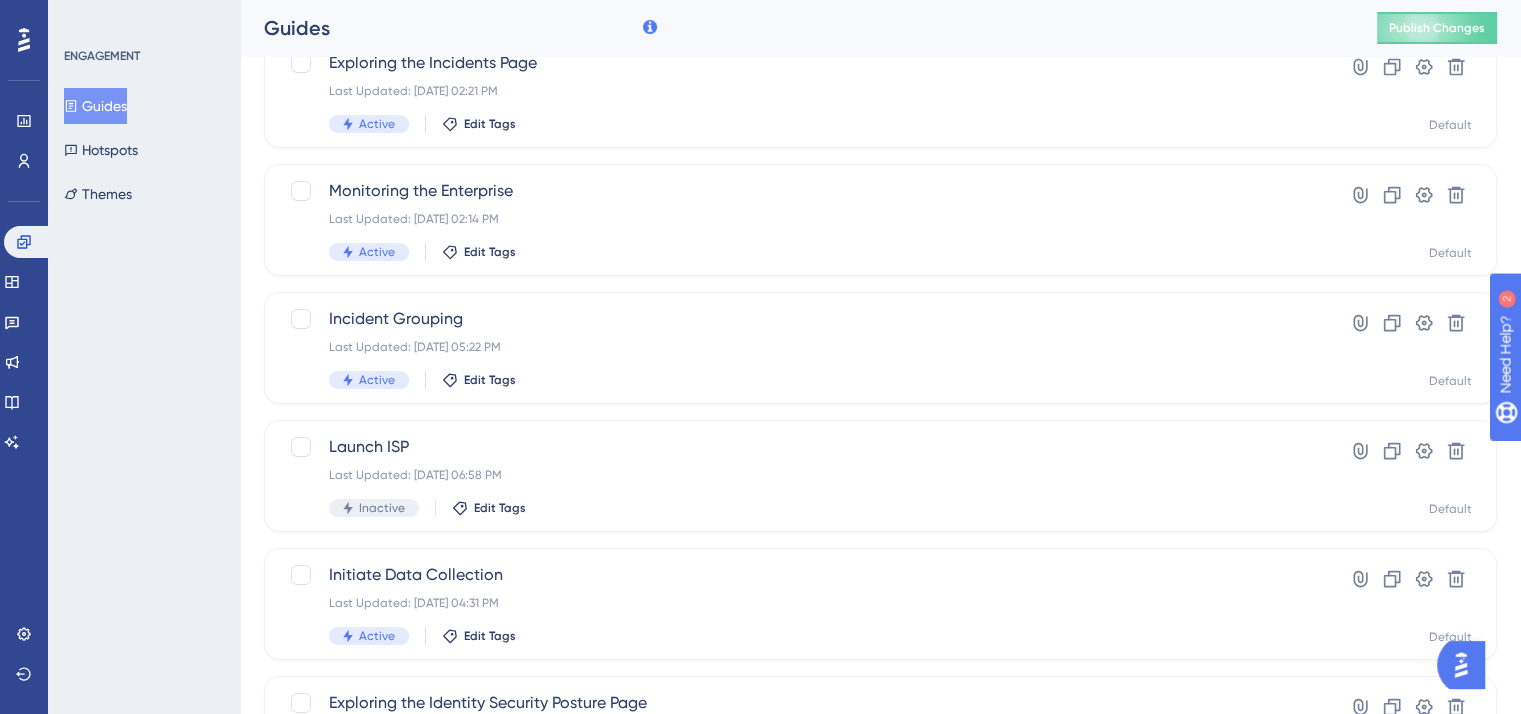 scroll, scrollTop: 0, scrollLeft: 0, axis: both 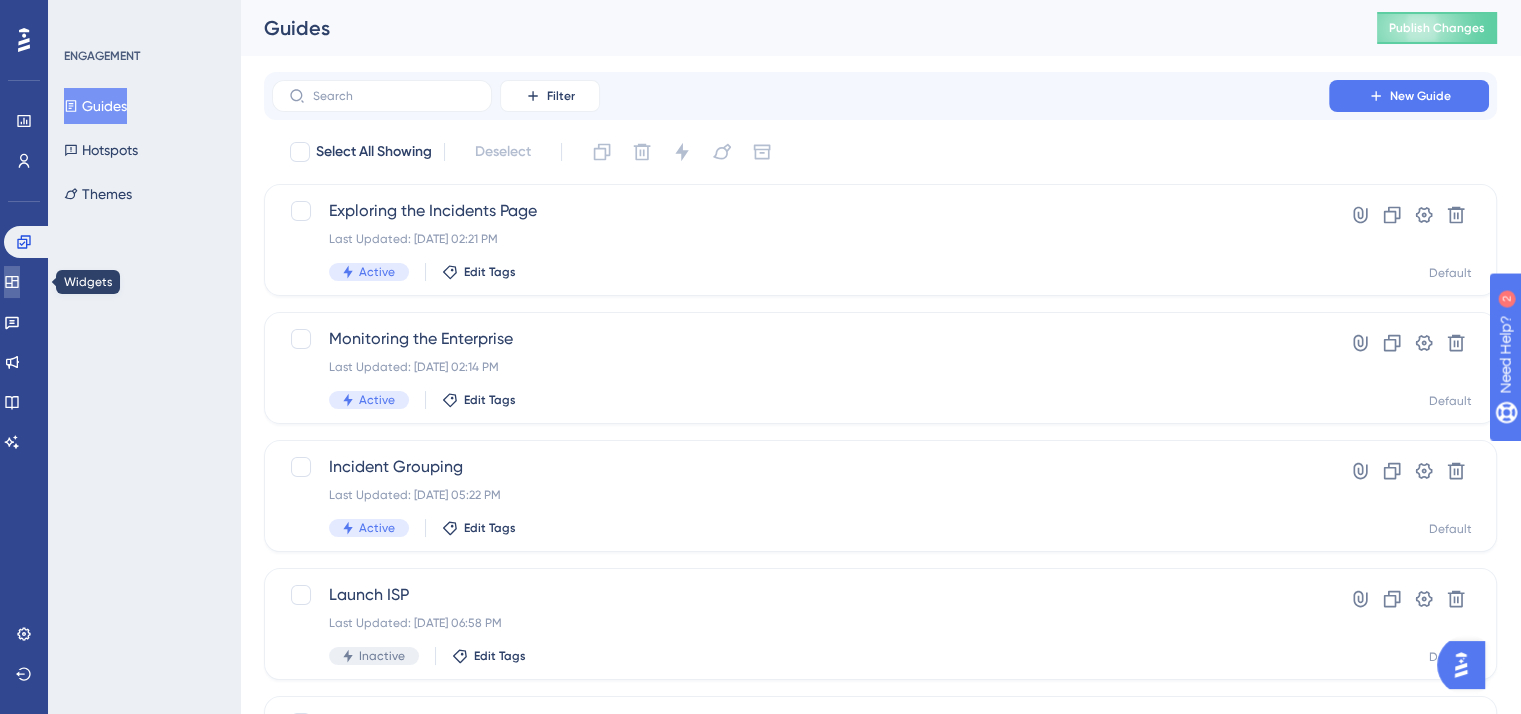click 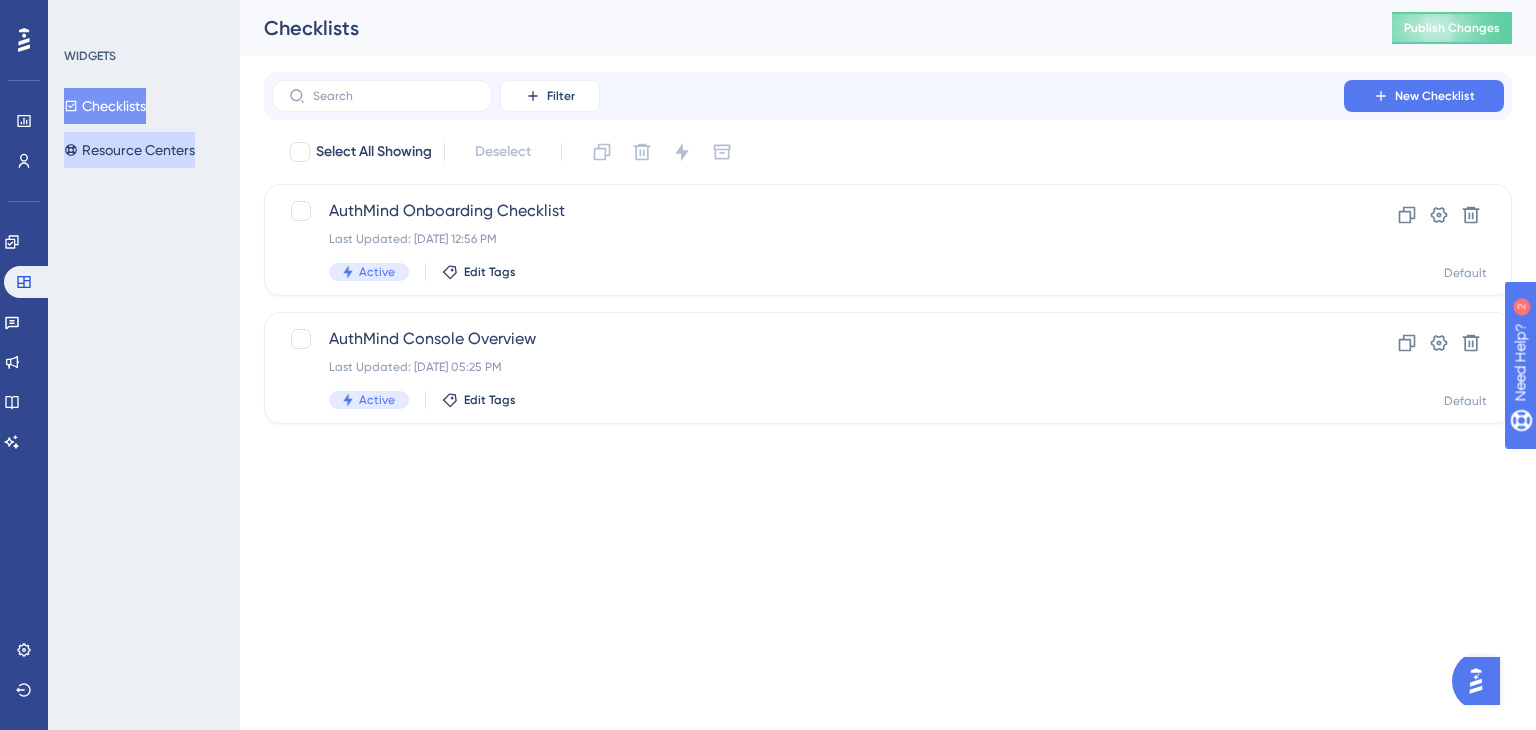 click on "Resource Centers" at bounding box center (129, 150) 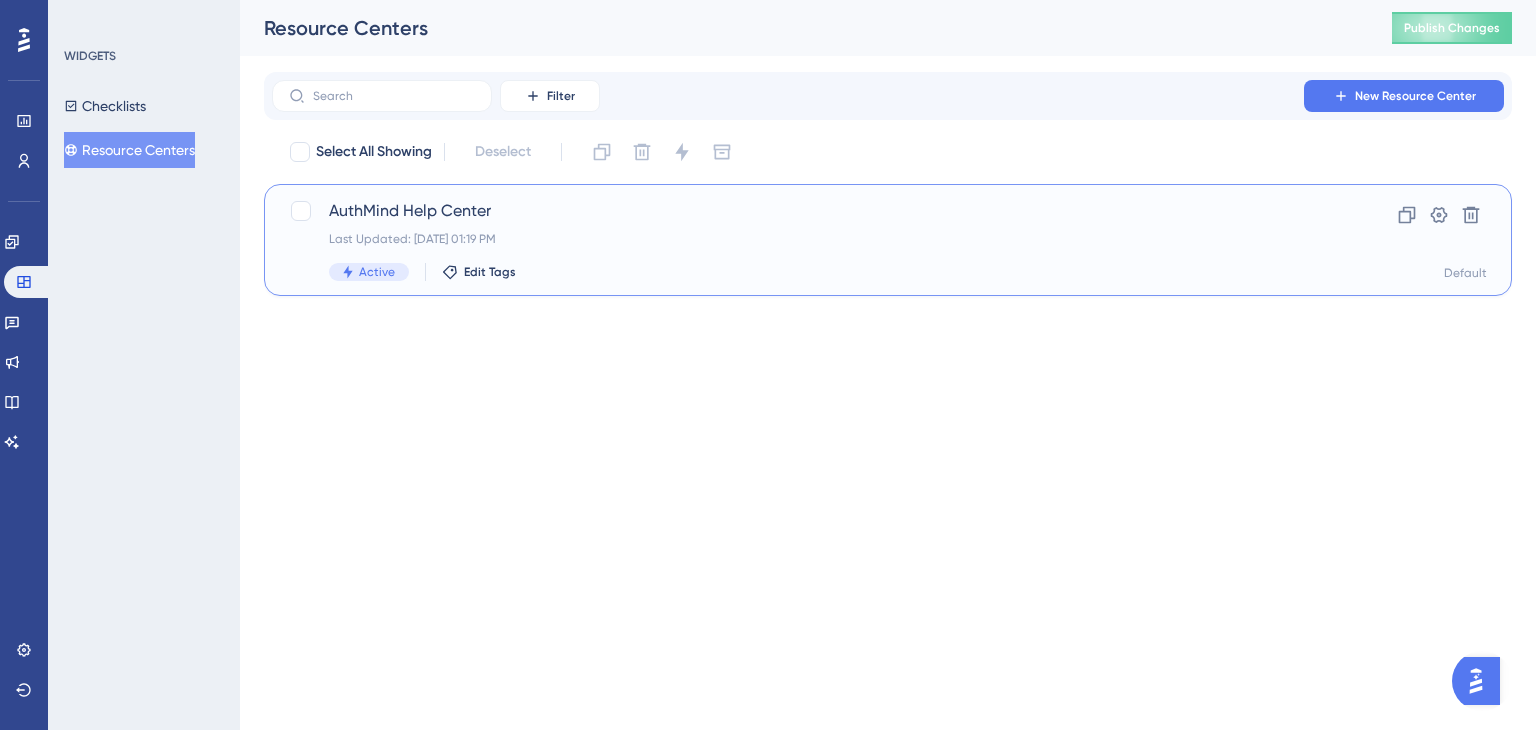 click on "AuthMind Help Center Last Updated: Jul 08 2025, 01:19 PM Active Edit Tags" at bounding box center [808, 240] 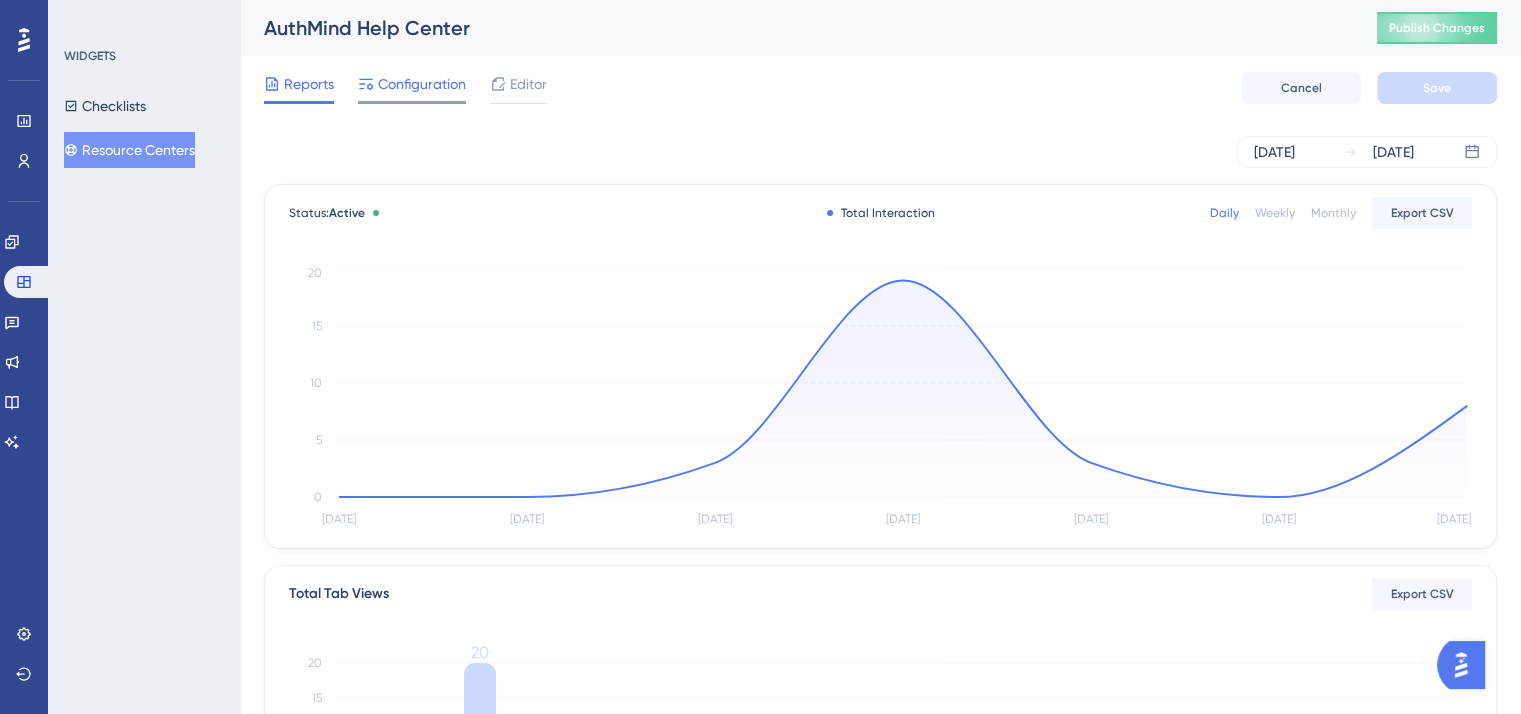 click on "Configuration" at bounding box center (422, 84) 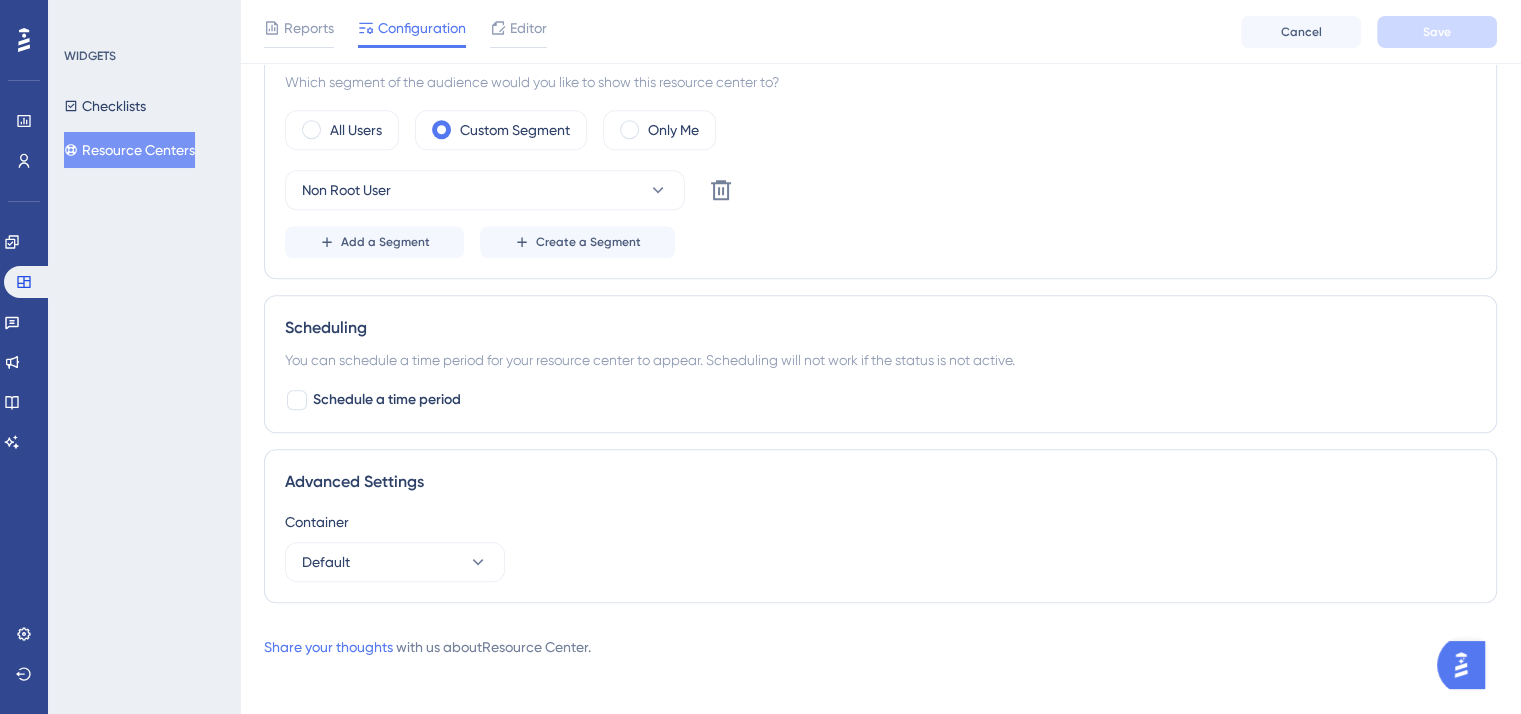 scroll, scrollTop: 1424, scrollLeft: 0, axis: vertical 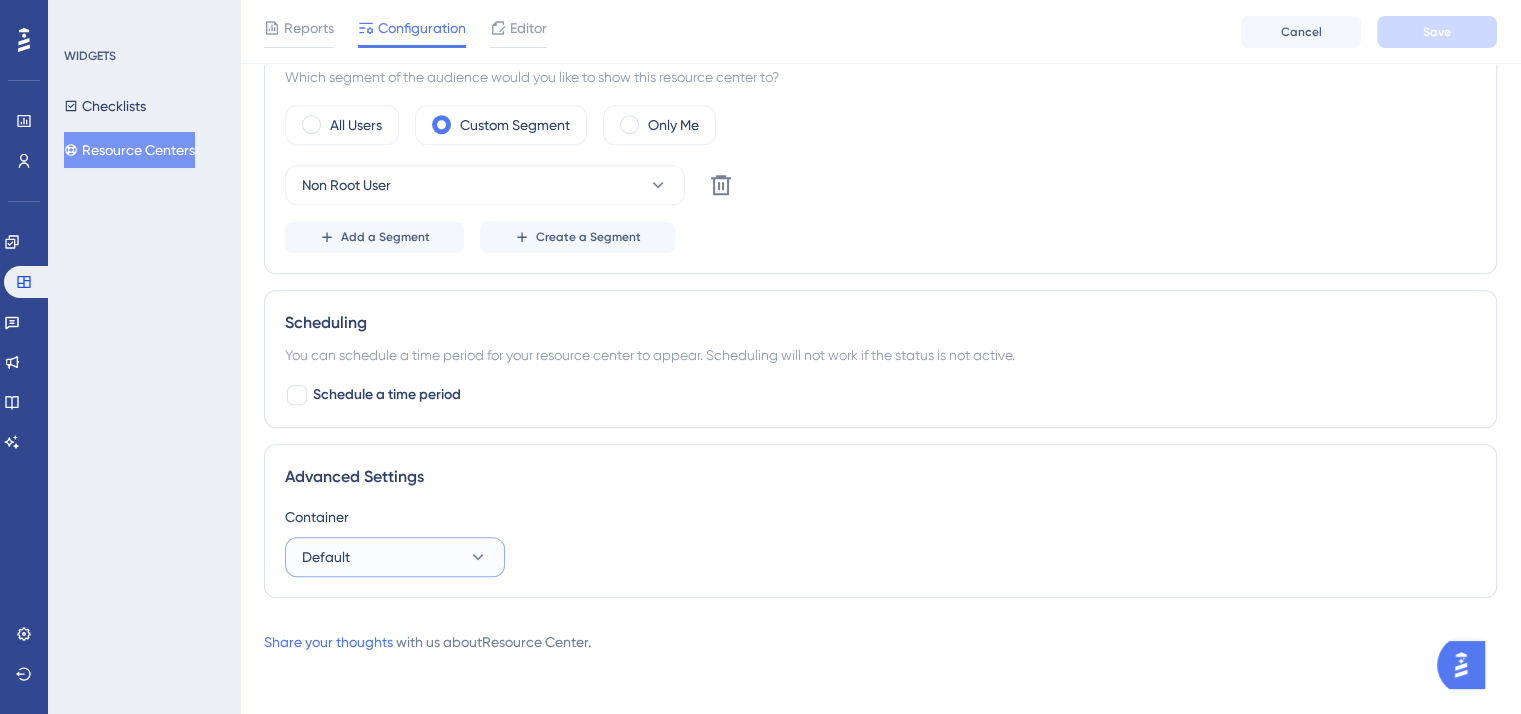 click 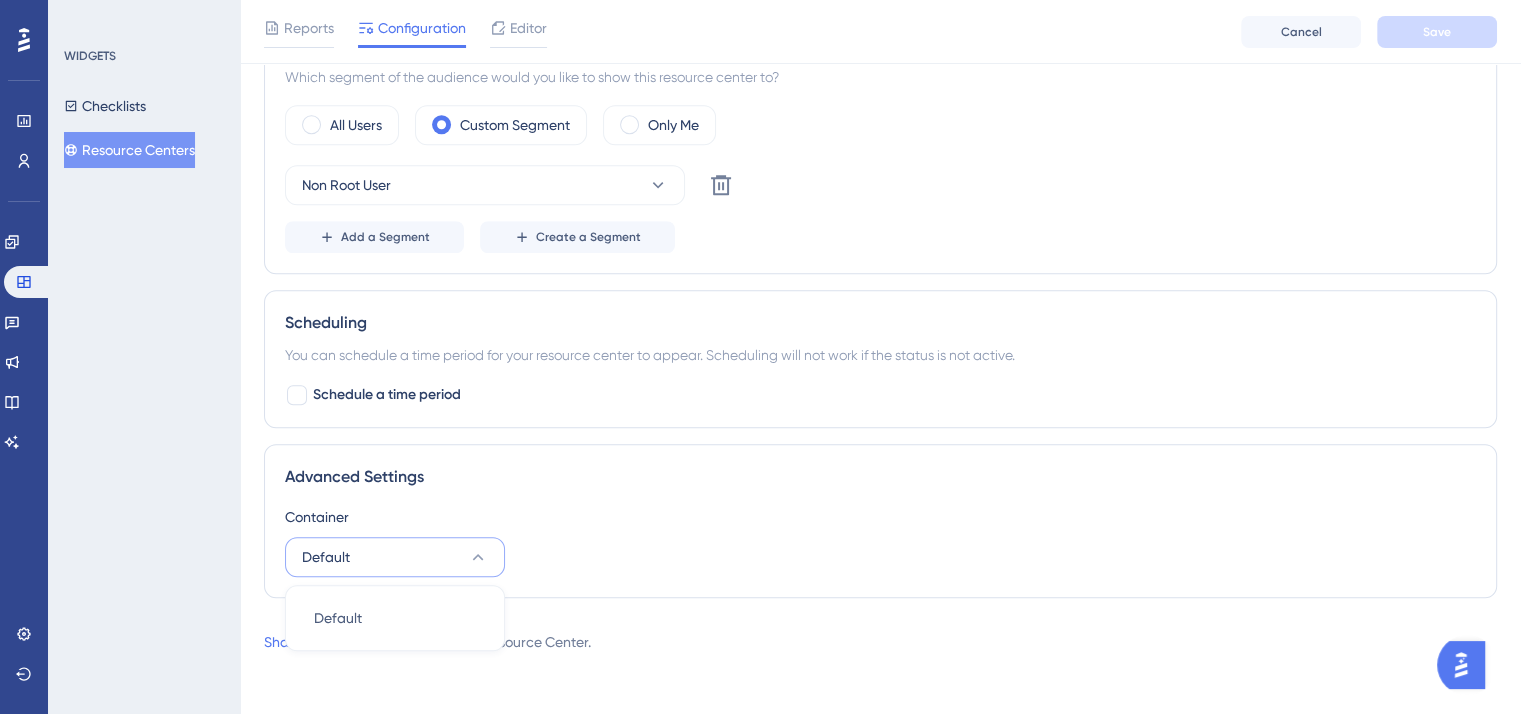 click 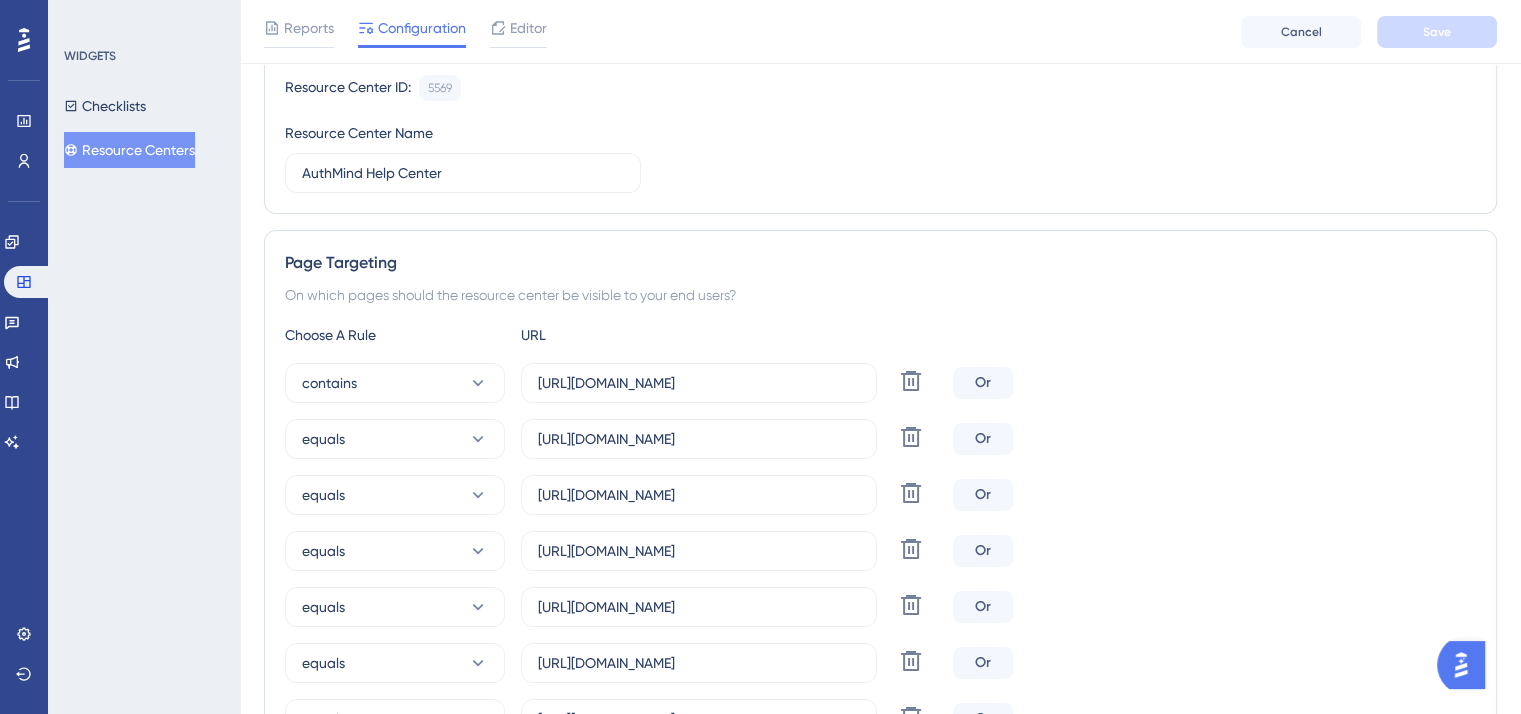 scroll, scrollTop: 24, scrollLeft: 0, axis: vertical 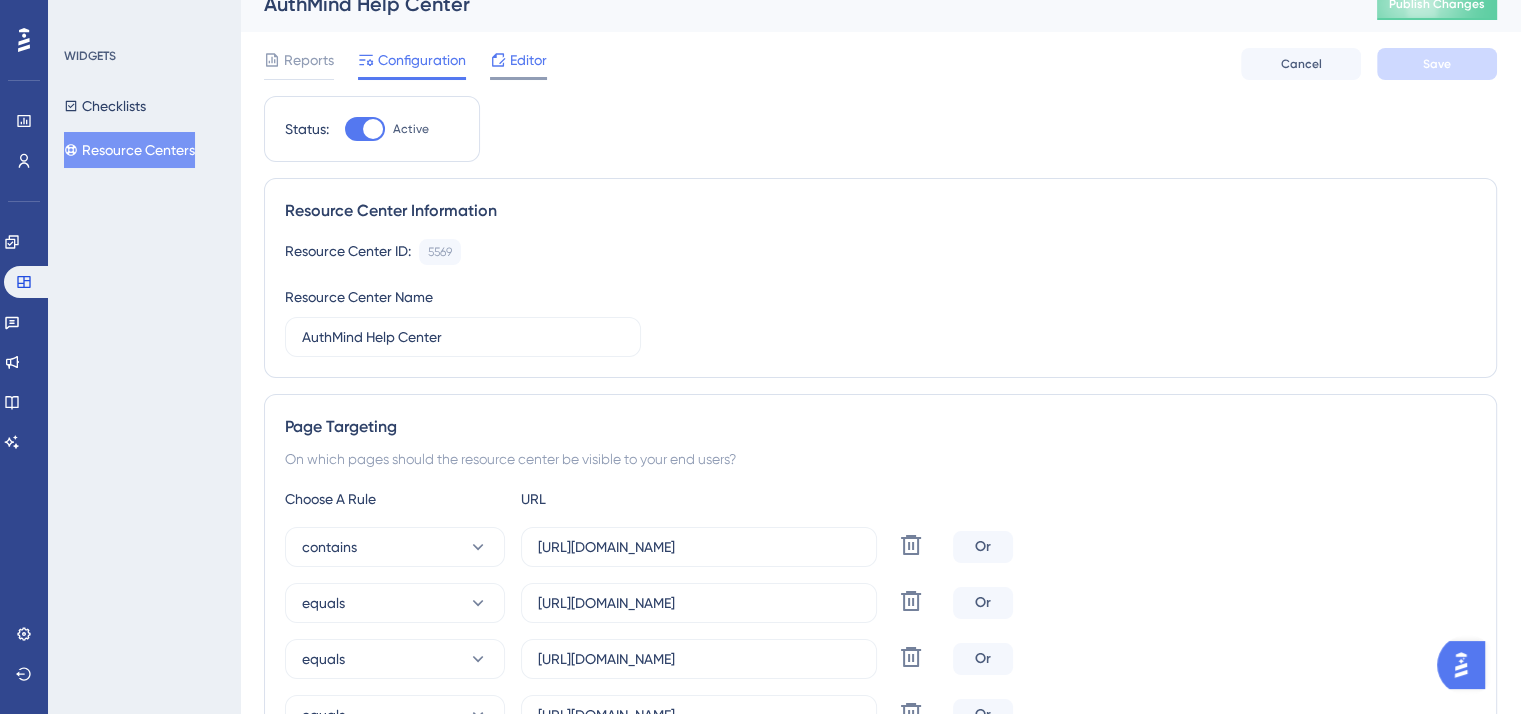 click on "Editor" at bounding box center [528, 60] 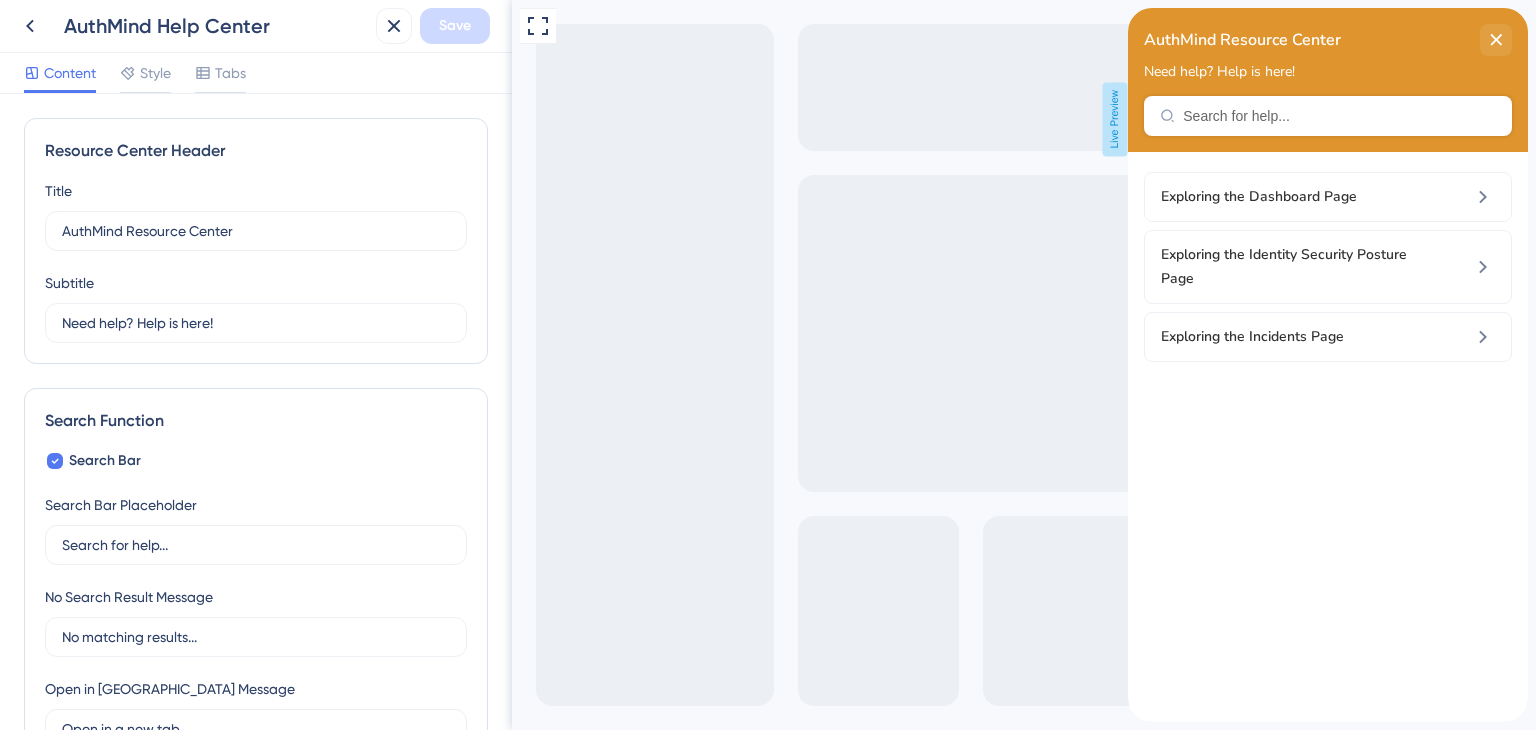 scroll, scrollTop: 0, scrollLeft: 0, axis: both 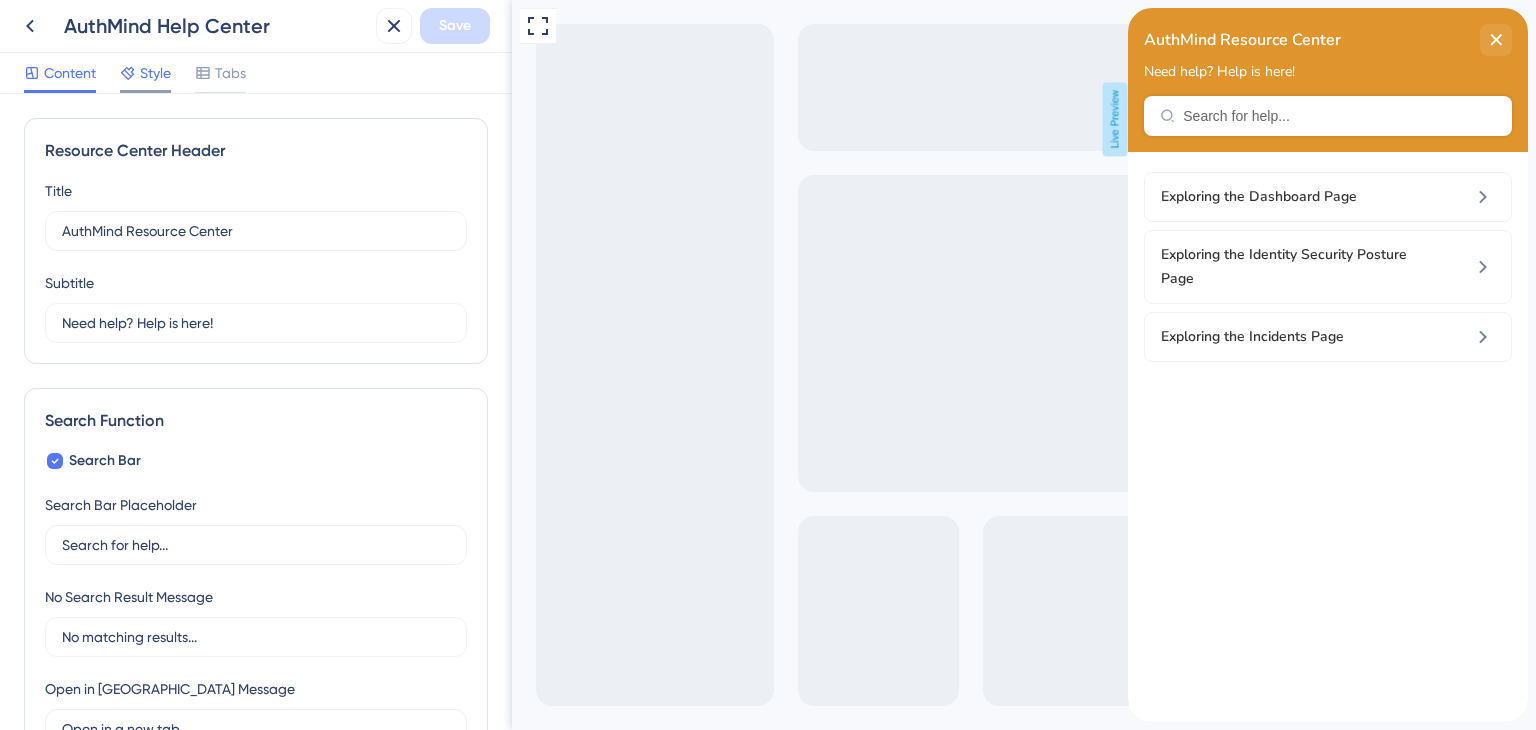 click on "Style" at bounding box center [155, 73] 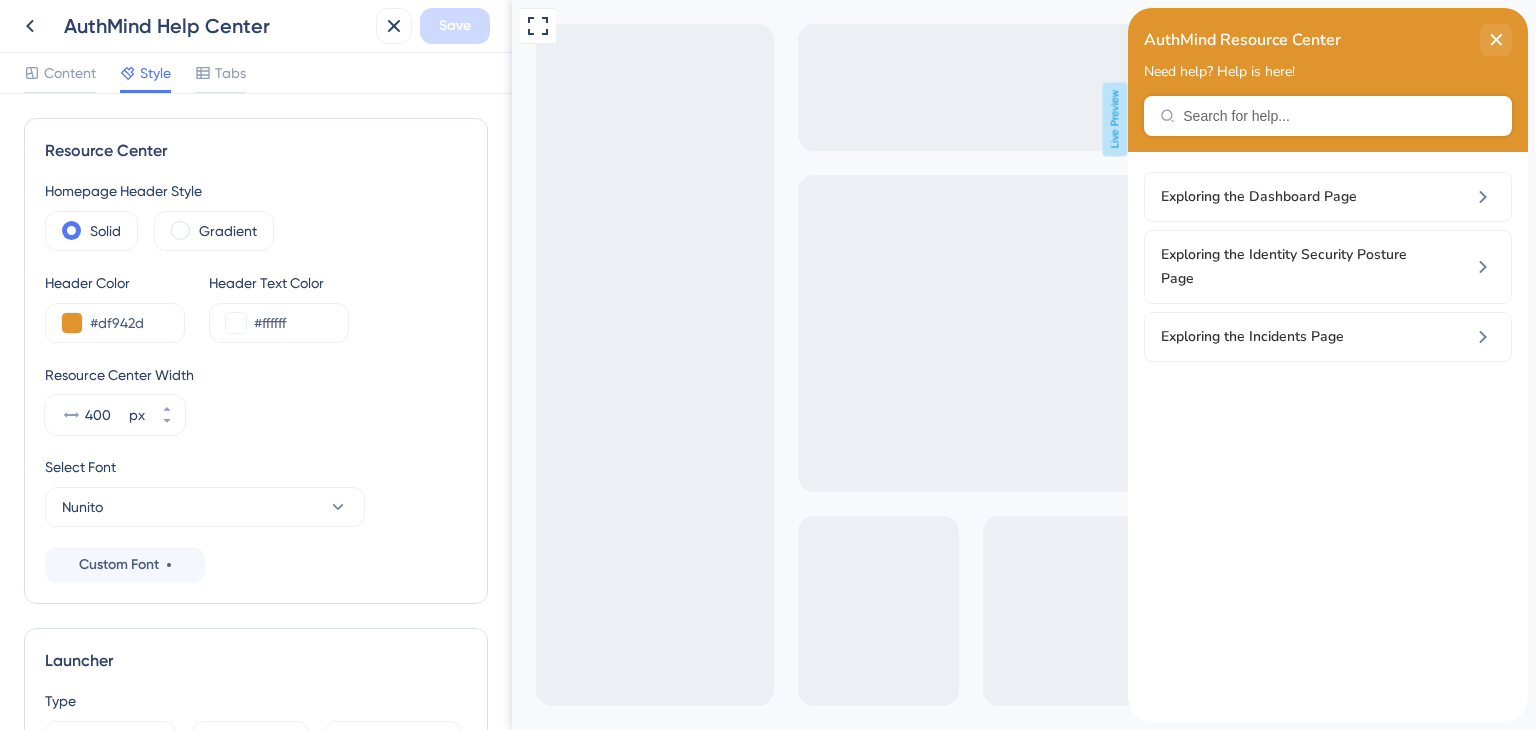 scroll, scrollTop: 0, scrollLeft: 0, axis: both 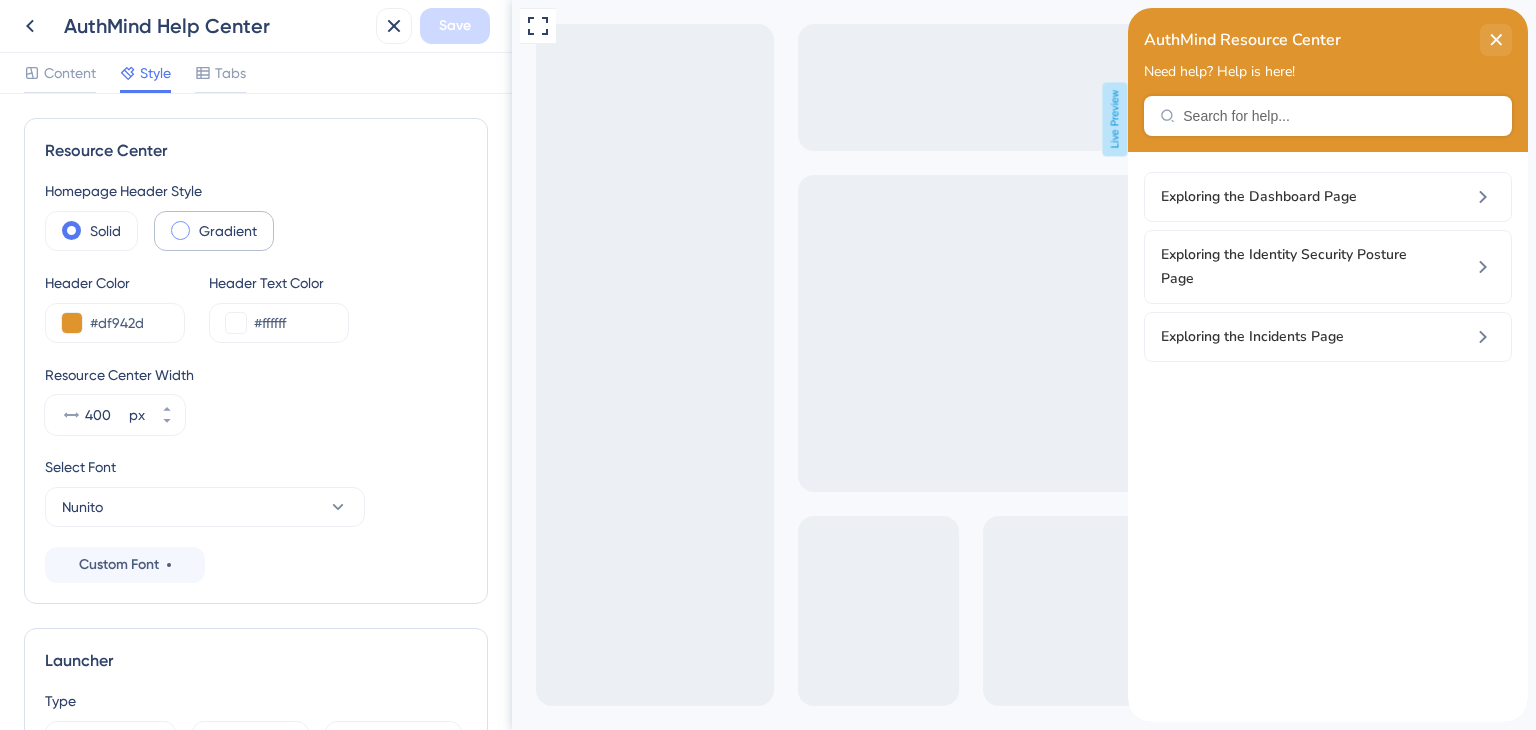 click at bounding box center [180, 230] 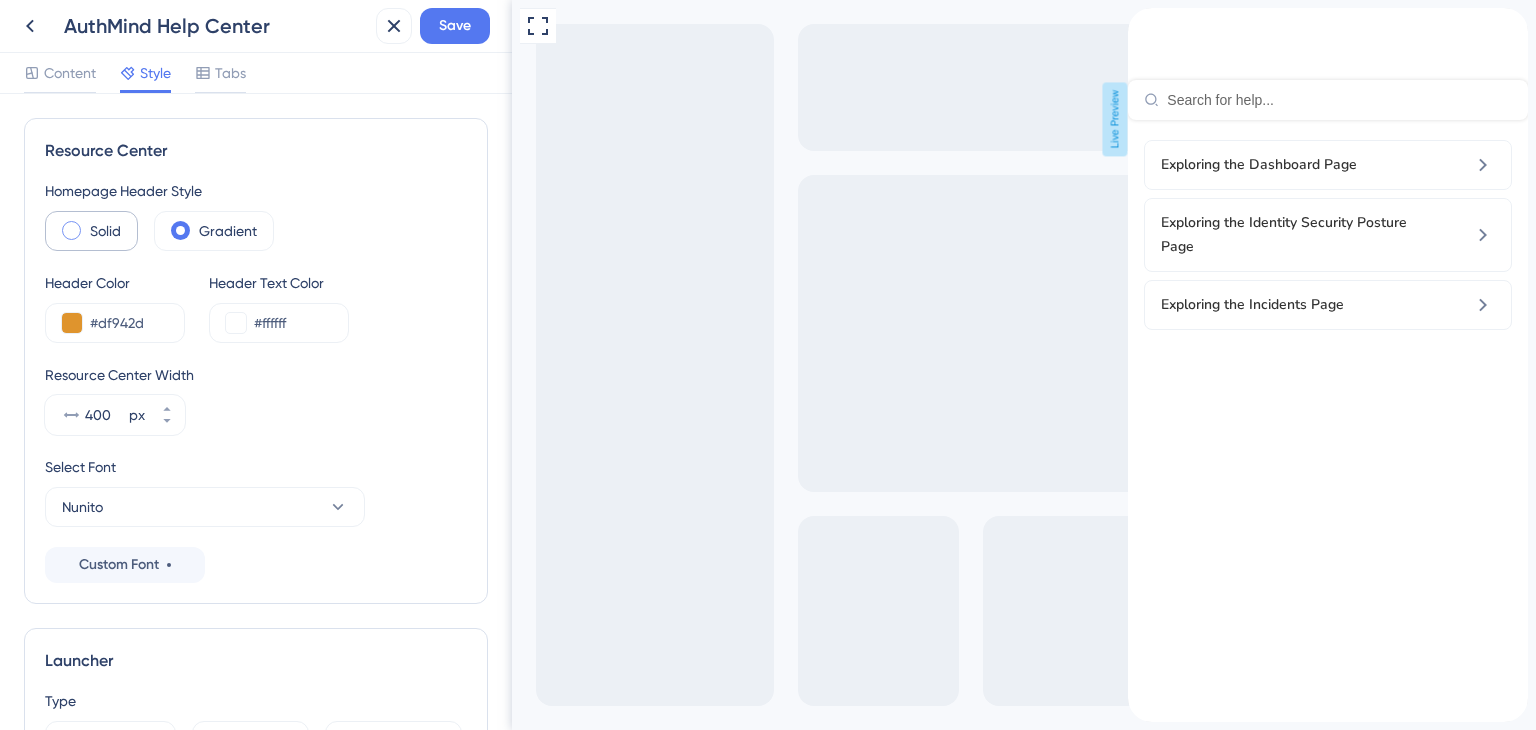 click on "Solid" at bounding box center [91, 231] 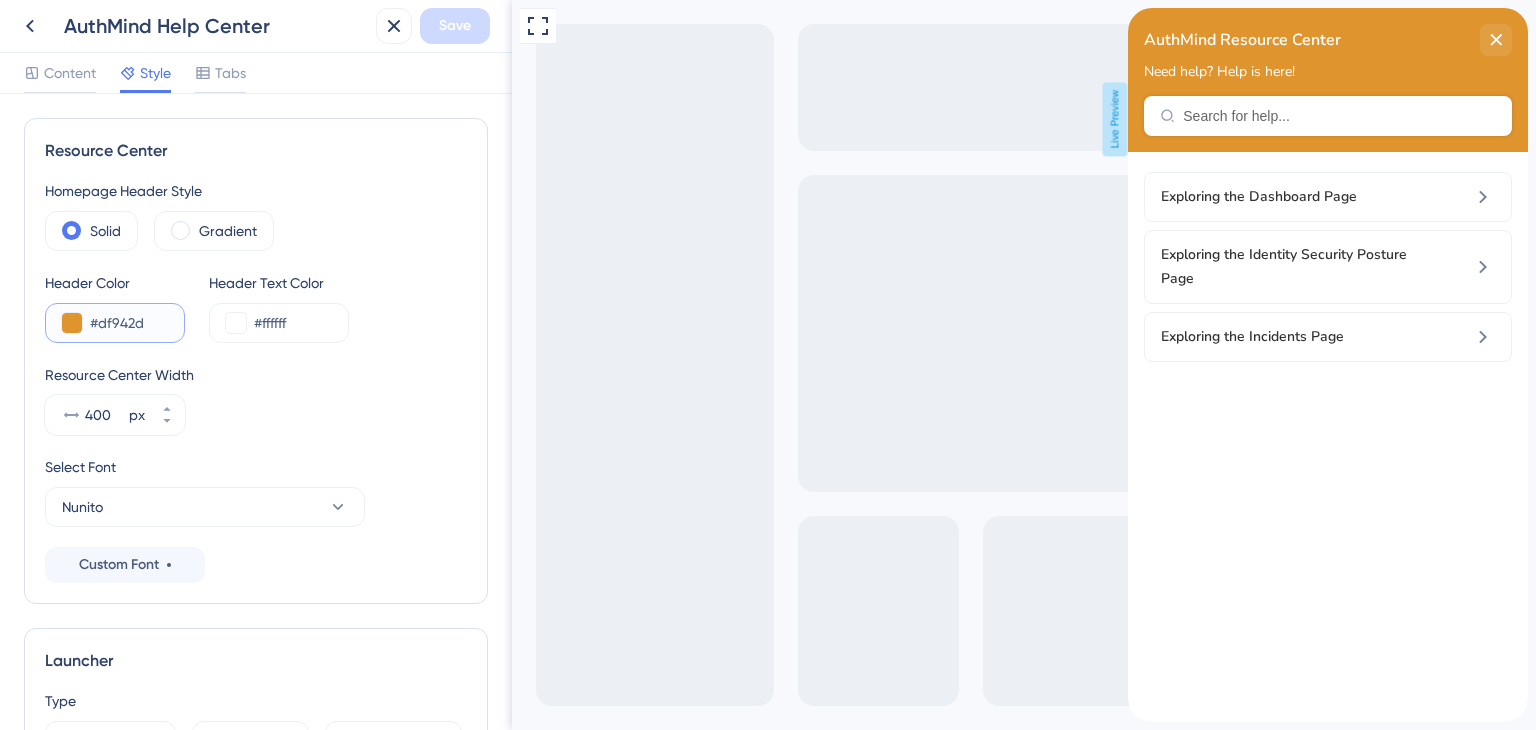 drag, startPoint x: 155, startPoint y: 326, endPoint x: 68, endPoint y: 319, distance: 87.28116 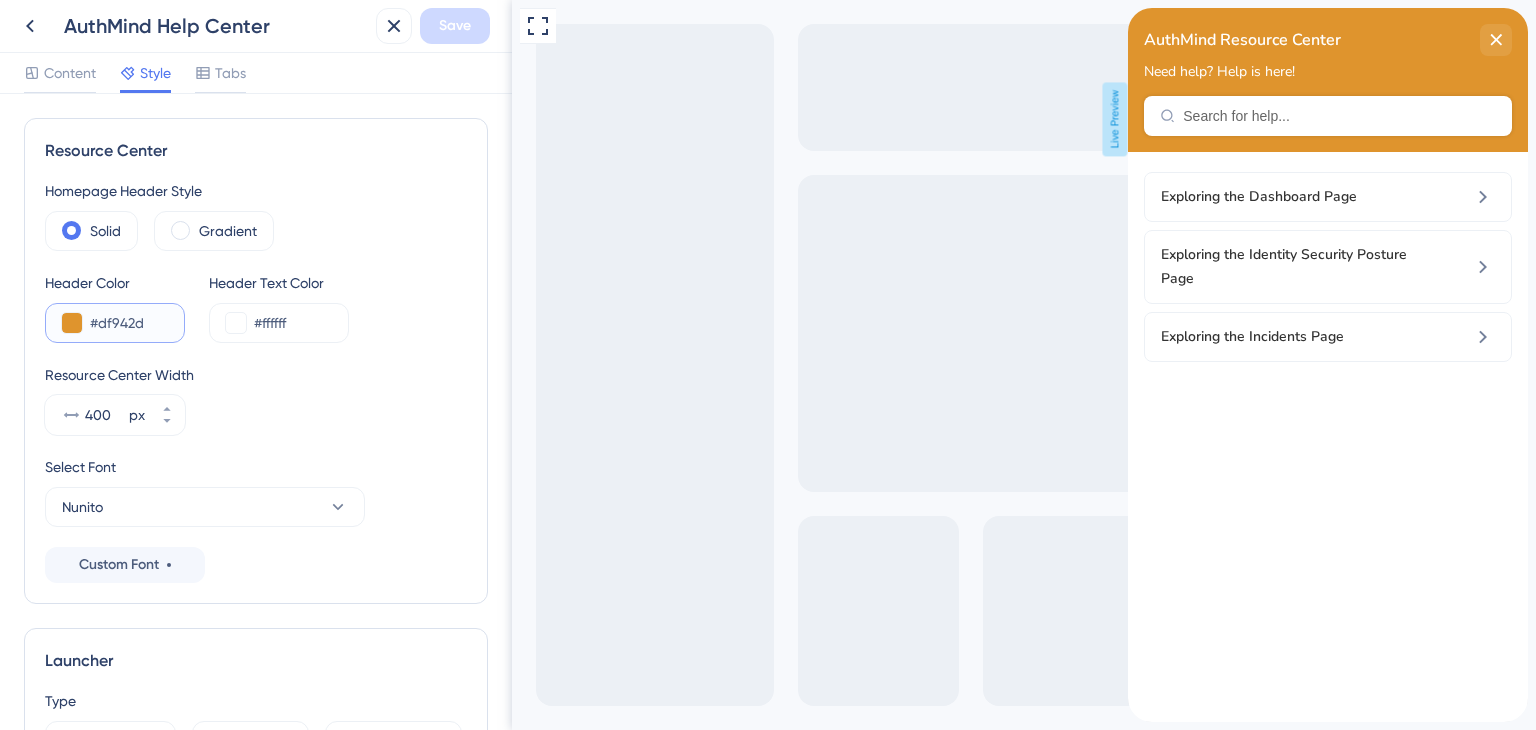 click on "#df942d" at bounding box center [115, 323] 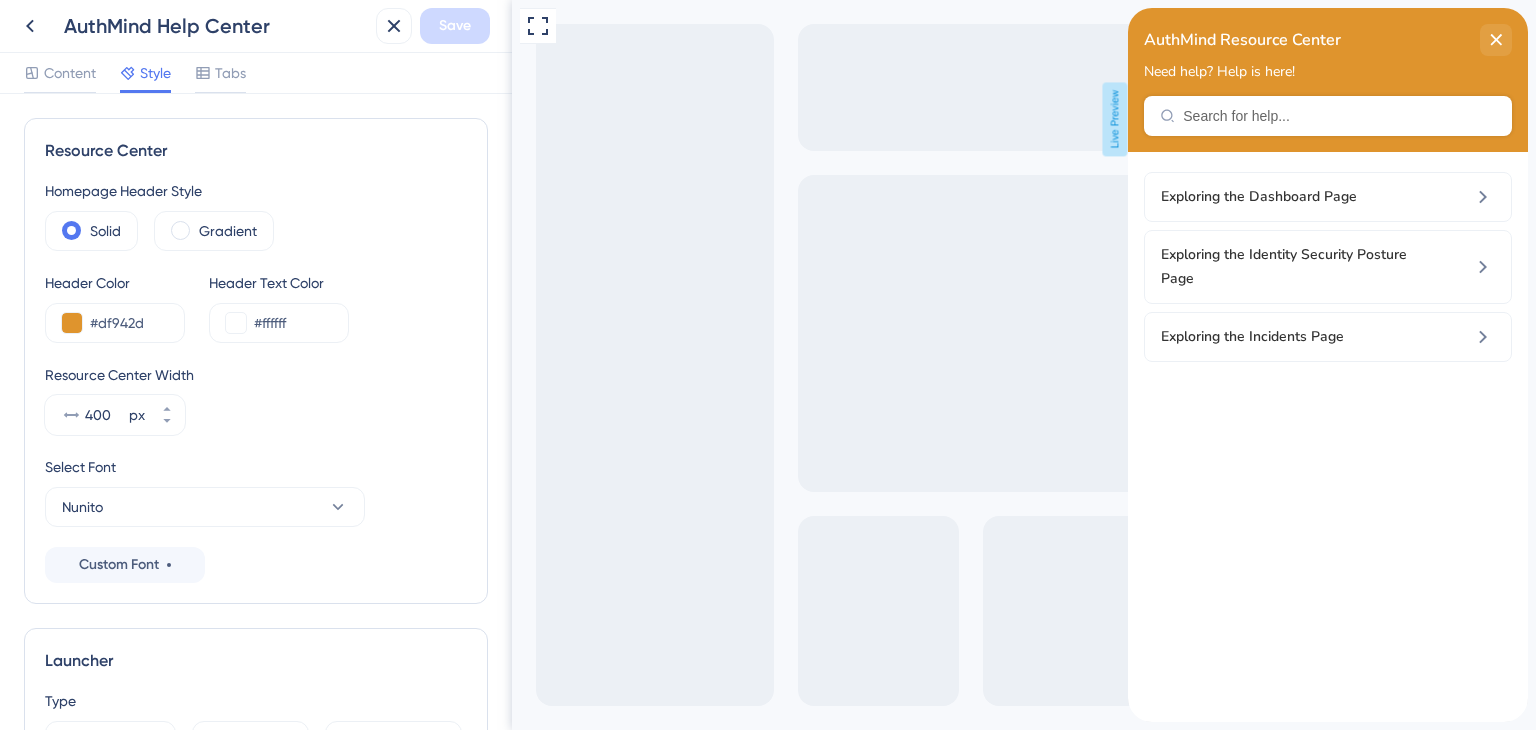 click on "AuthMind Resource Center" at bounding box center [1328, 40] 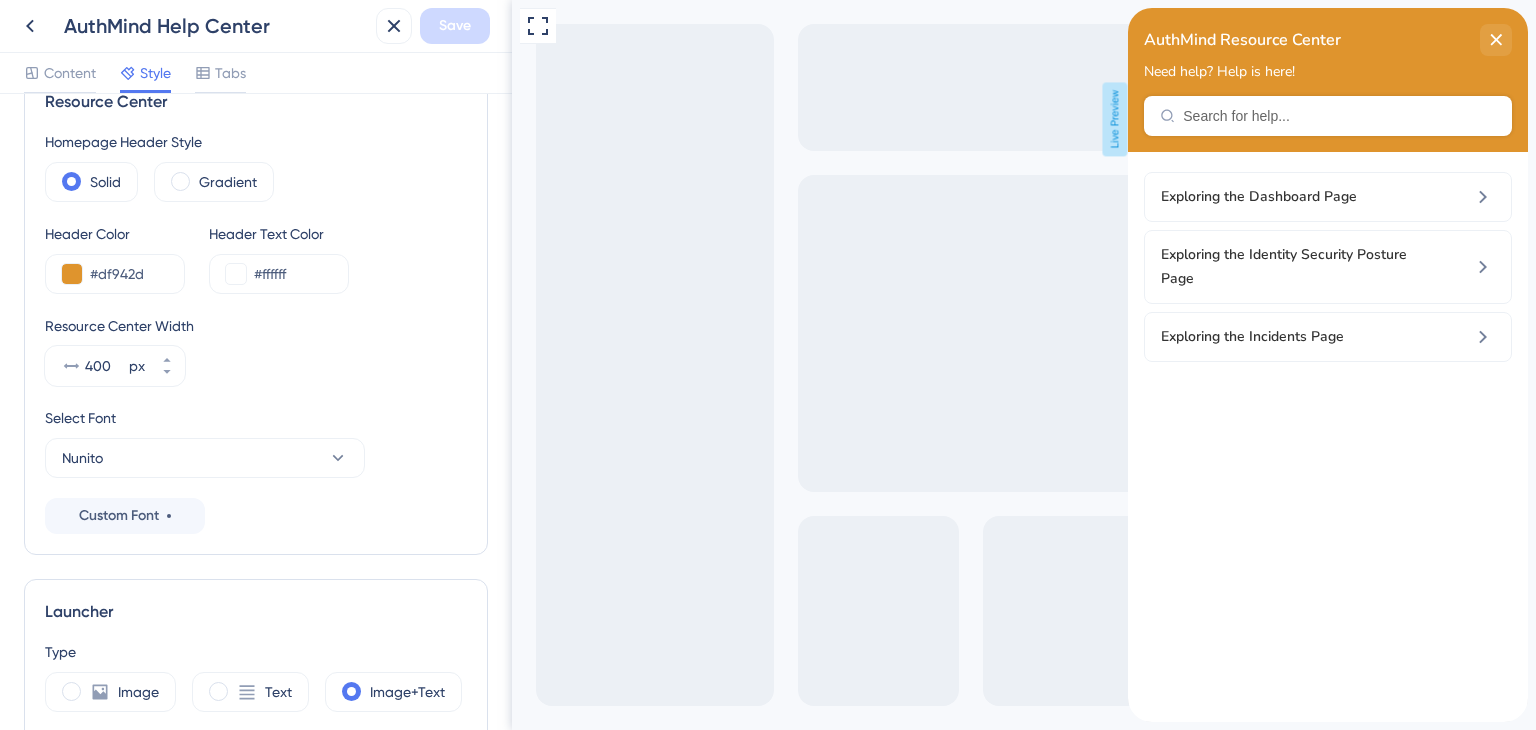 scroll, scrollTop: 0, scrollLeft: 0, axis: both 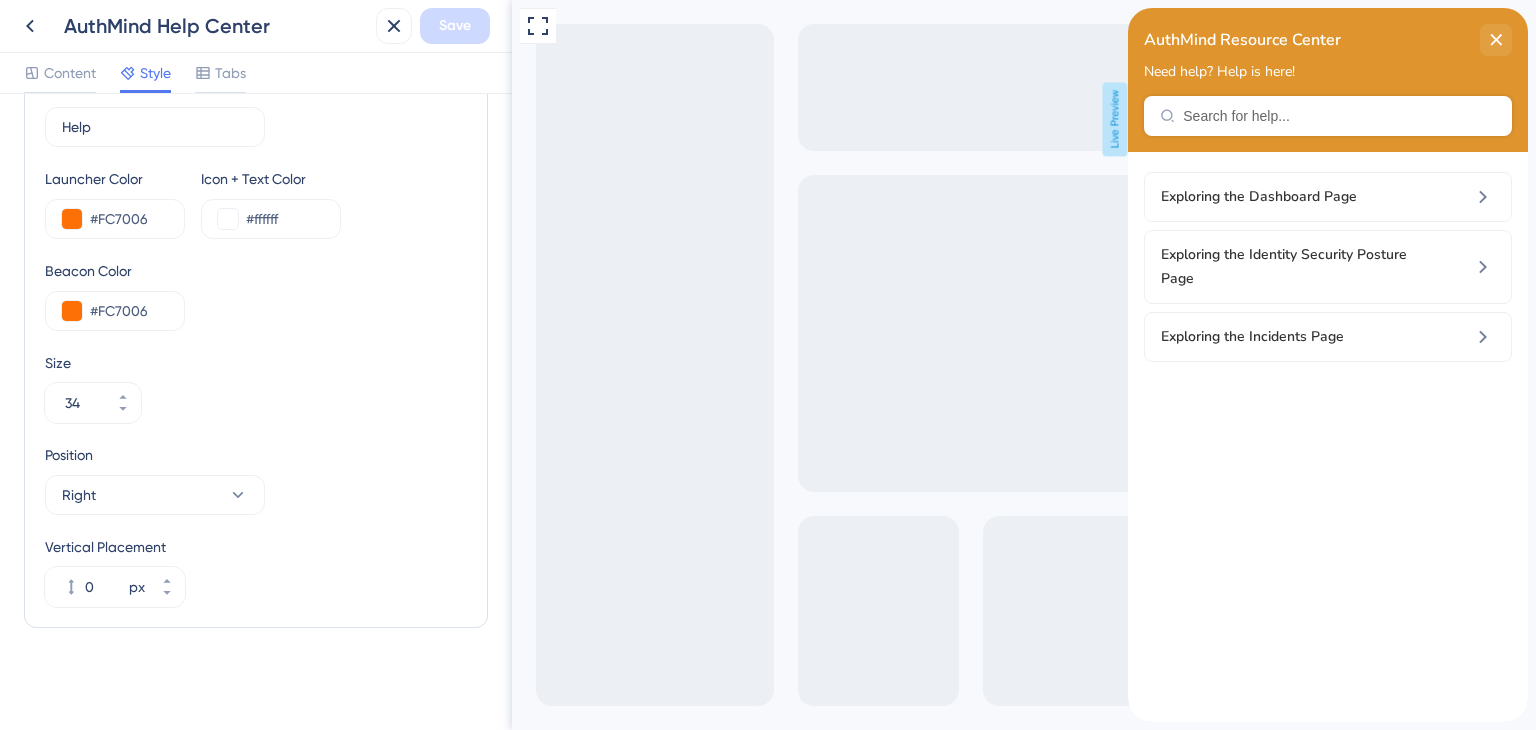 drag, startPoint x: 501, startPoint y: 210, endPoint x: 15, endPoint y: 581, distance: 611.4221 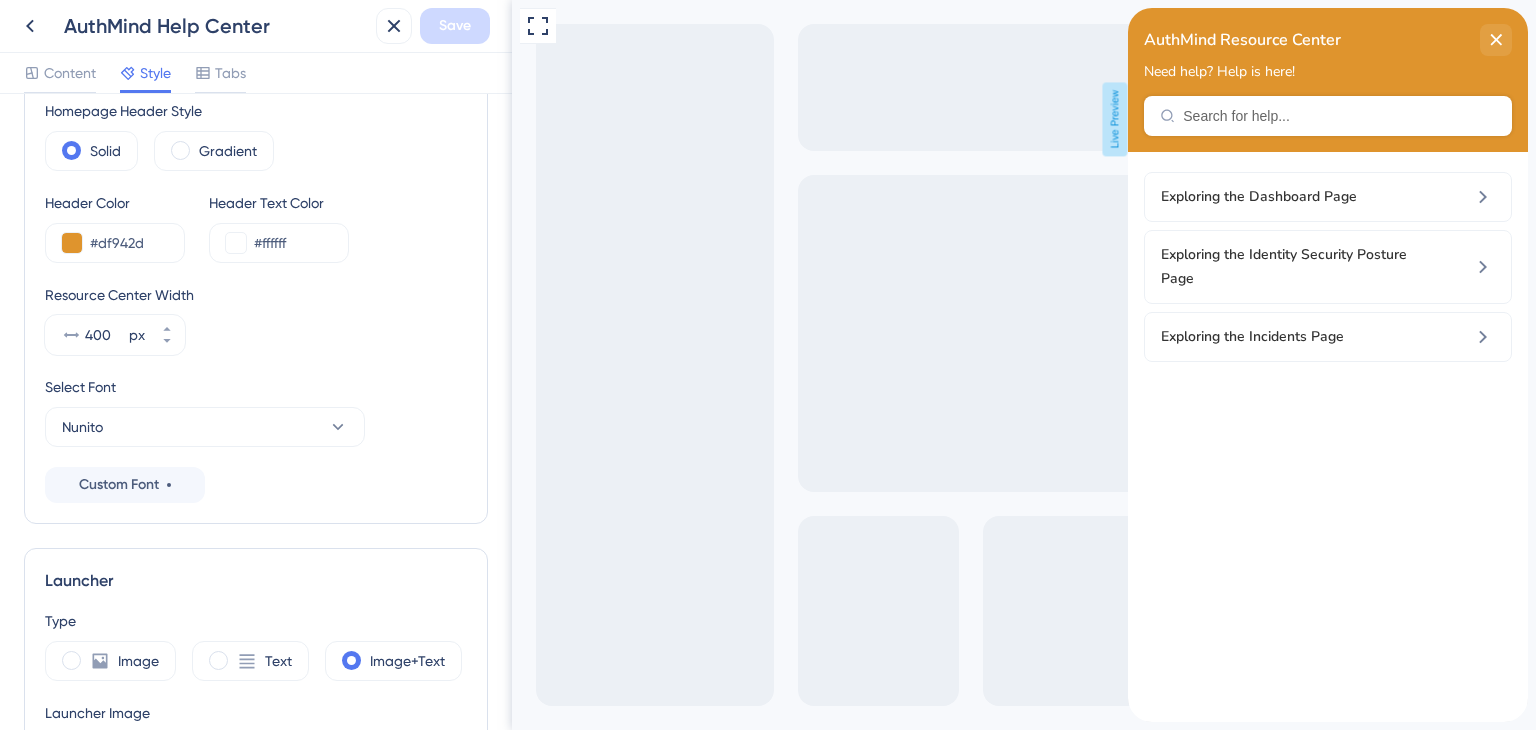 scroll, scrollTop: 0, scrollLeft: 0, axis: both 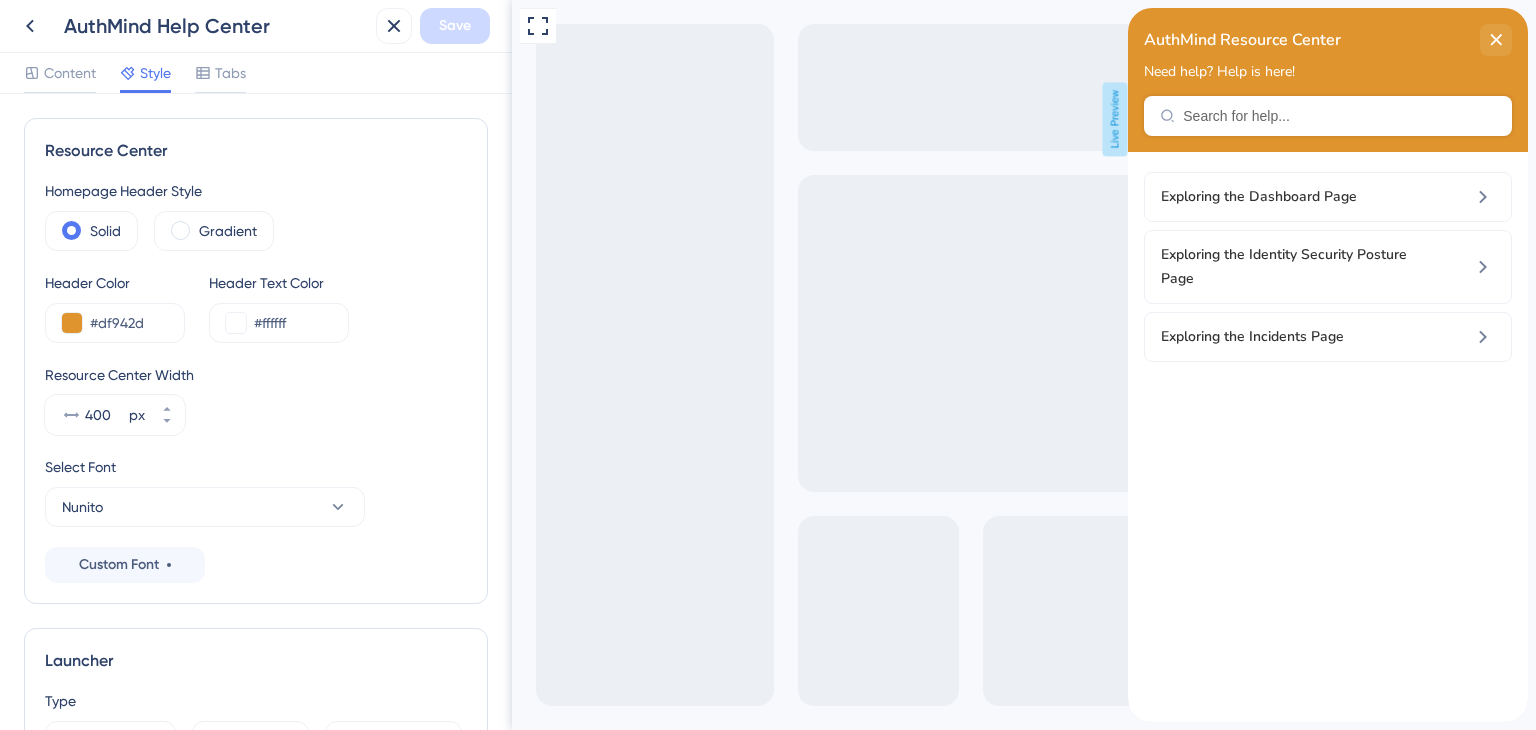 drag, startPoint x: 504, startPoint y: 533, endPoint x: 13, endPoint y: 161, distance: 616.0073 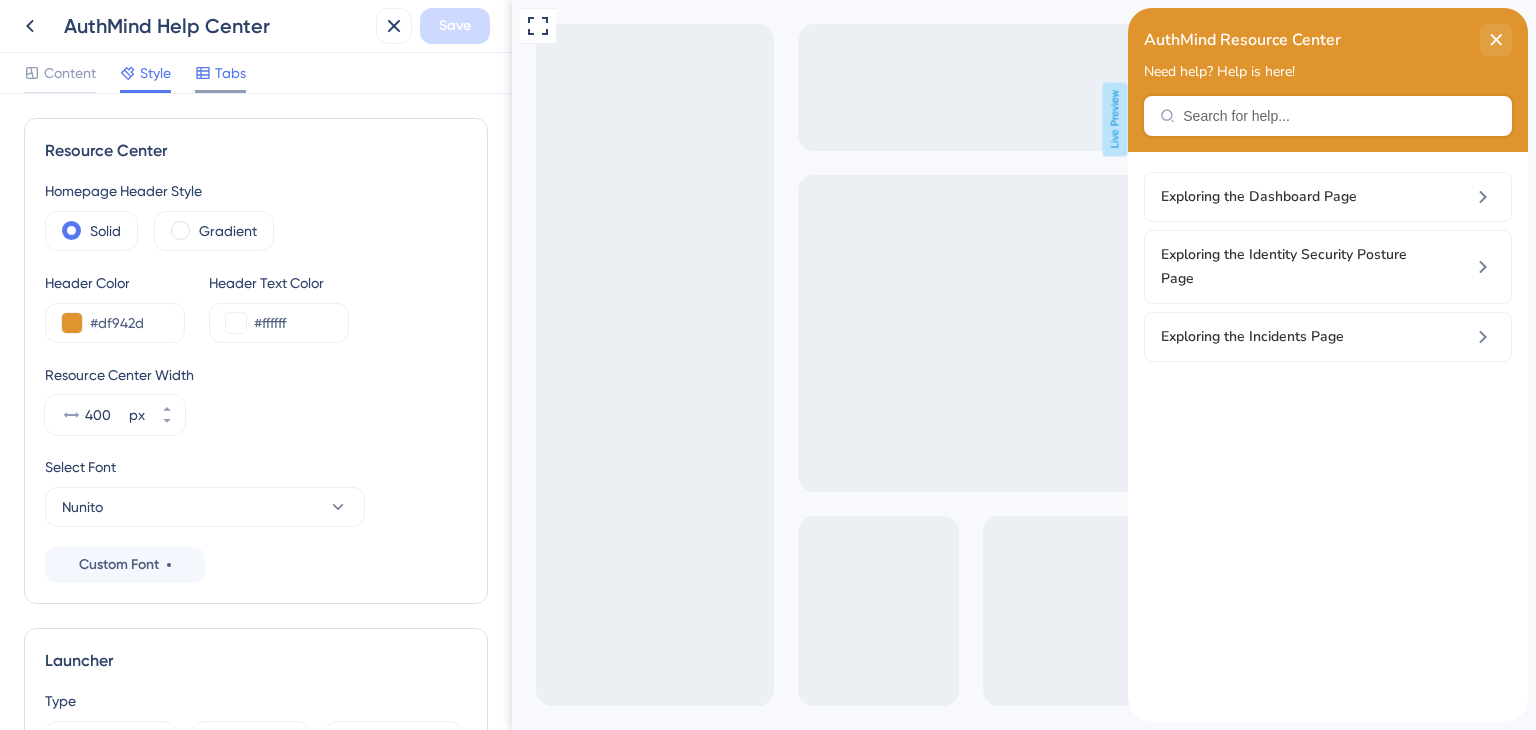 click on "Tabs" at bounding box center [230, 73] 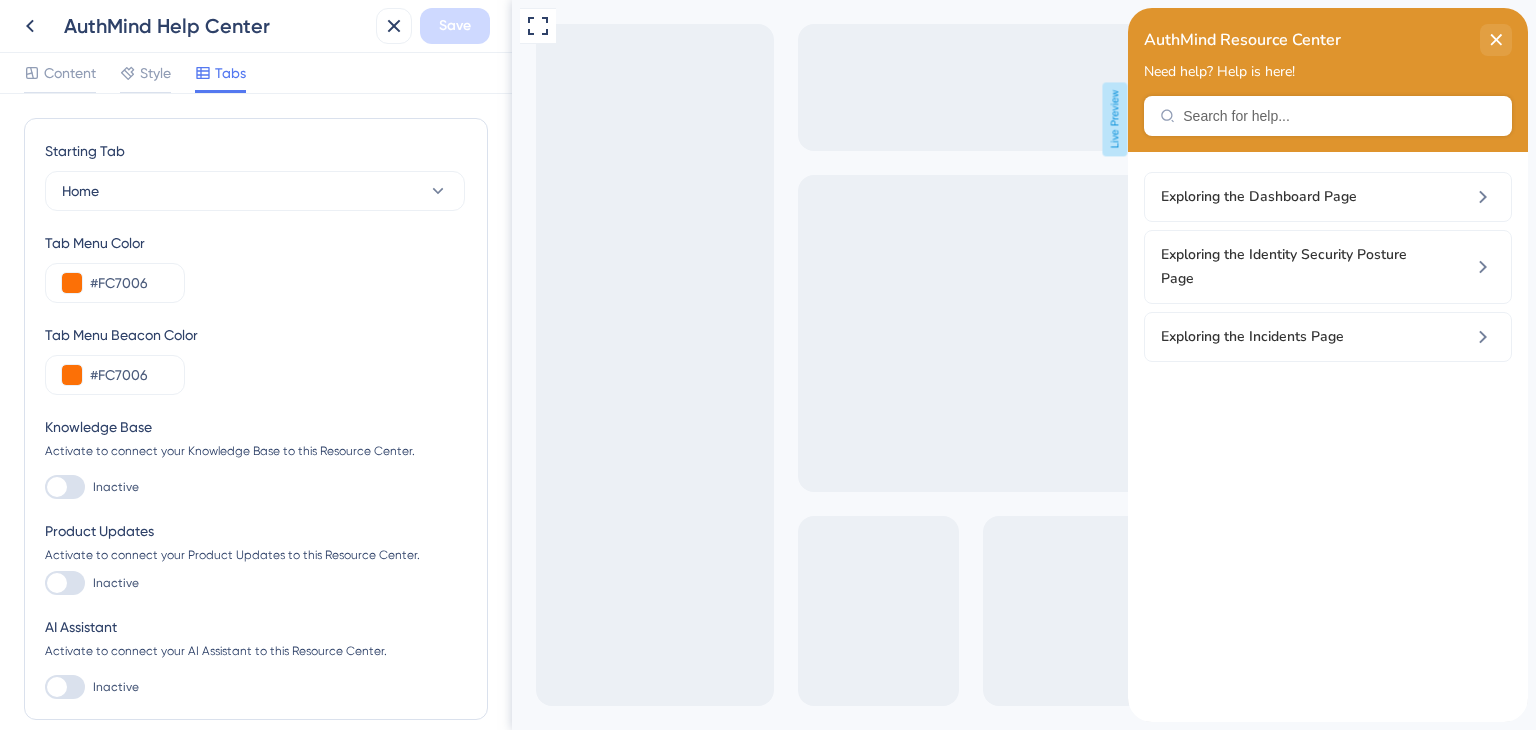 scroll, scrollTop: 0, scrollLeft: 0, axis: both 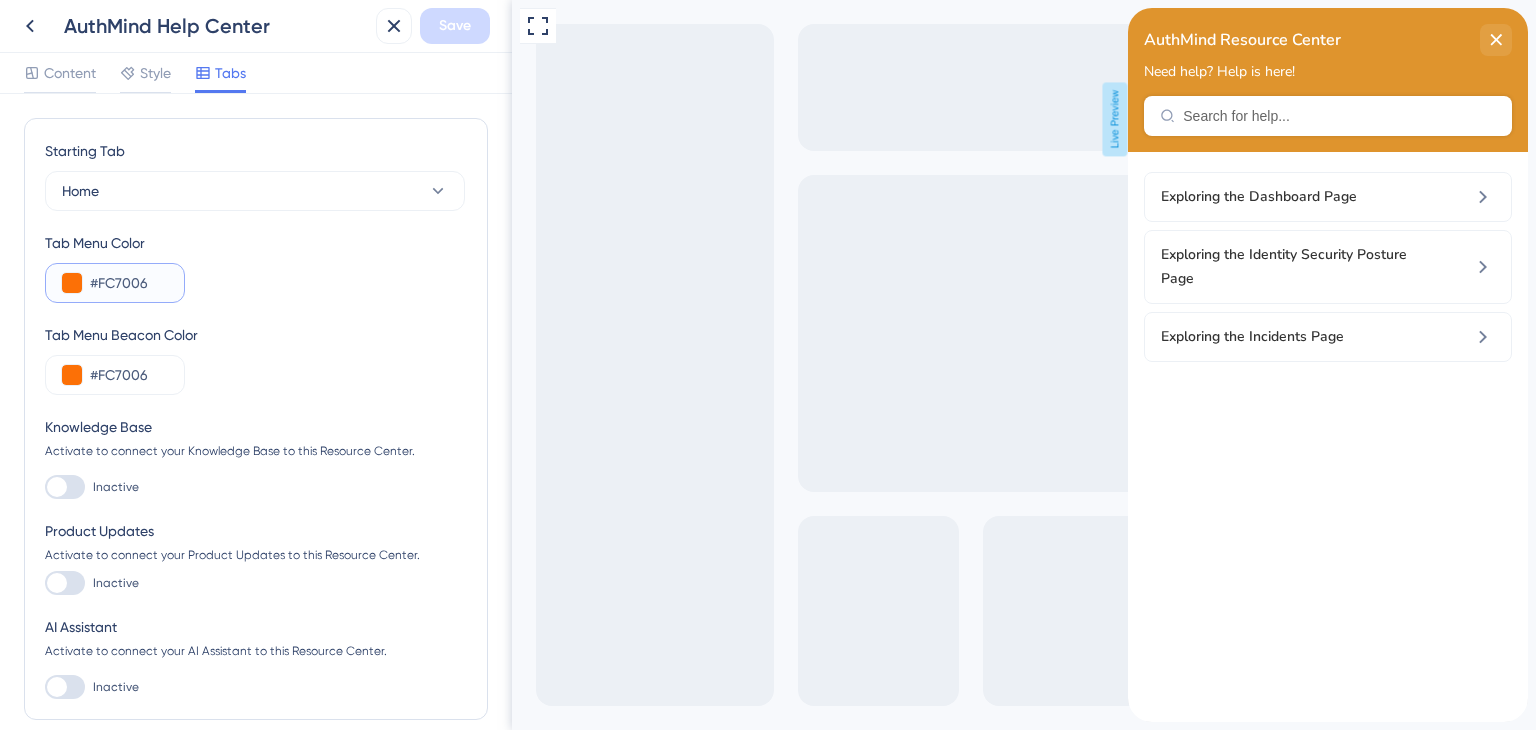 drag, startPoint x: 160, startPoint y: 289, endPoint x: 104, endPoint y: 296, distance: 56.435802 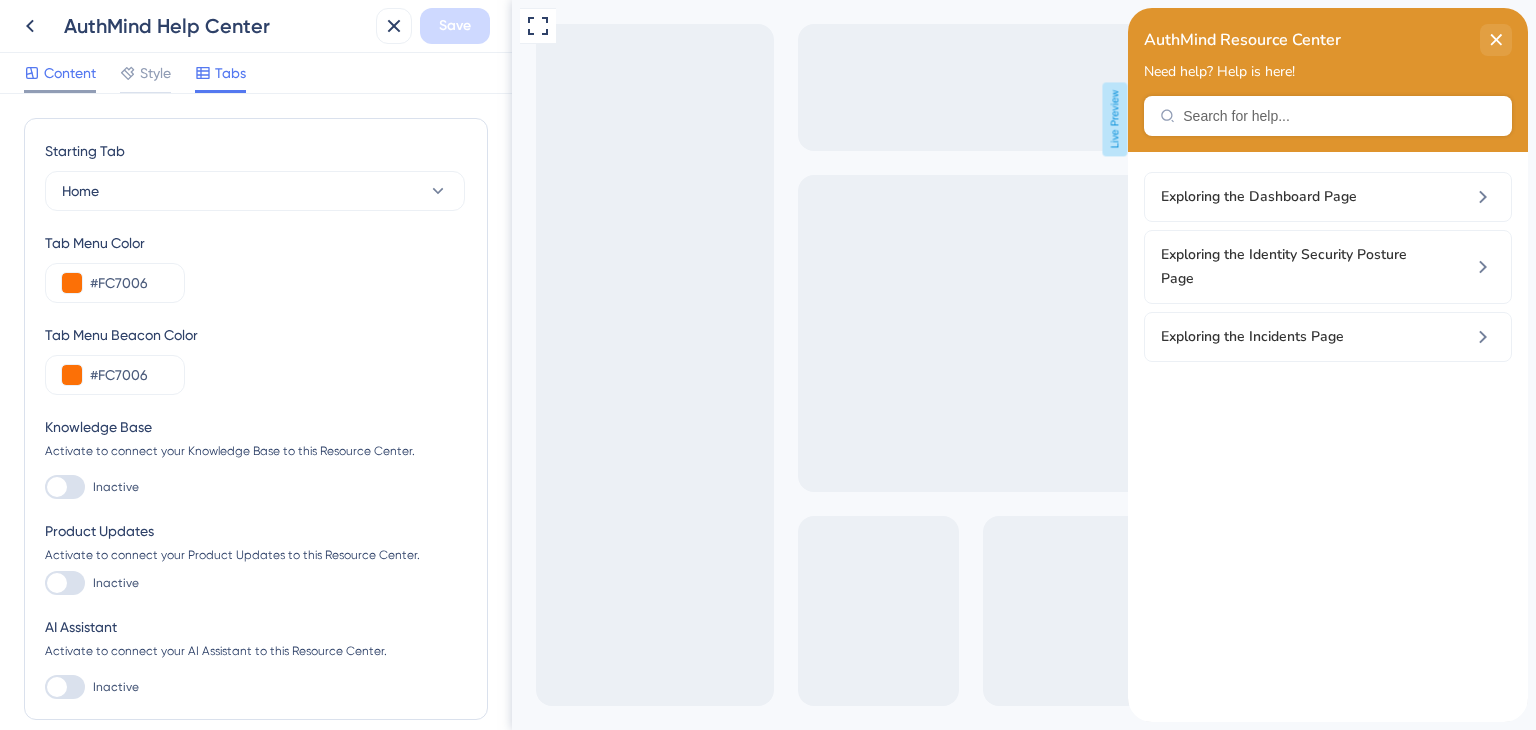 click on "Content" at bounding box center [70, 73] 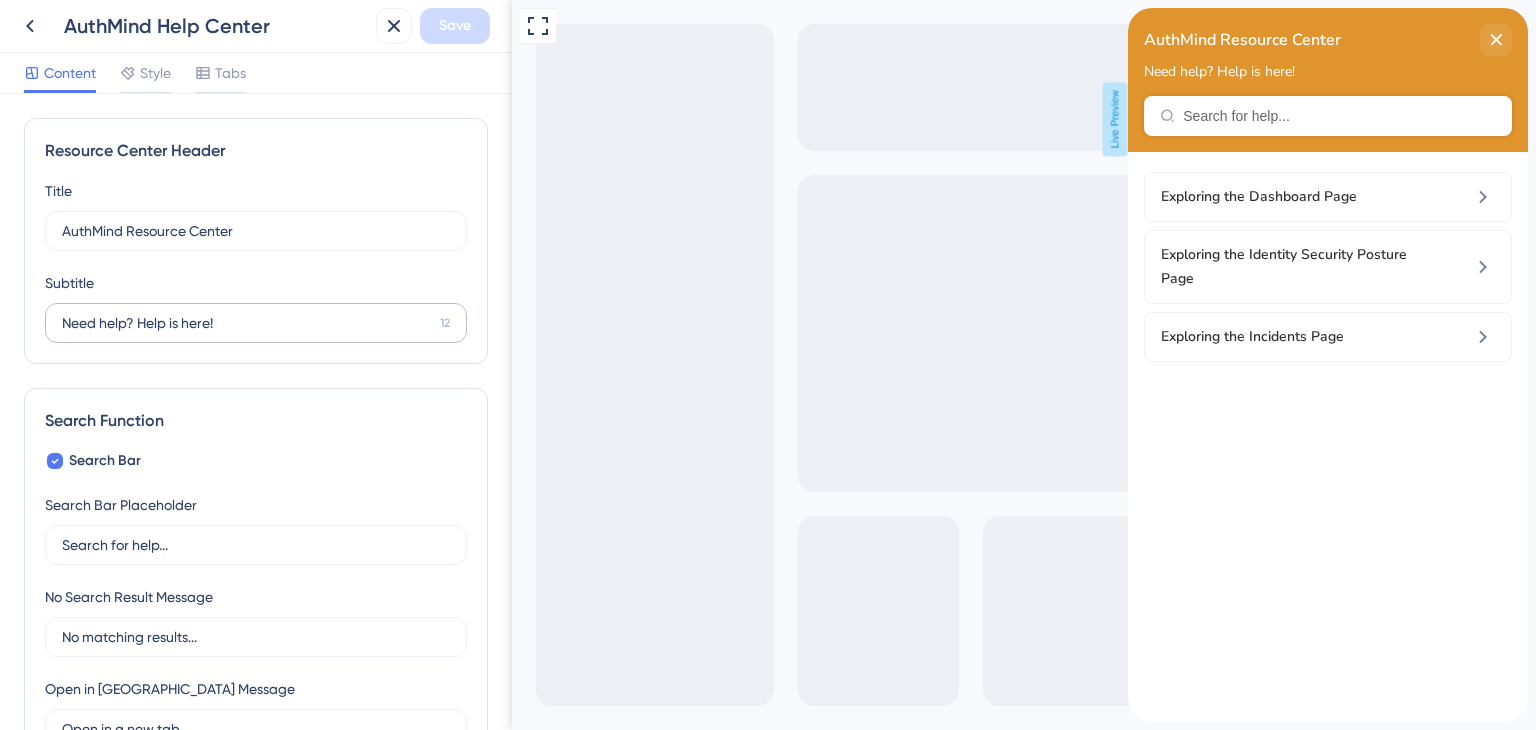 scroll, scrollTop: 0, scrollLeft: 0, axis: both 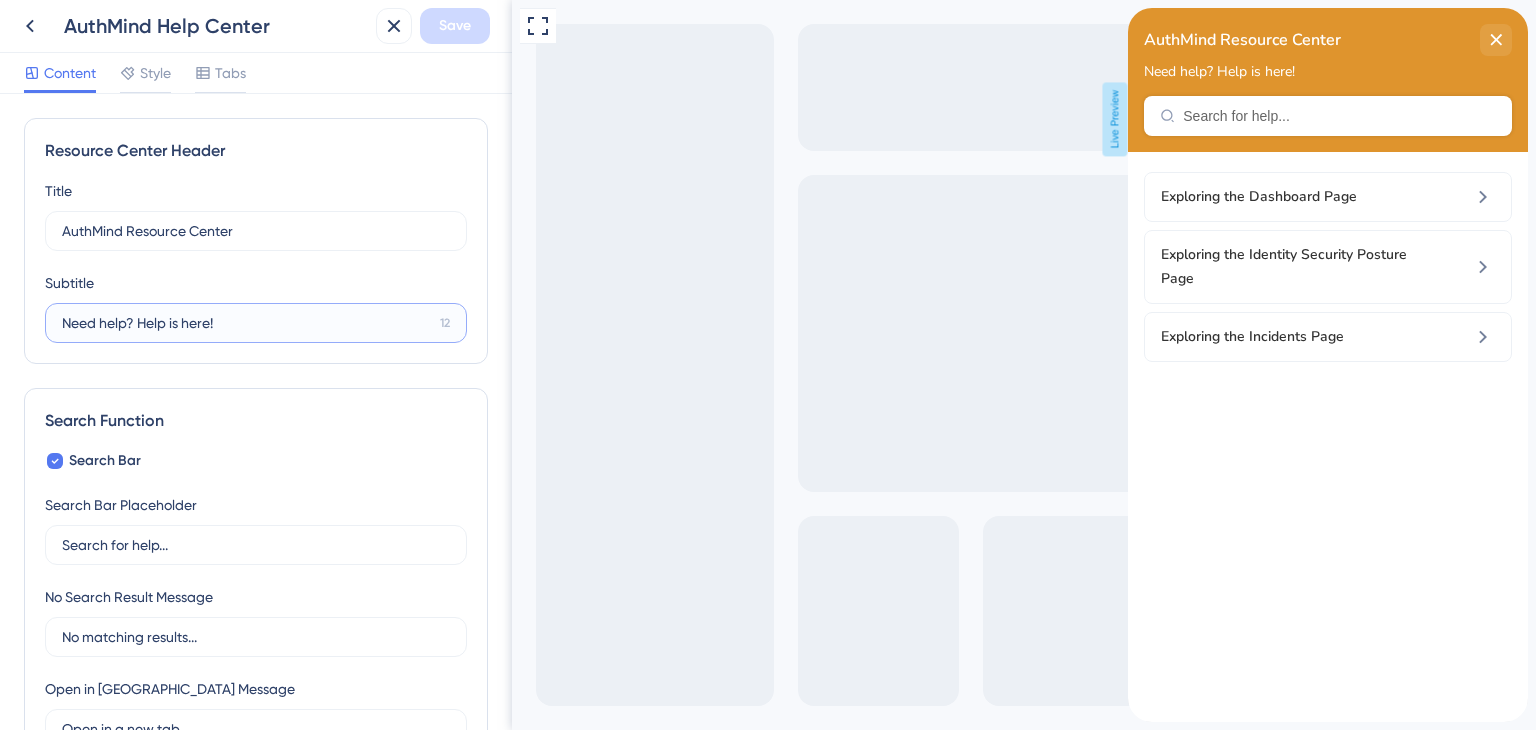drag, startPoint x: 134, startPoint y: 324, endPoint x: 28, endPoint y: 319, distance: 106.11786 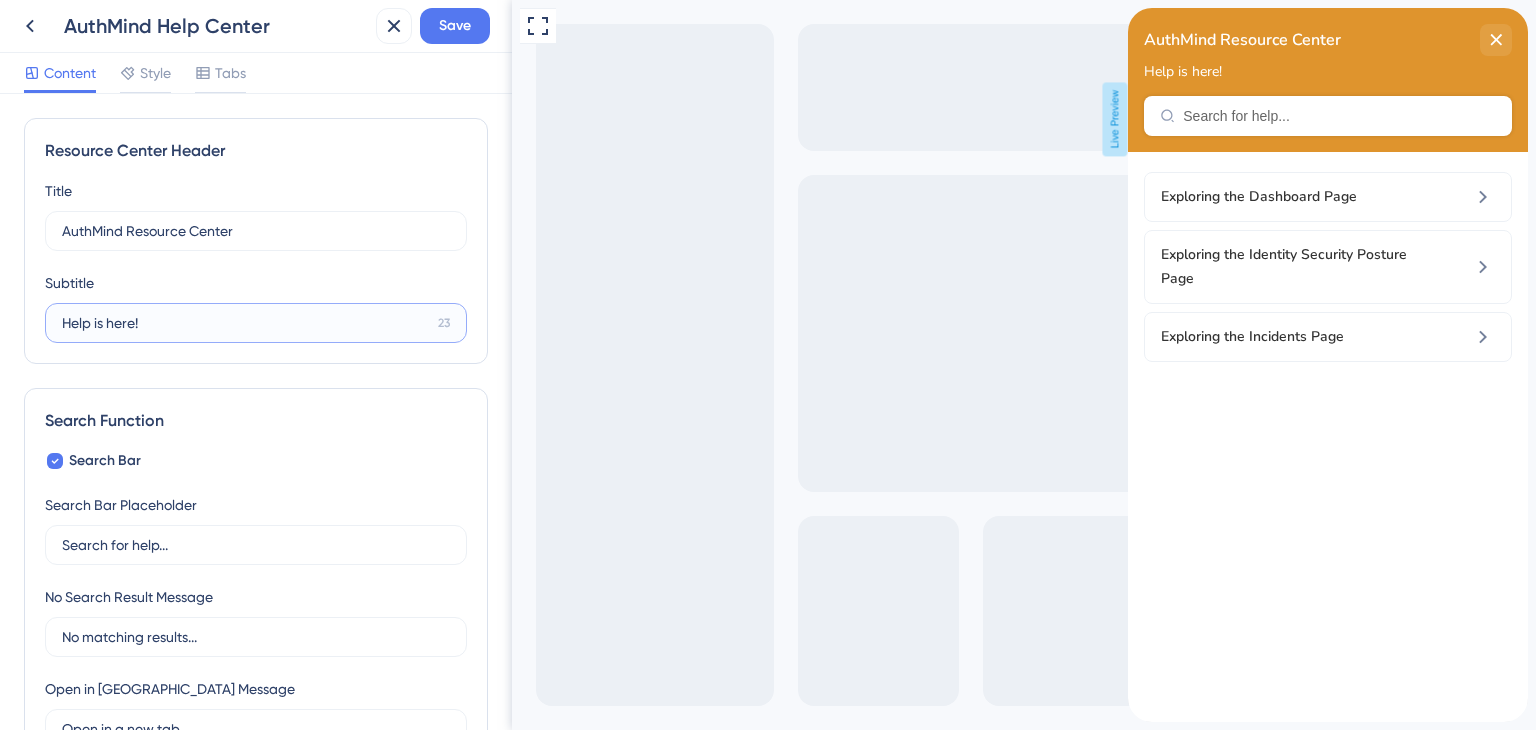 type on "Help is here!" 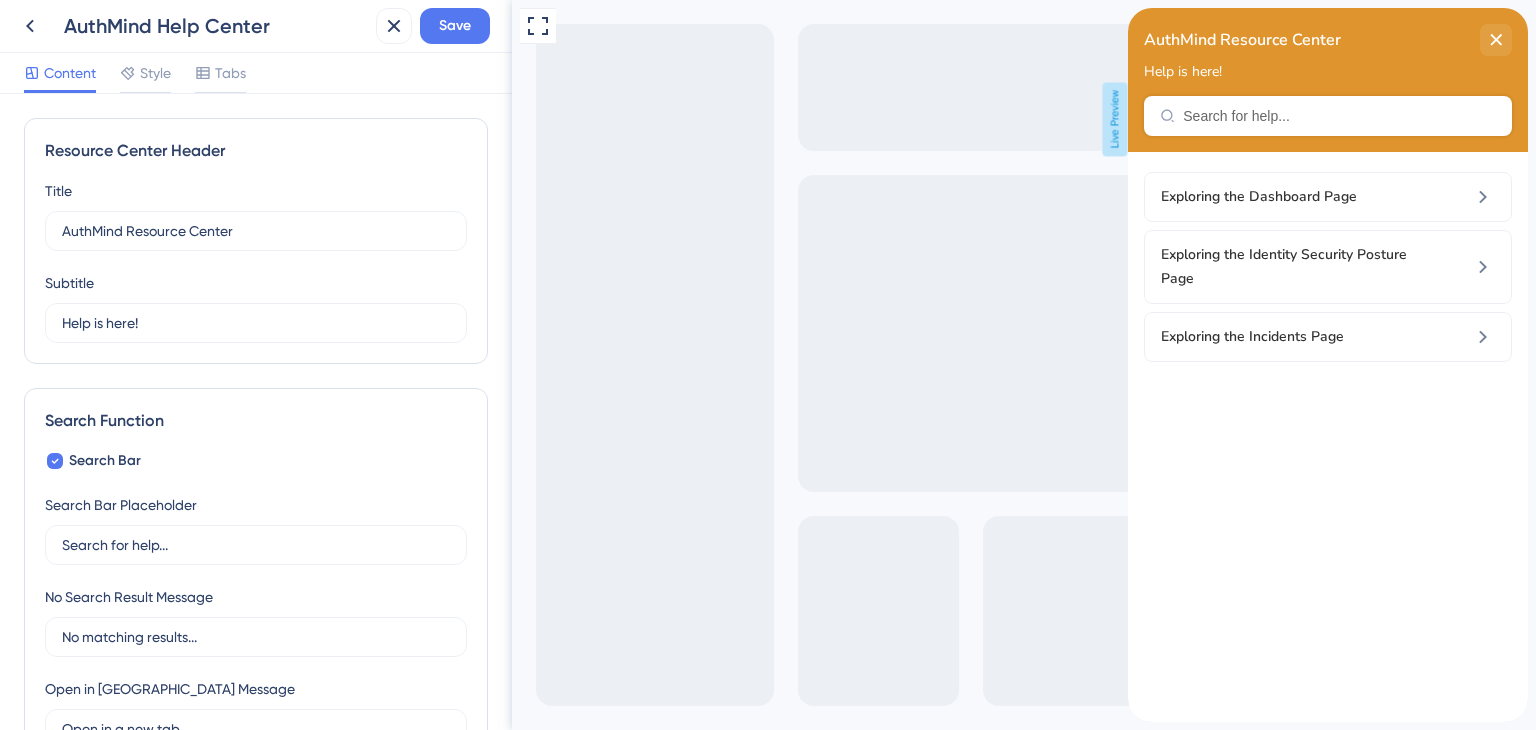 click on "Resource Center Header Title AuthMind Resource Center 4 AuthMind Resource Center Subtitle Help is here! 23 Search Function Search Bar Search Bar Placeholder Search for help... No Search Result Message No matching results... Open in New Tab Message Open in a new tab 3 Bring search results from a Knowledge Base Modules Add a module to create your resource center.  Learn More. Exploring the Dashboard Page Exploring the Identity Security Posture Page Exploring the Incidents Page Add Module Create a Group" at bounding box center (256, 639) 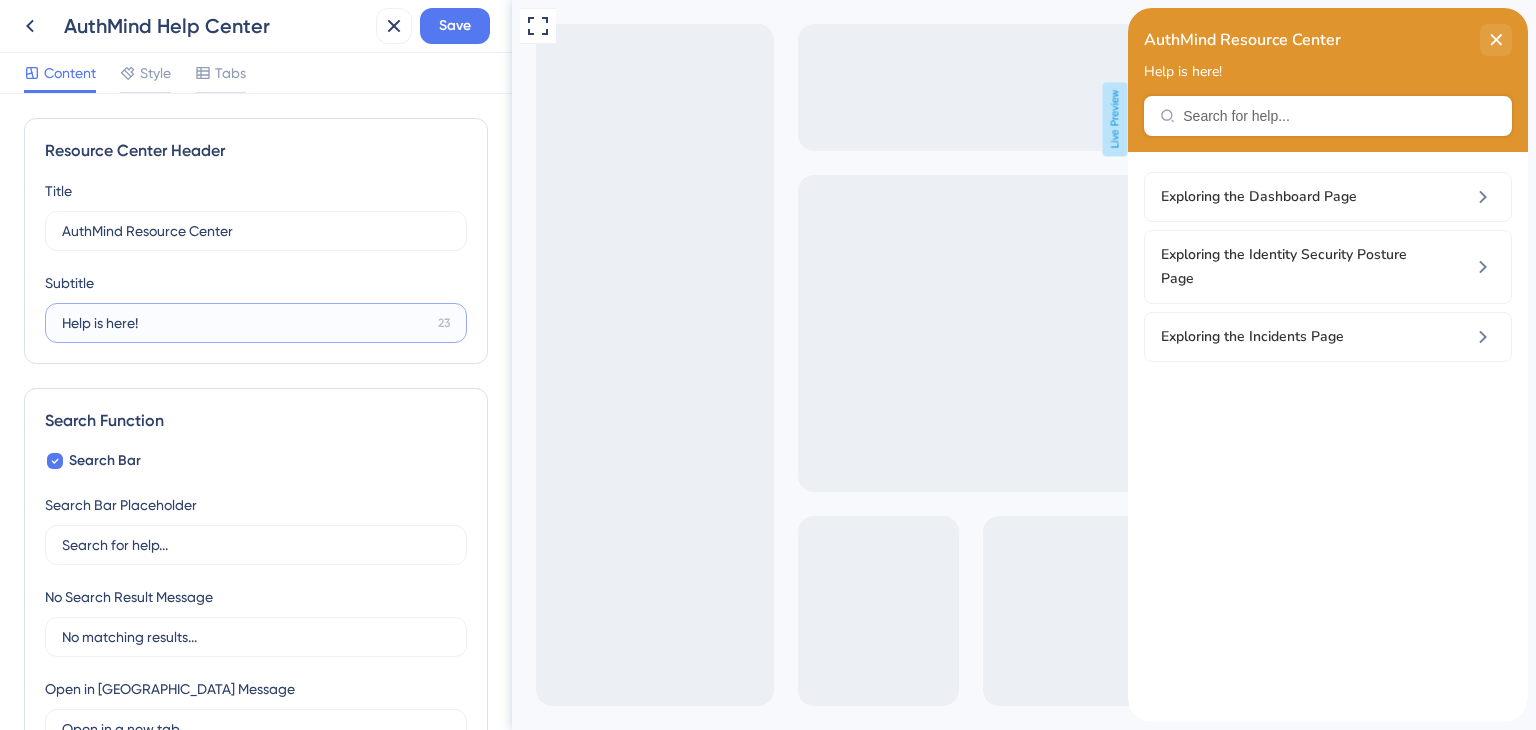 drag, startPoint x: 149, startPoint y: 328, endPoint x: 0, endPoint y: 280, distance: 156.54073 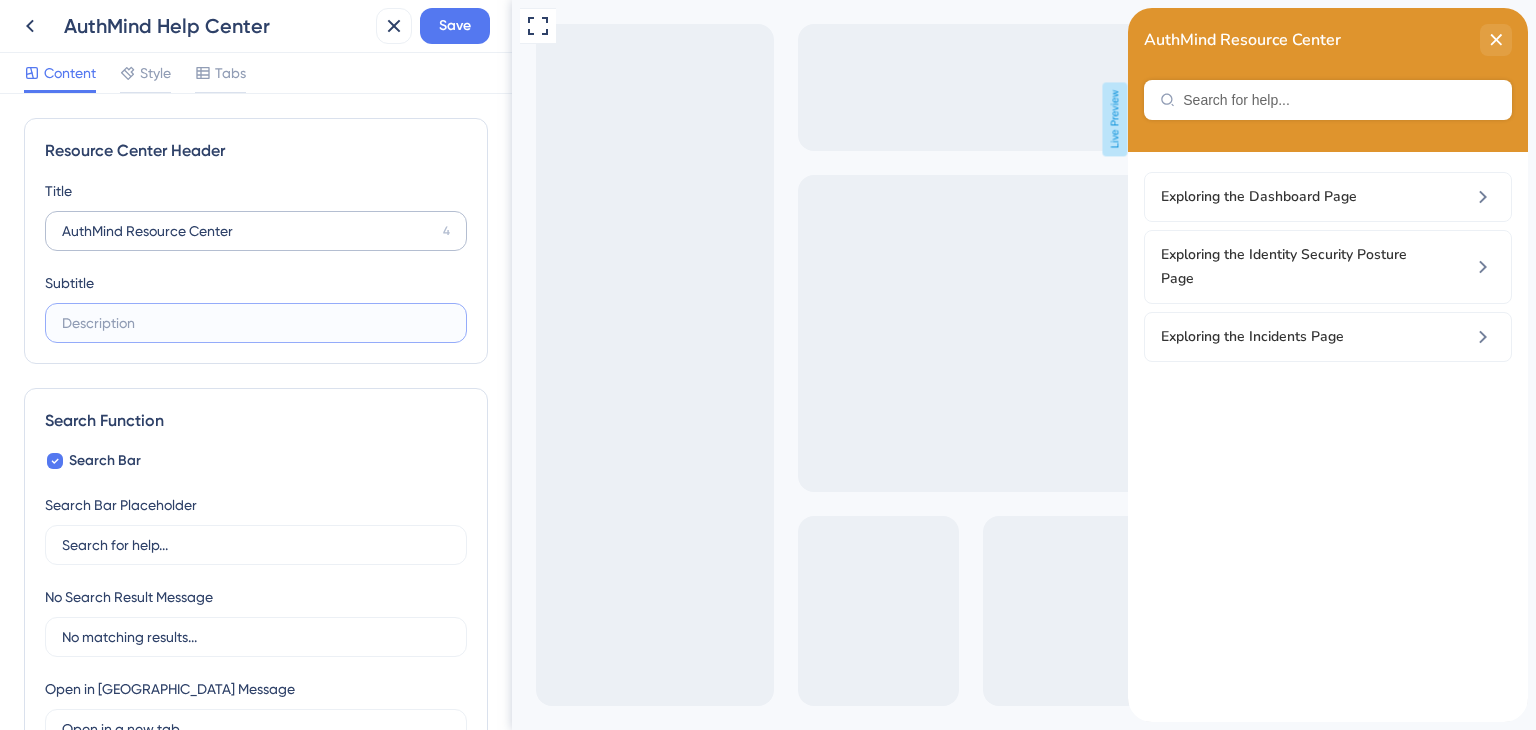 type 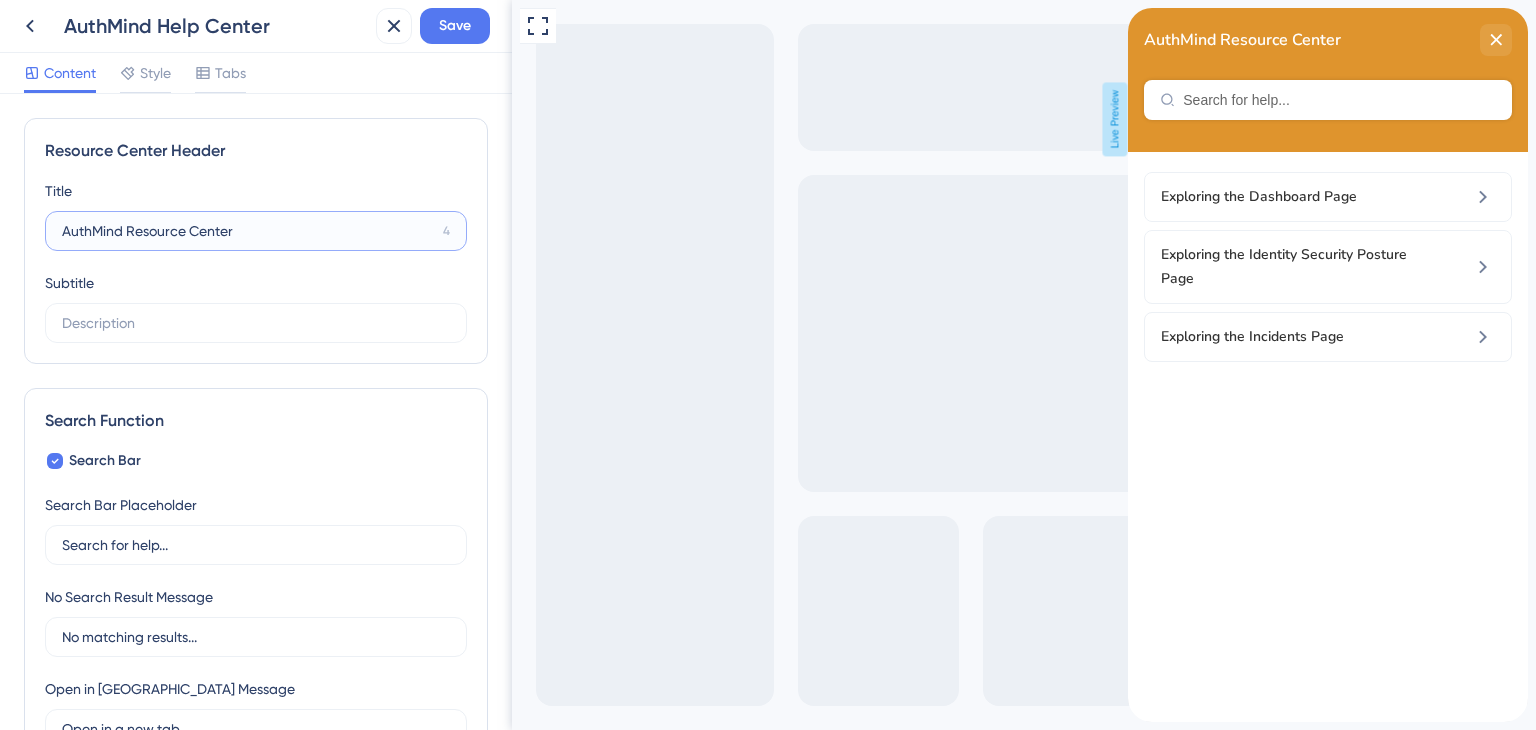 drag, startPoint x: 268, startPoint y: 233, endPoint x: 0, endPoint y: 214, distance: 268.67267 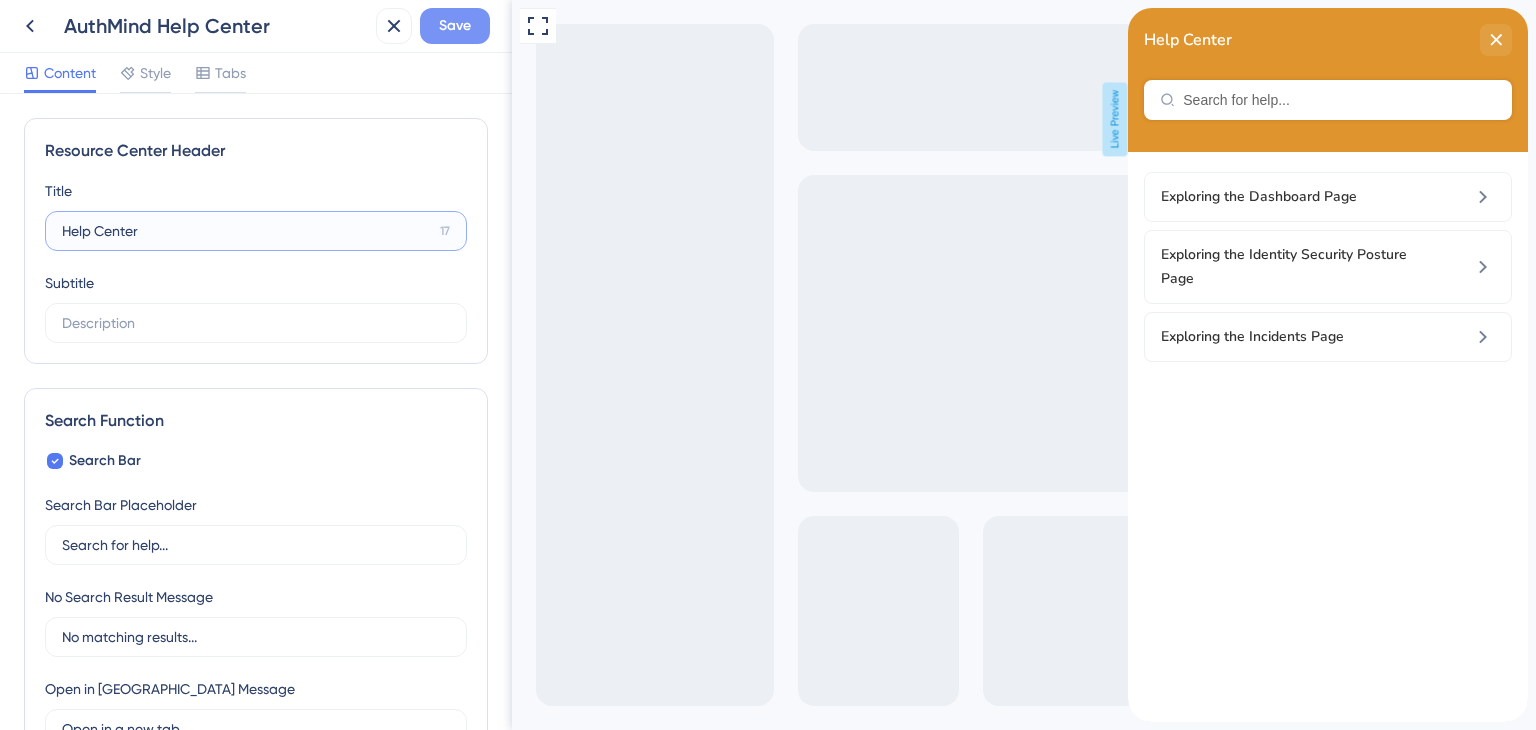 type on "Help Center" 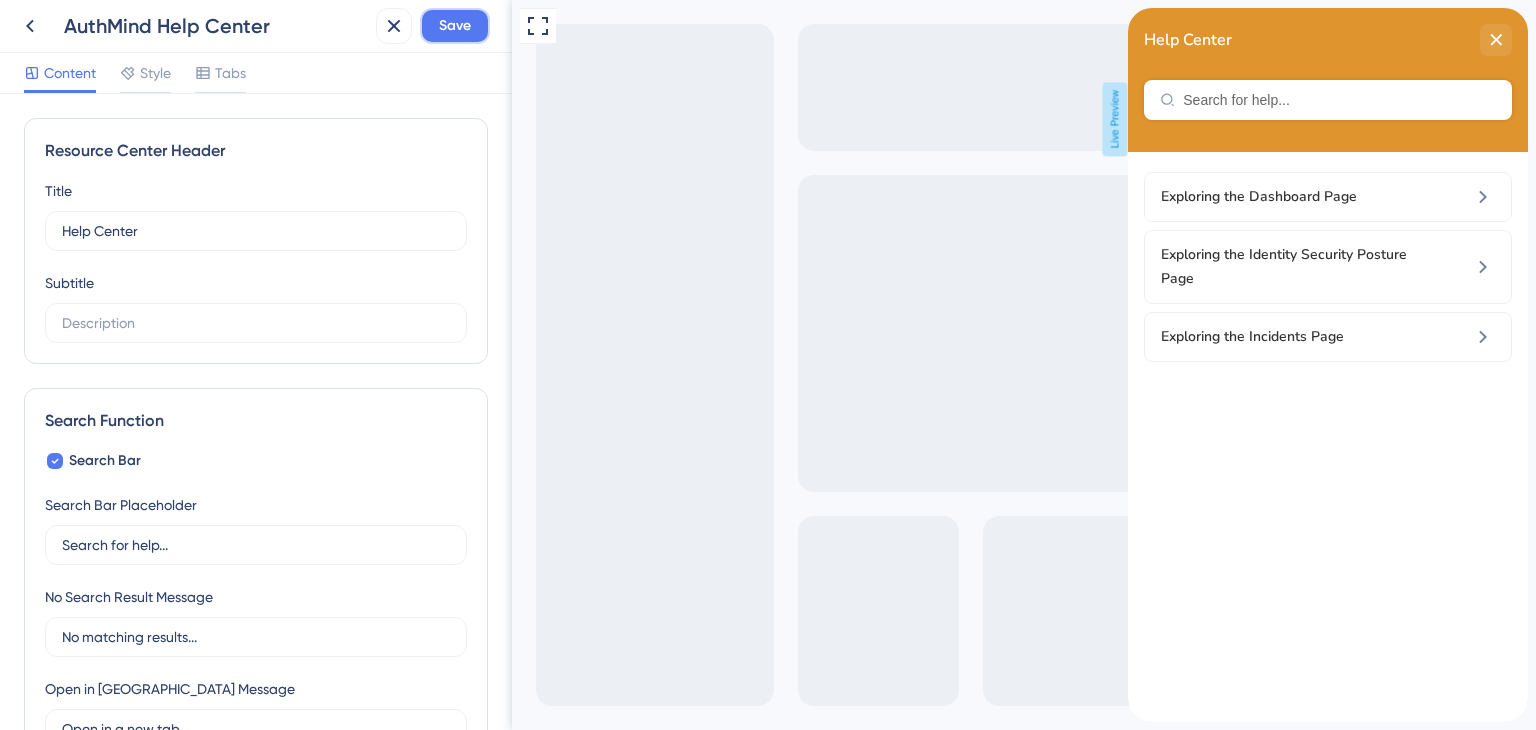 click on "Save" at bounding box center [455, 26] 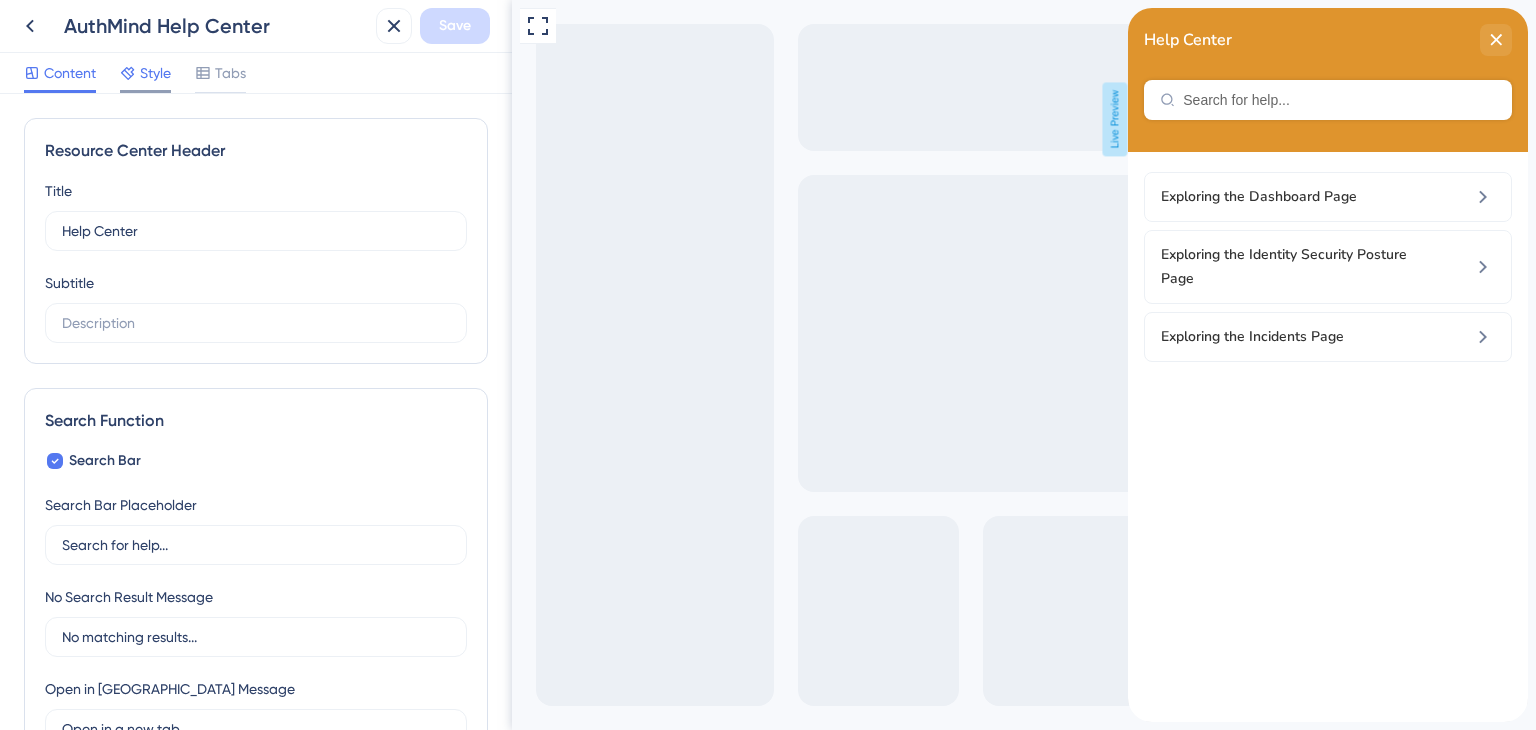 click on "Style" at bounding box center (155, 73) 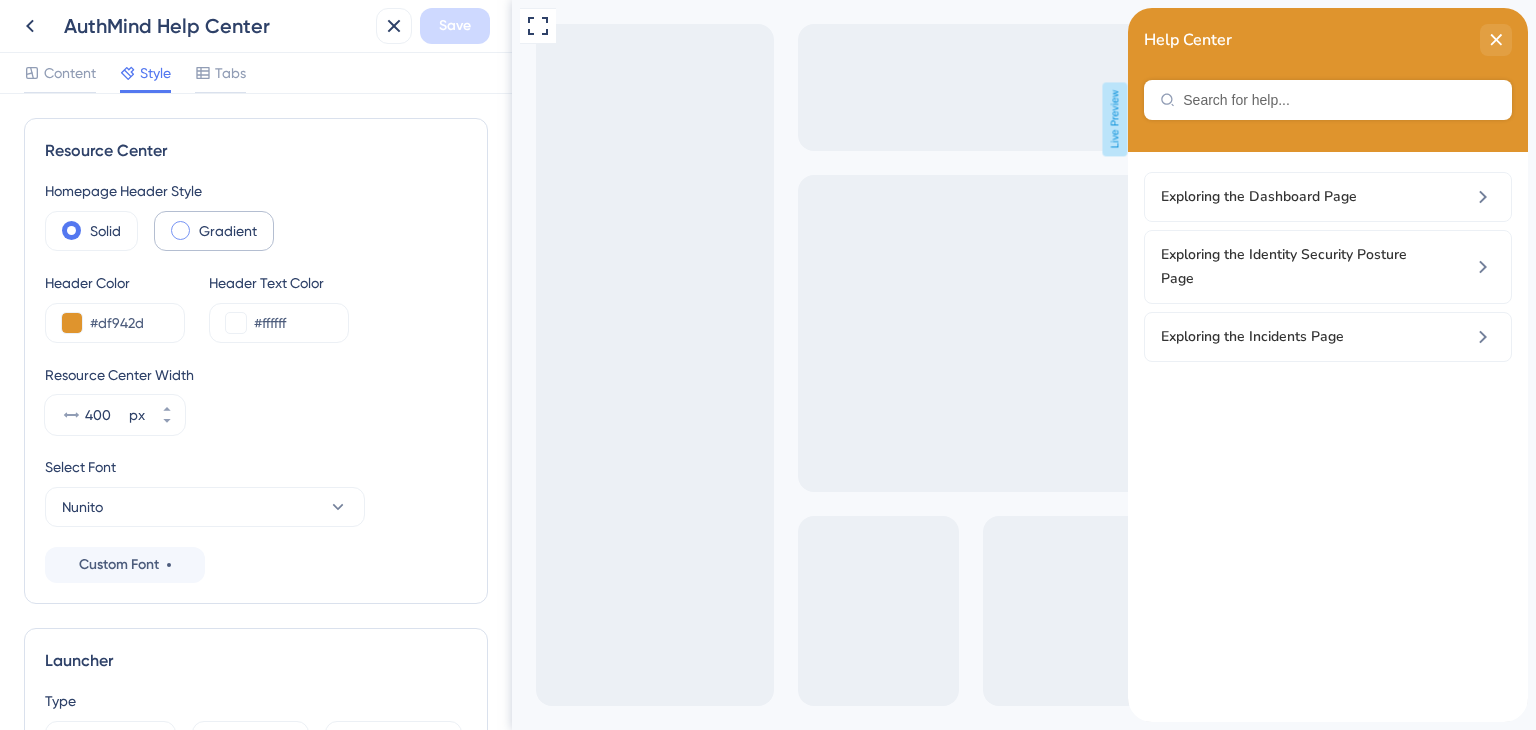 scroll, scrollTop: 0, scrollLeft: 0, axis: both 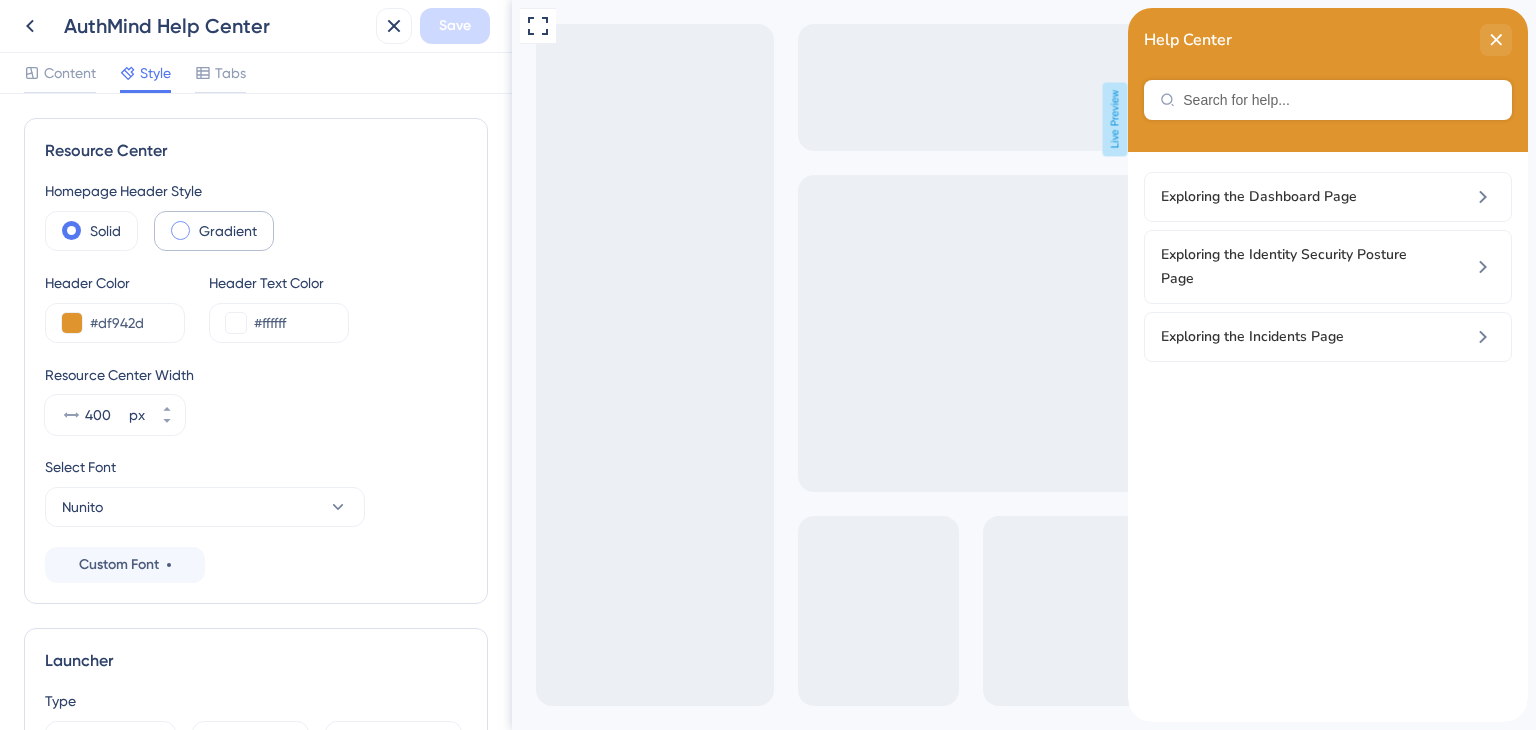 click at bounding box center [180, 230] 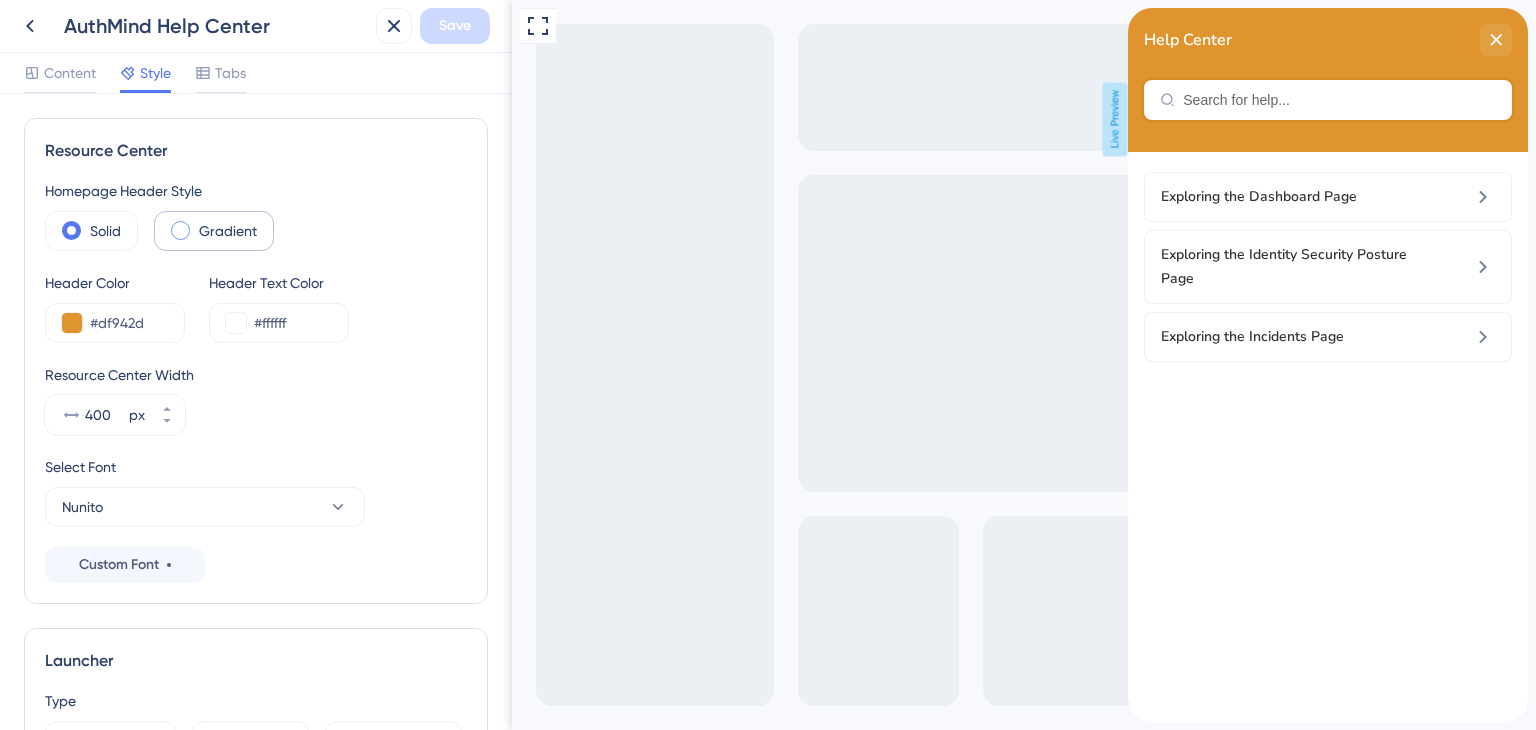 click at bounding box center (196, 224) 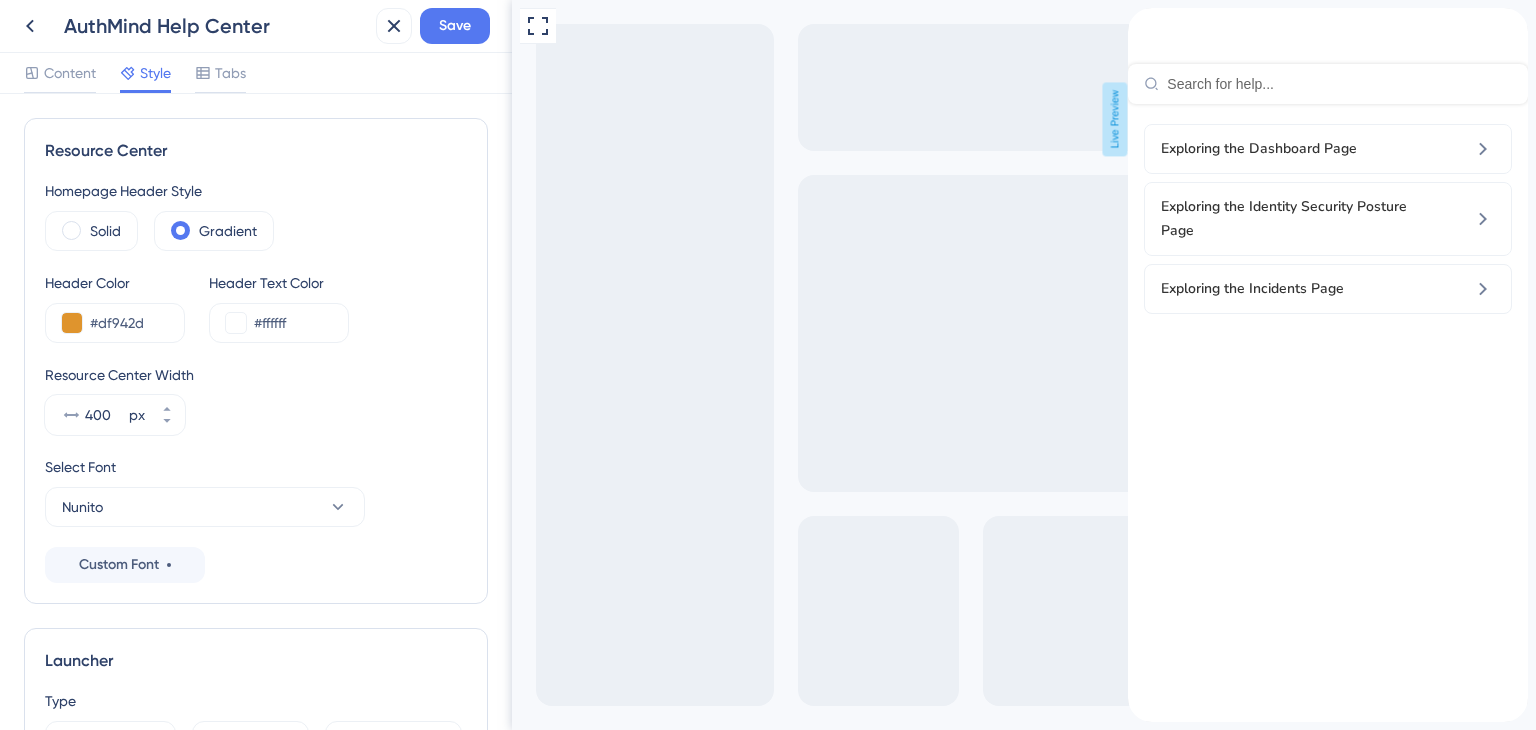 scroll, scrollTop: 0, scrollLeft: 0, axis: both 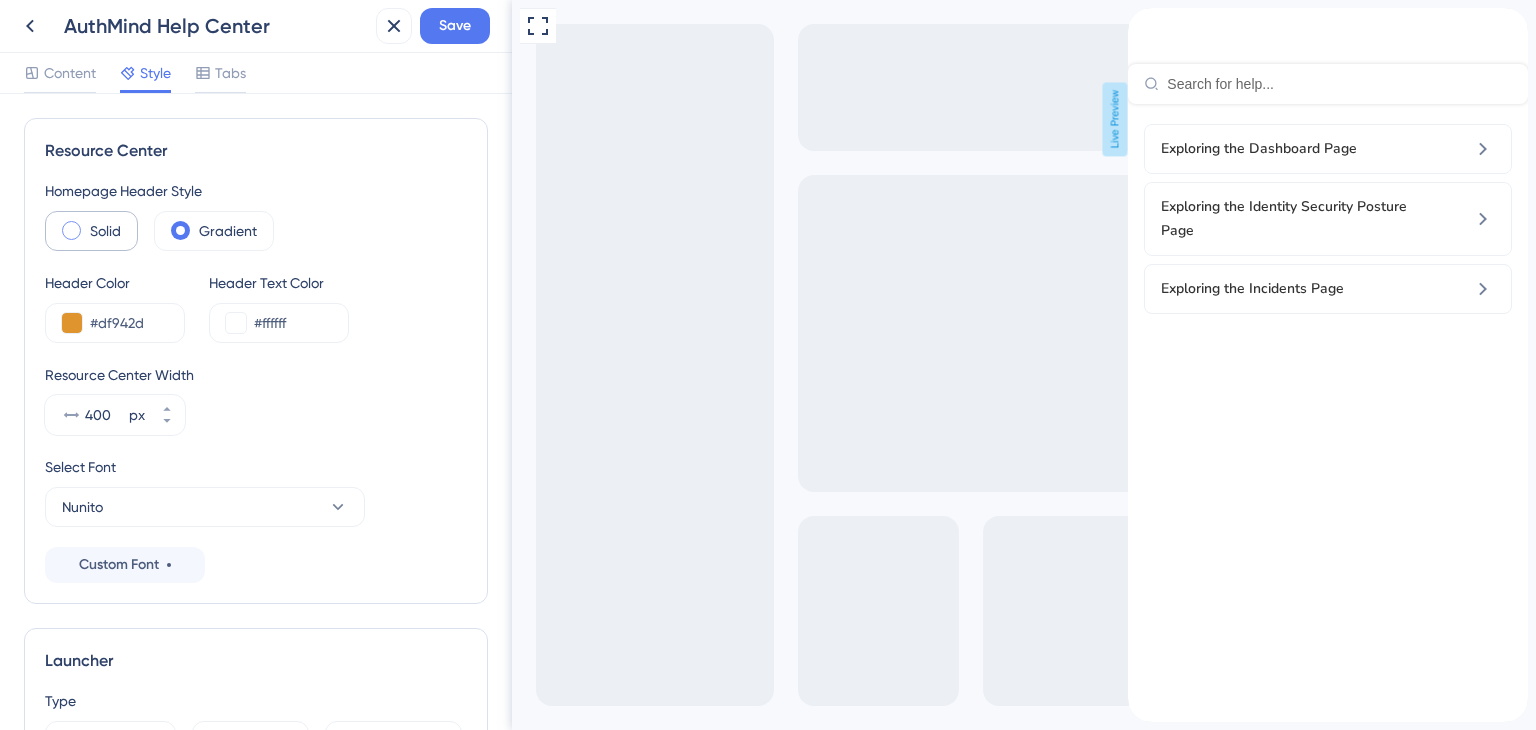 click on "Solid" at bounding box center (105, 231) 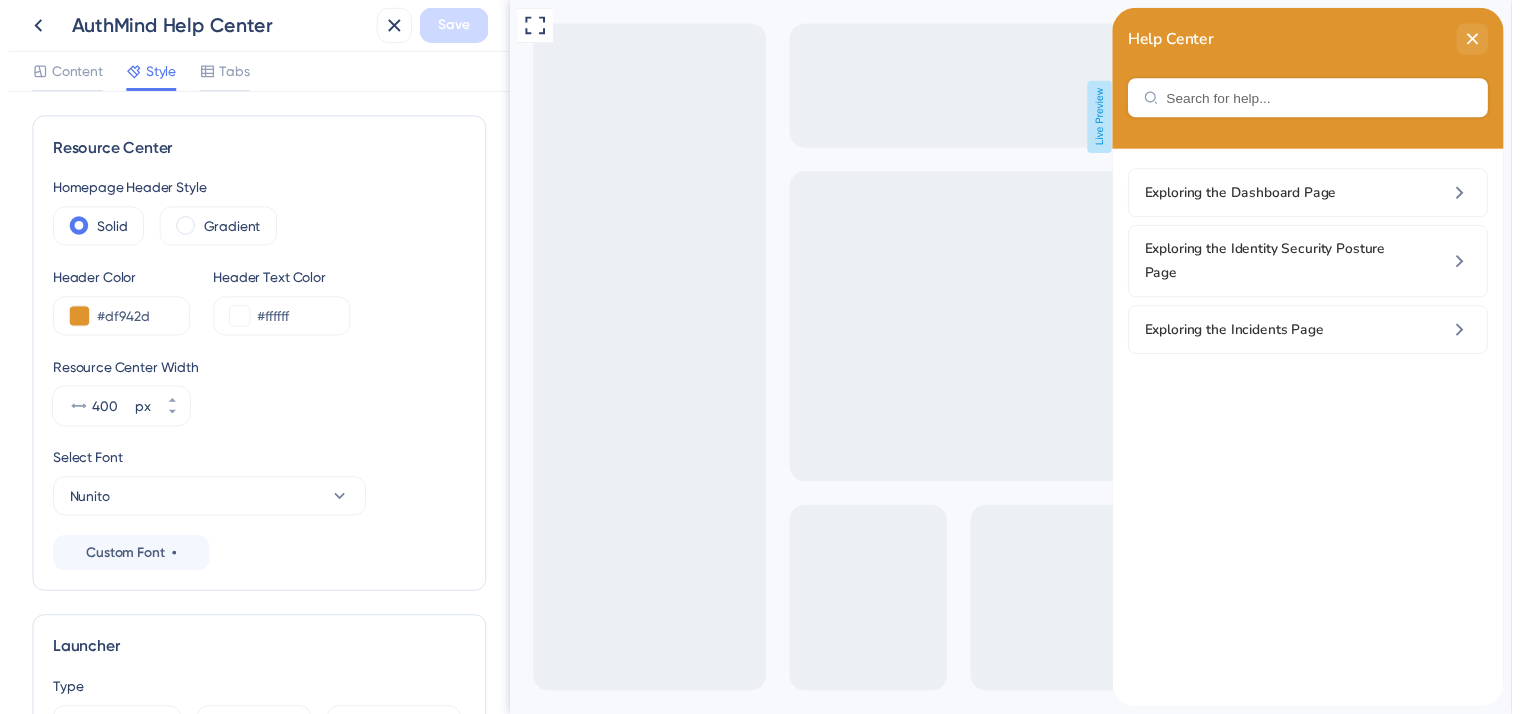 scroll, scrollTop: 0, scrollLeft: 0, axis: both 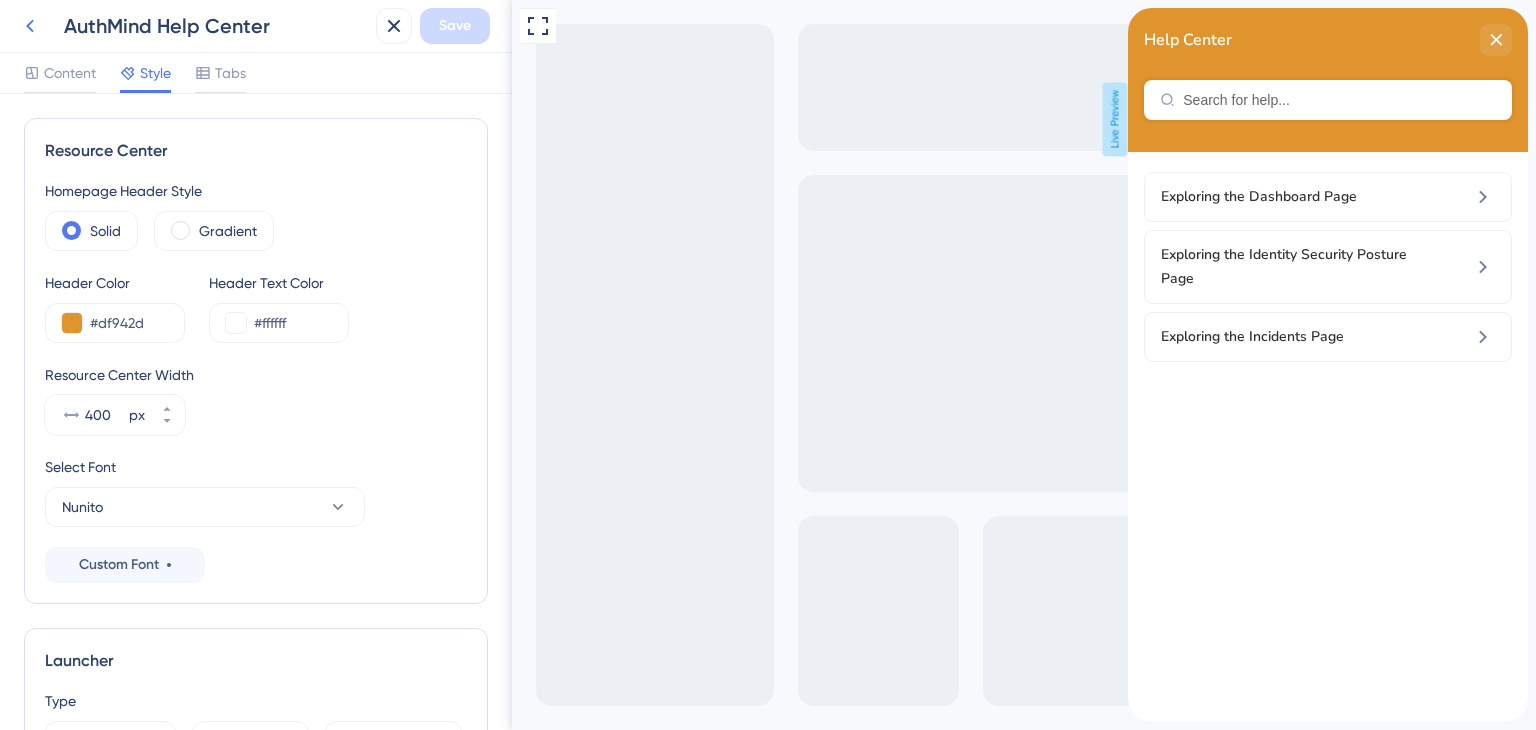 click 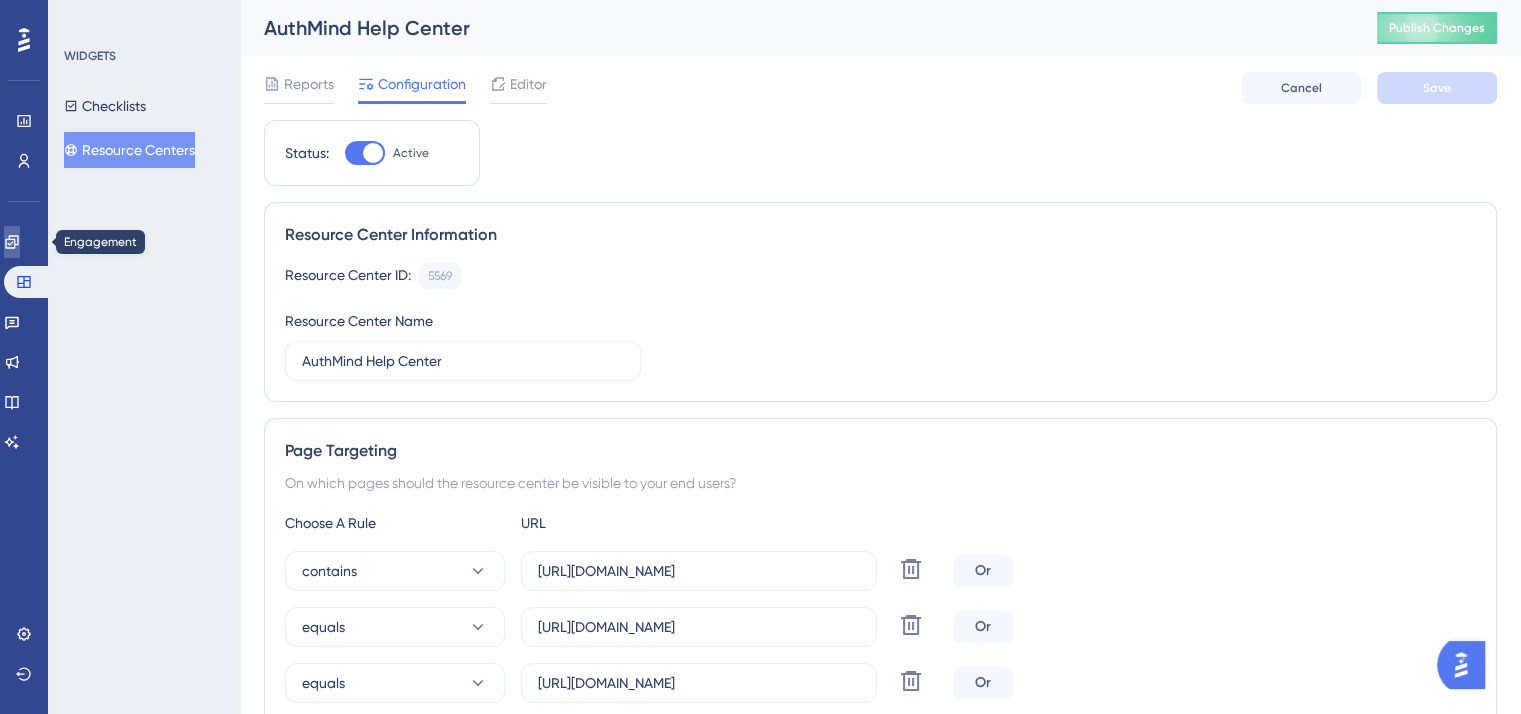 click 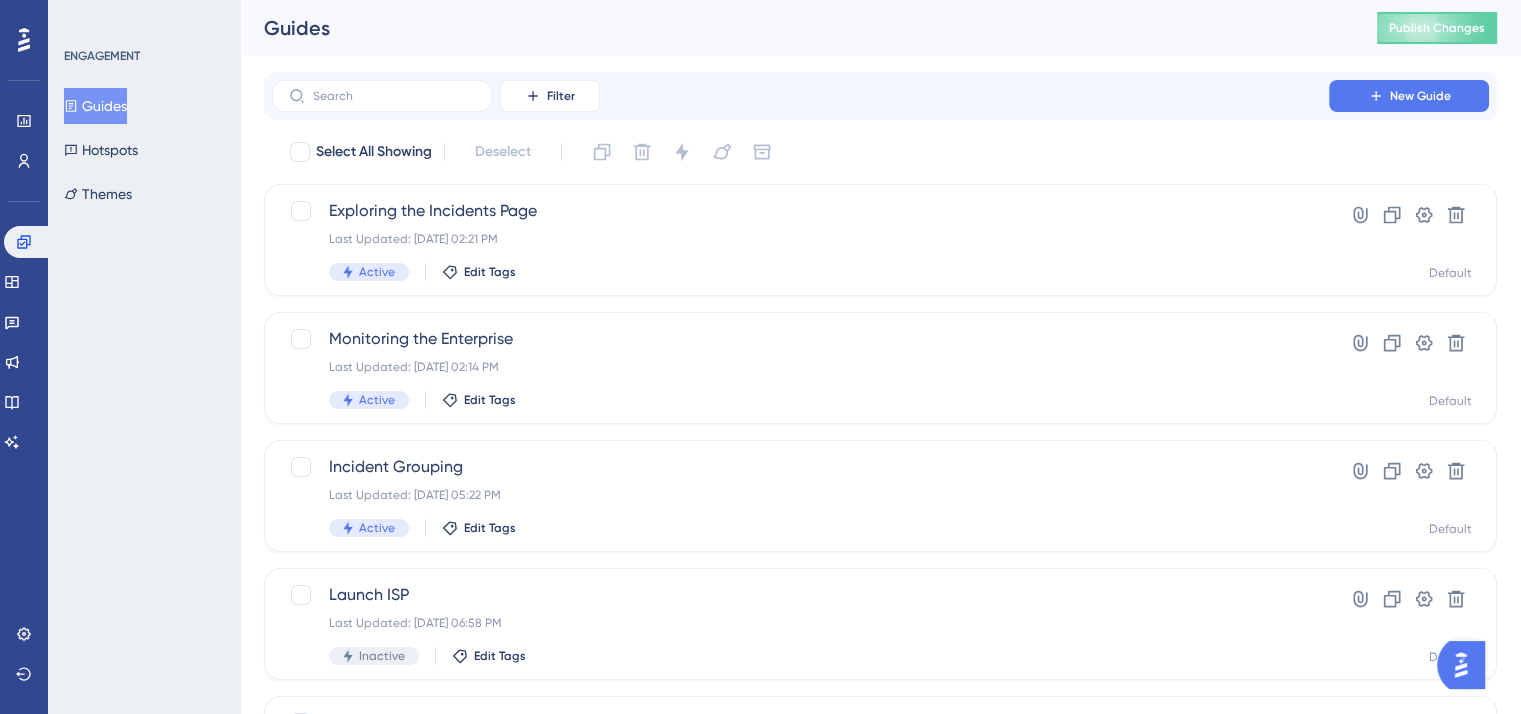 click on "ENGAGEMENT Guides Hotspots Themes" at bounding box center (145, 130) 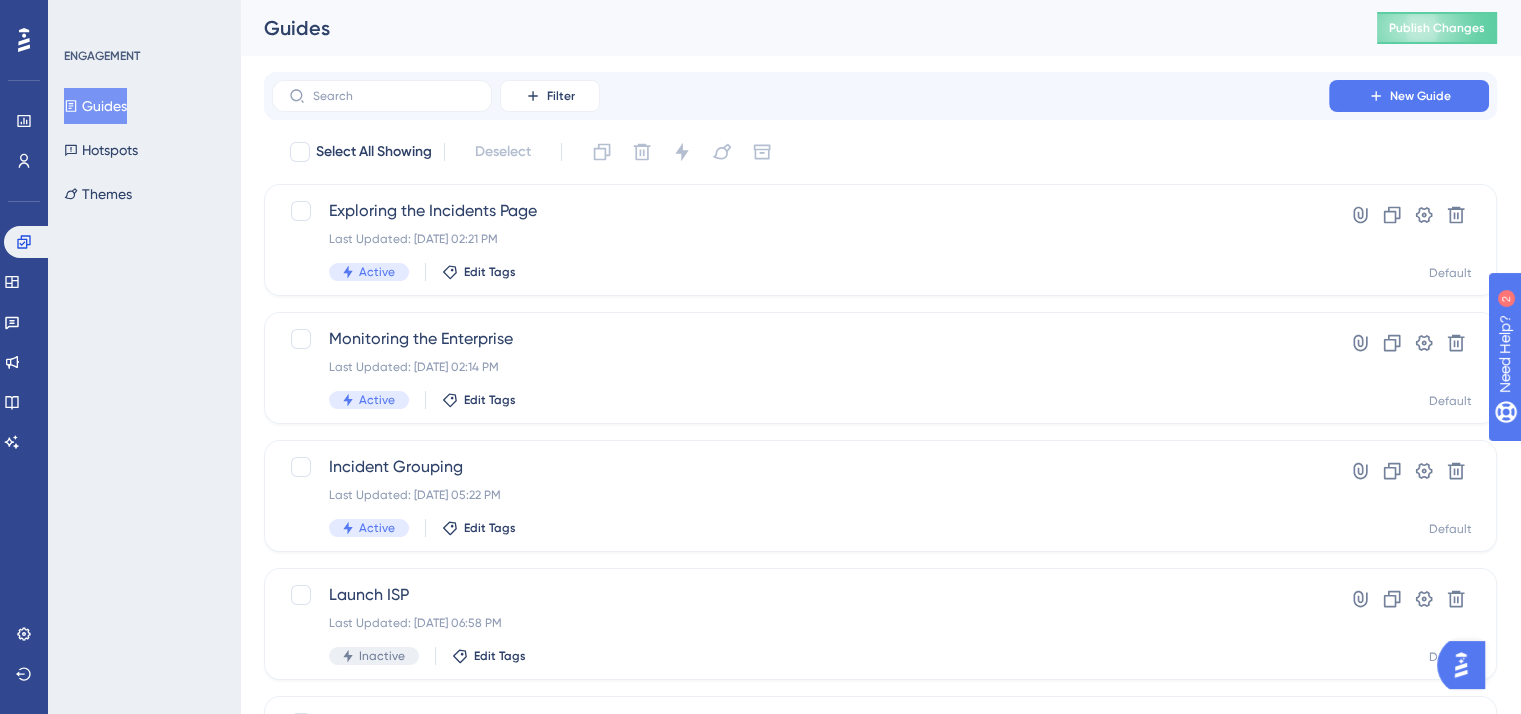 scroll, scrollTop: 0, scrollLeft: 0, axis: both 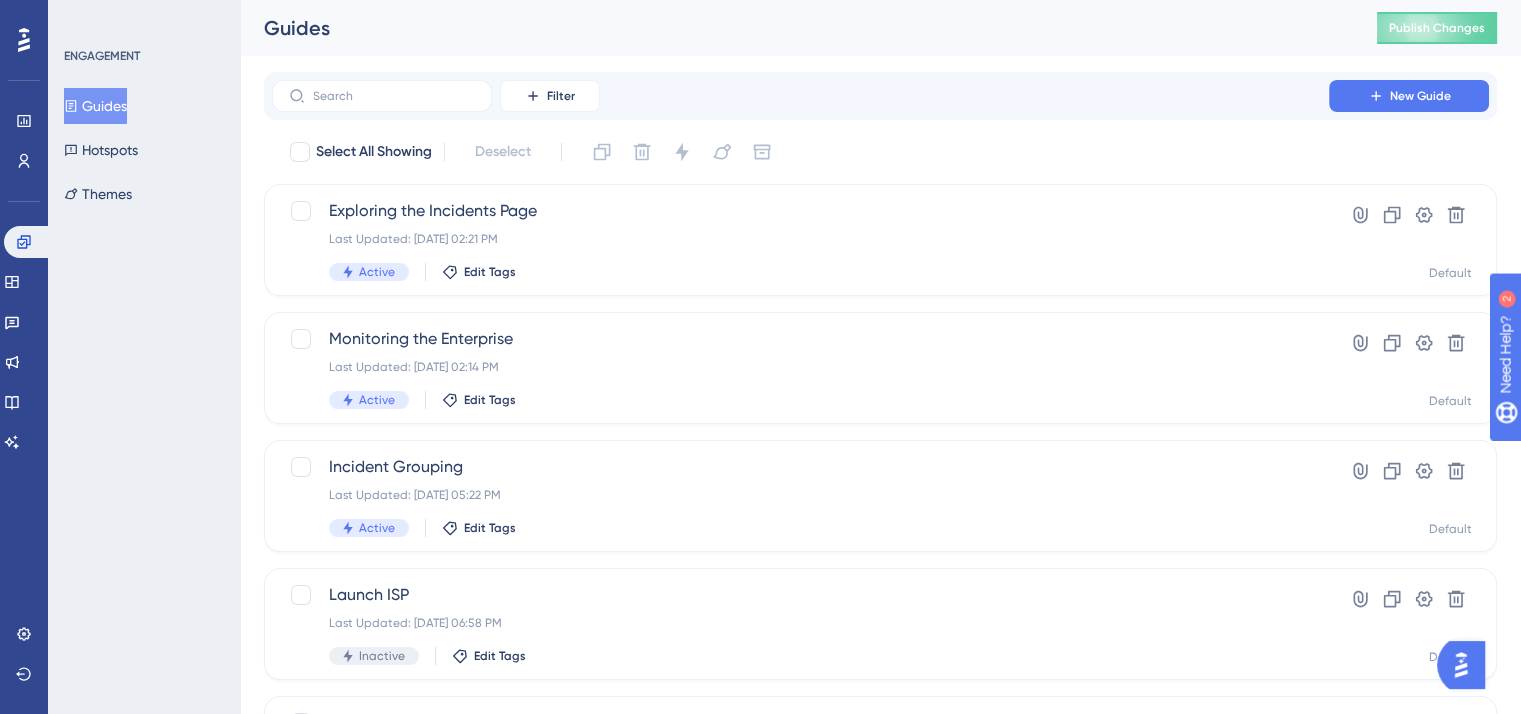 click on "Guides" at bounding box center [95, 106] 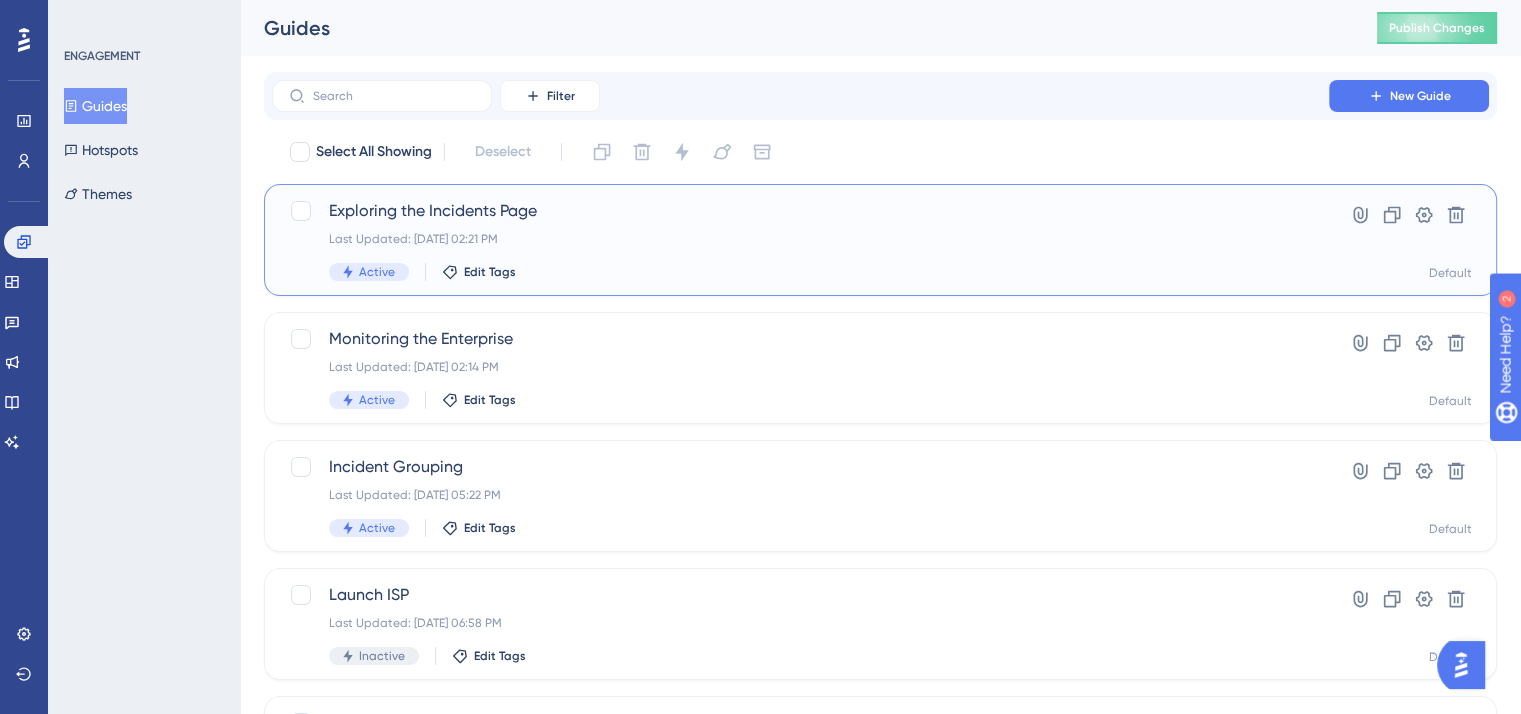 click on "Exploring the Incidents Page Last Updated: Jul 08 2025, 02:21 PM Active Edit Tags" at bounding box center (800, 240) 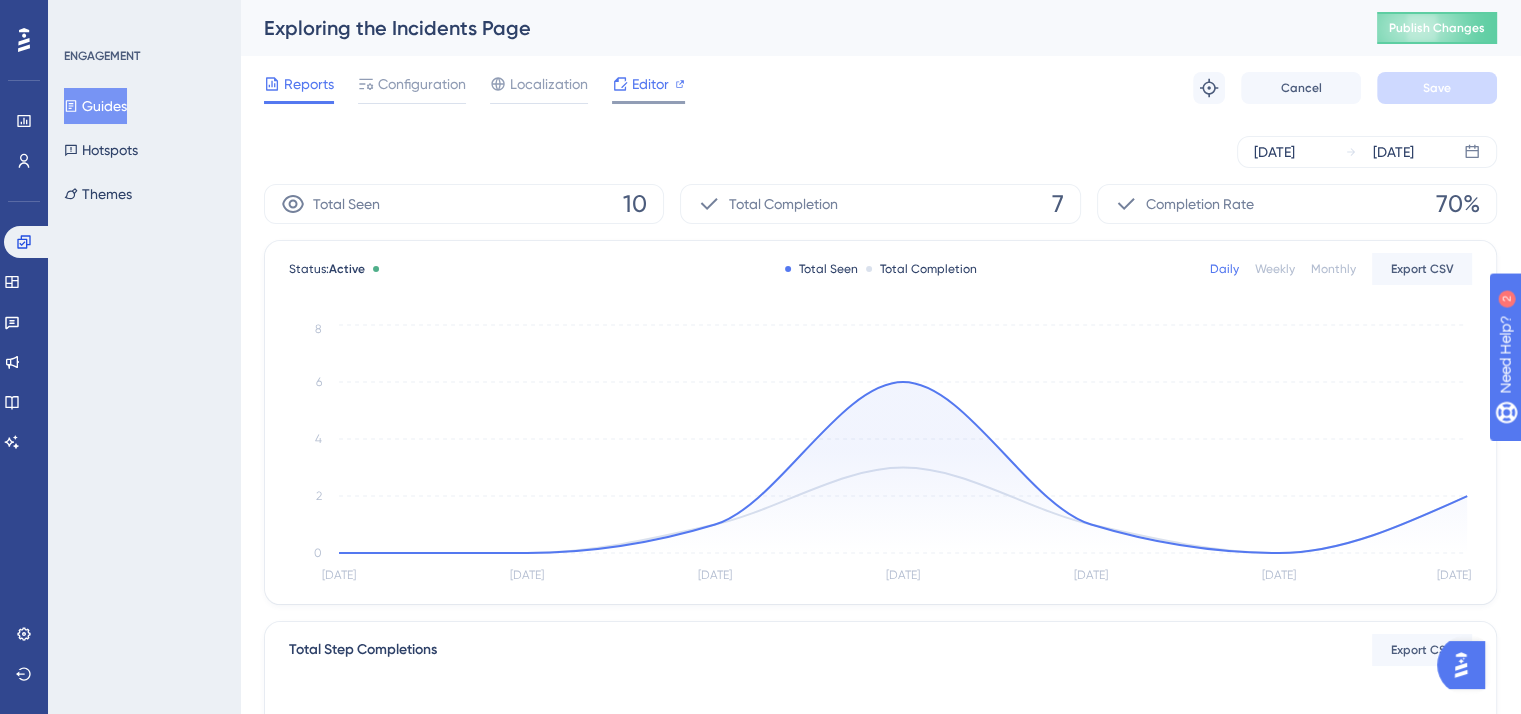 click on "Editor" at bounding box center [650, 84] 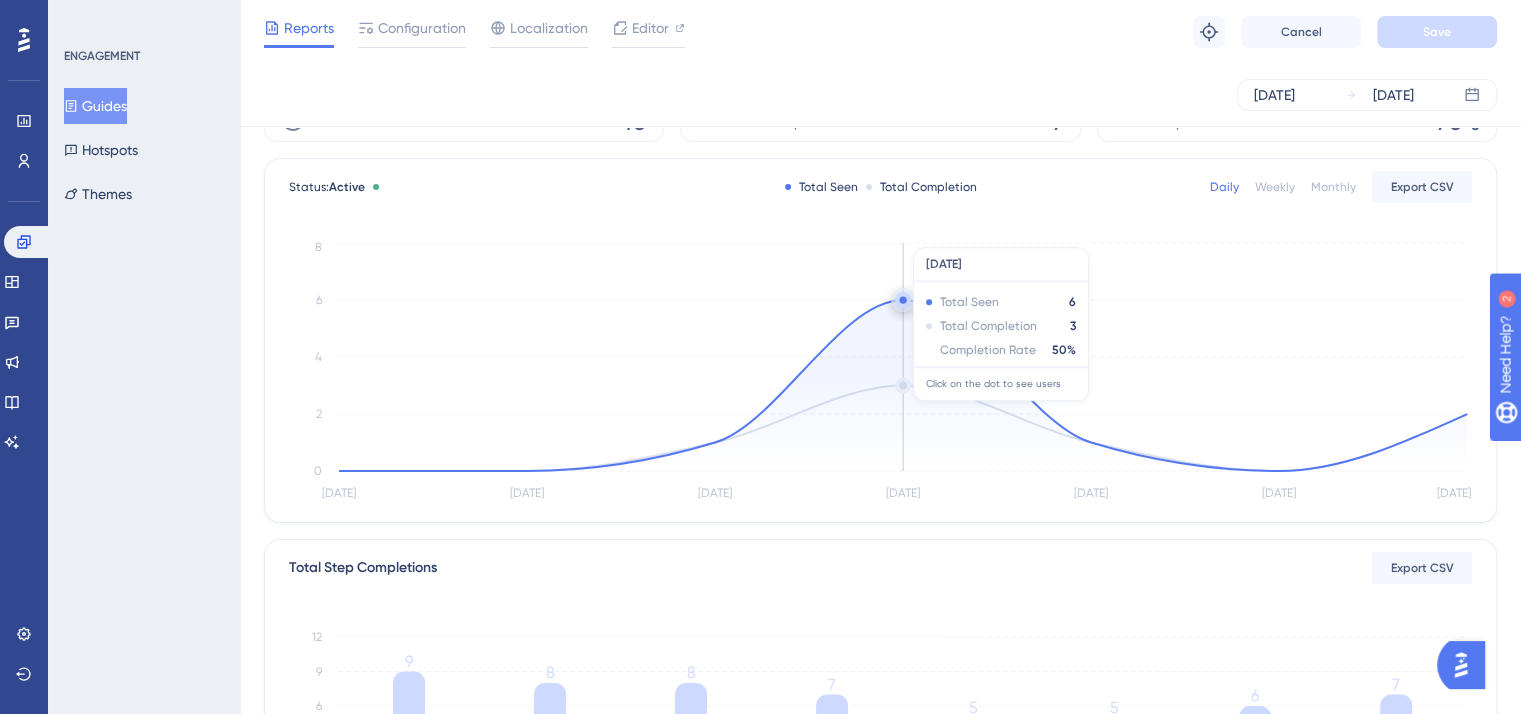 scroll, scrollTop: 0, scrollLeft: 0, axis: both 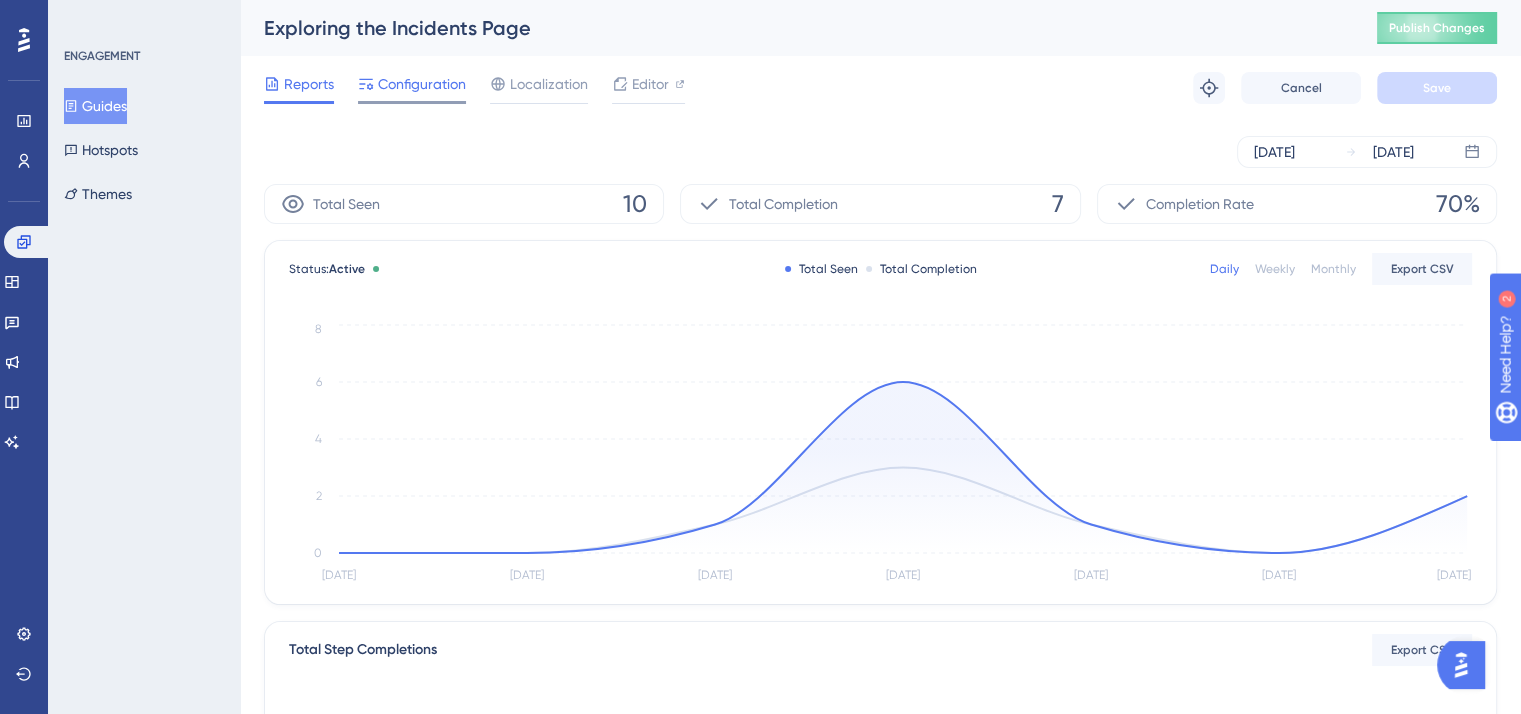 click on "Configuration" at bounding box center (422, 84) 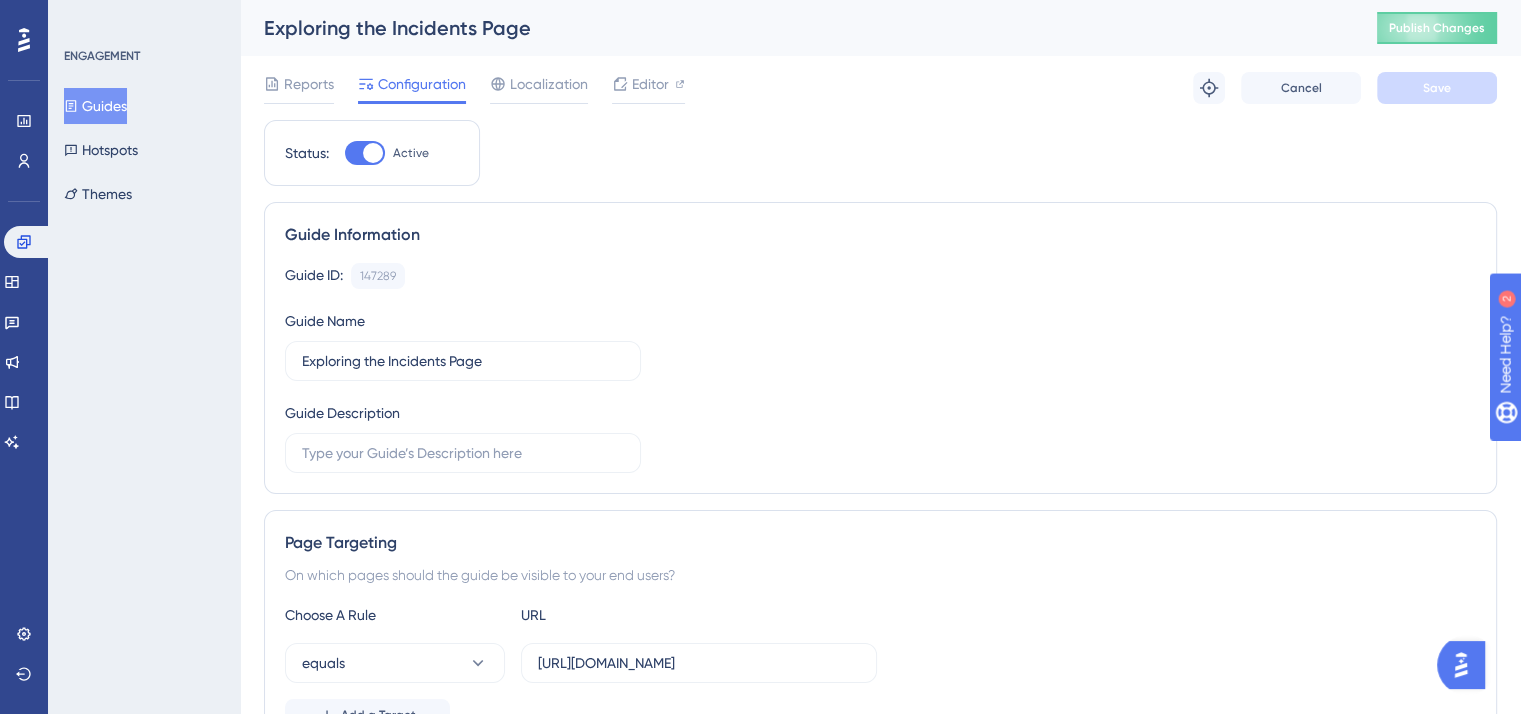 click at bounding box center (373, 153) 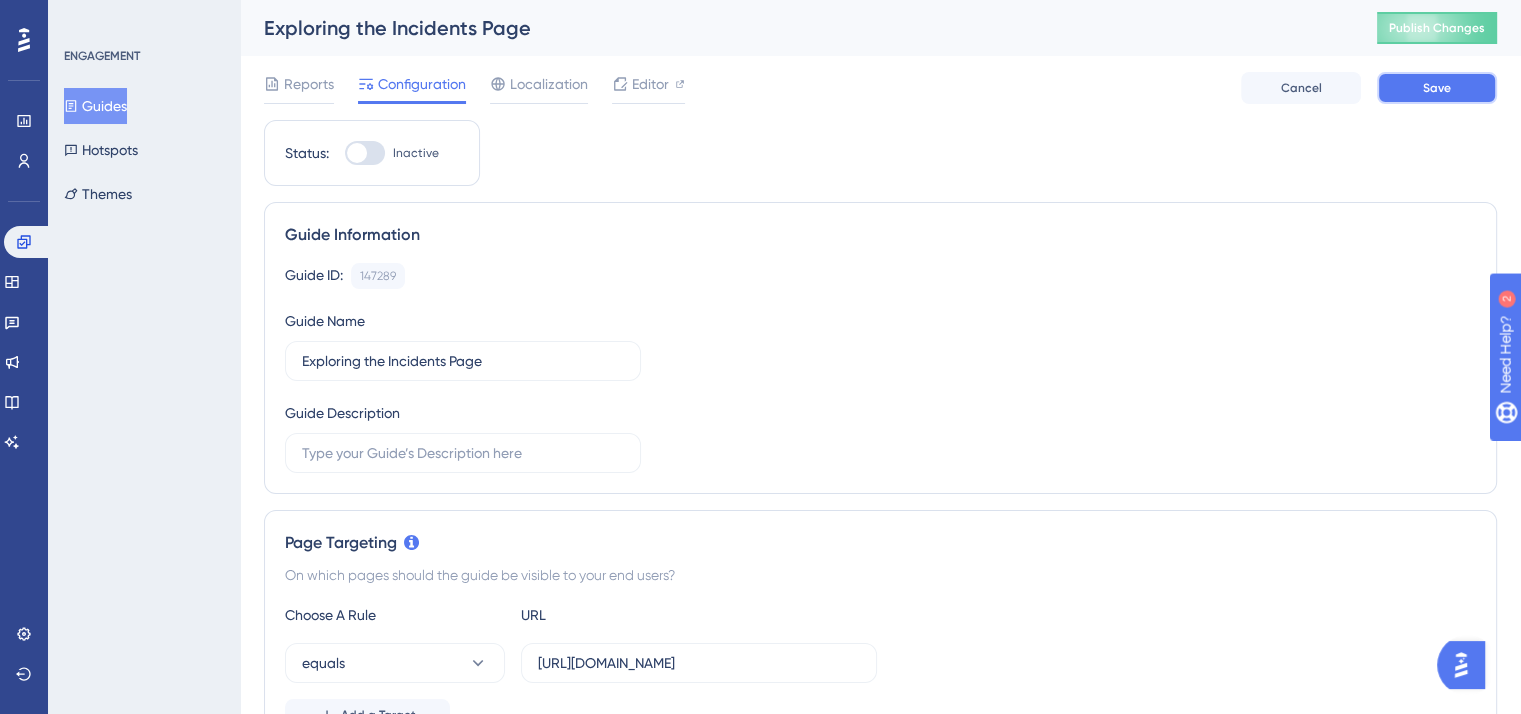 click on "Save" at bounding box center (1437, 88) 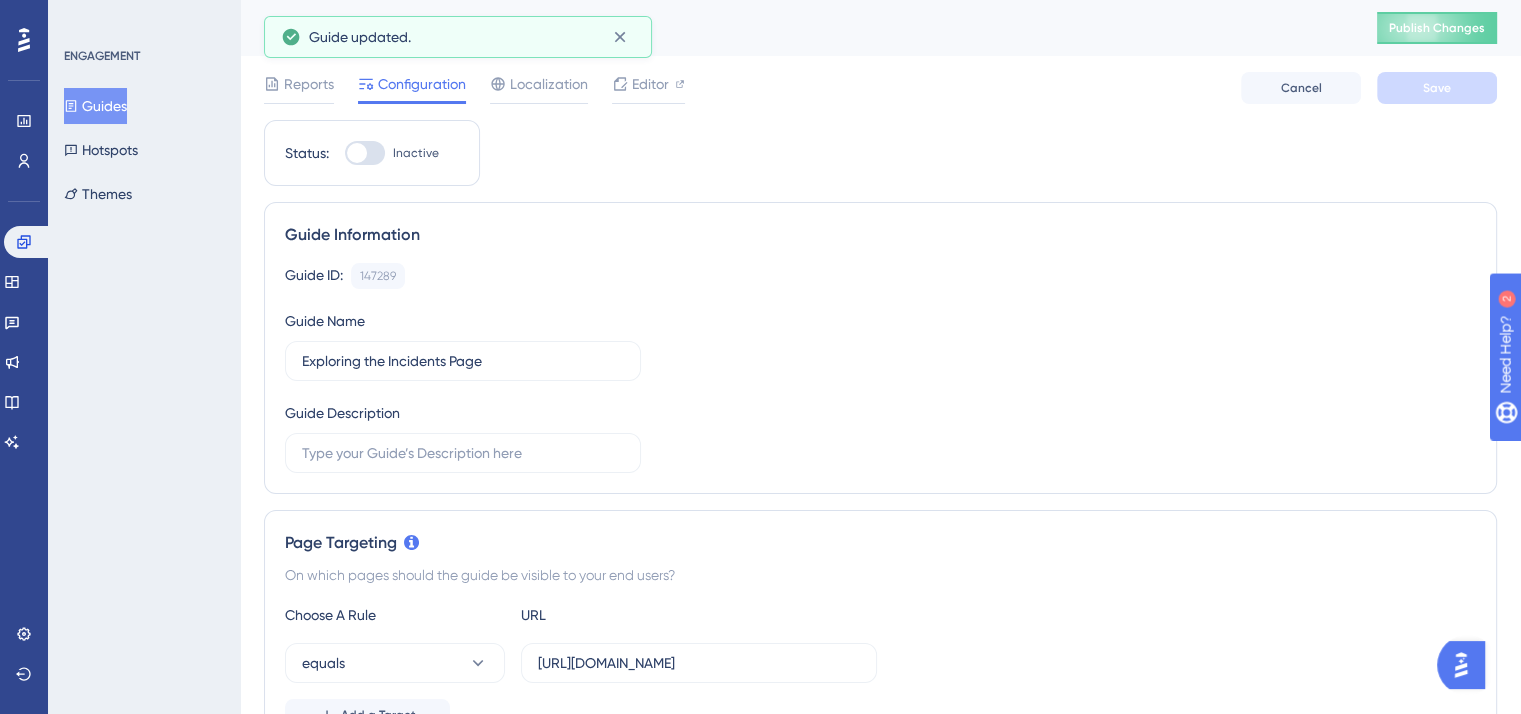 click at bounding box center [365, 153] 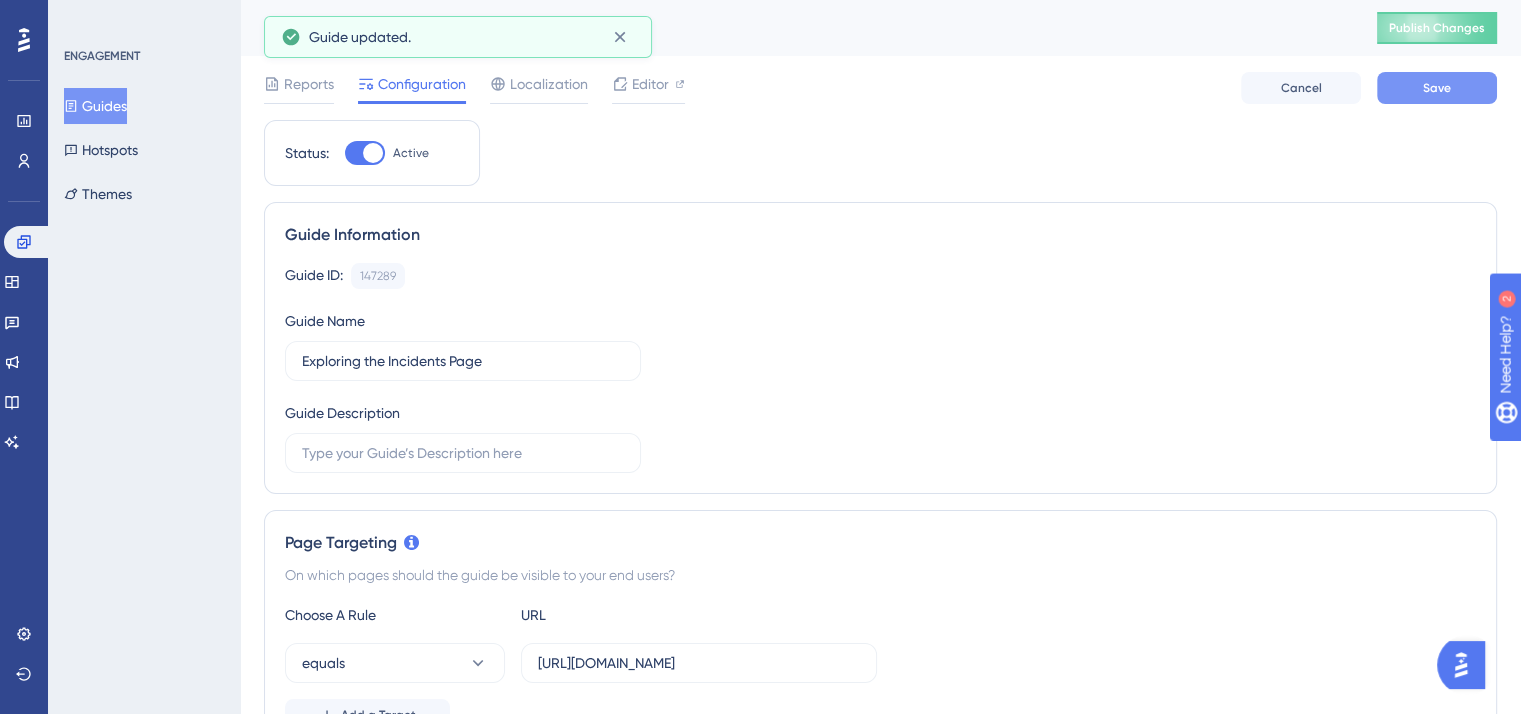 click on "Save" at bounding box center [1437, 88] 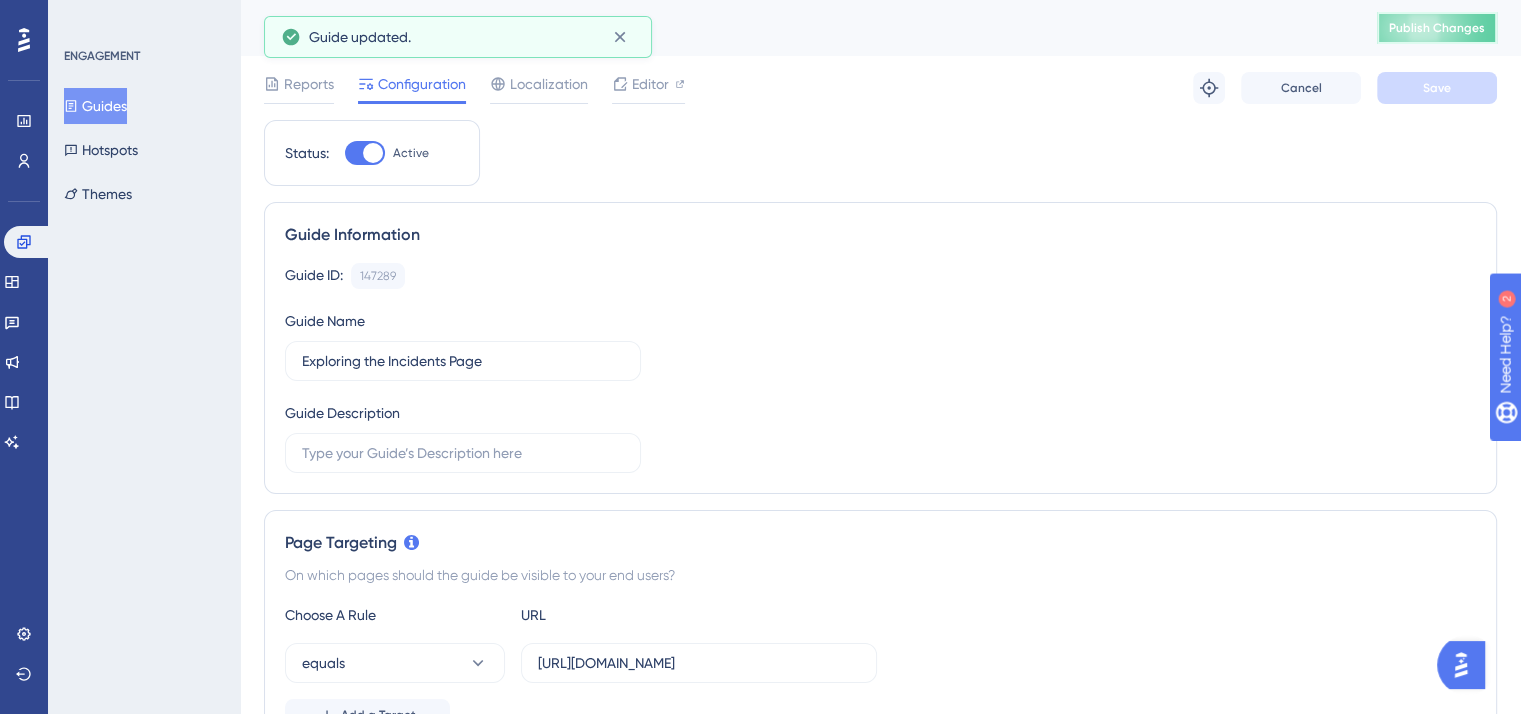 click on "Publish Changes" at bounding box center (1437, 28) 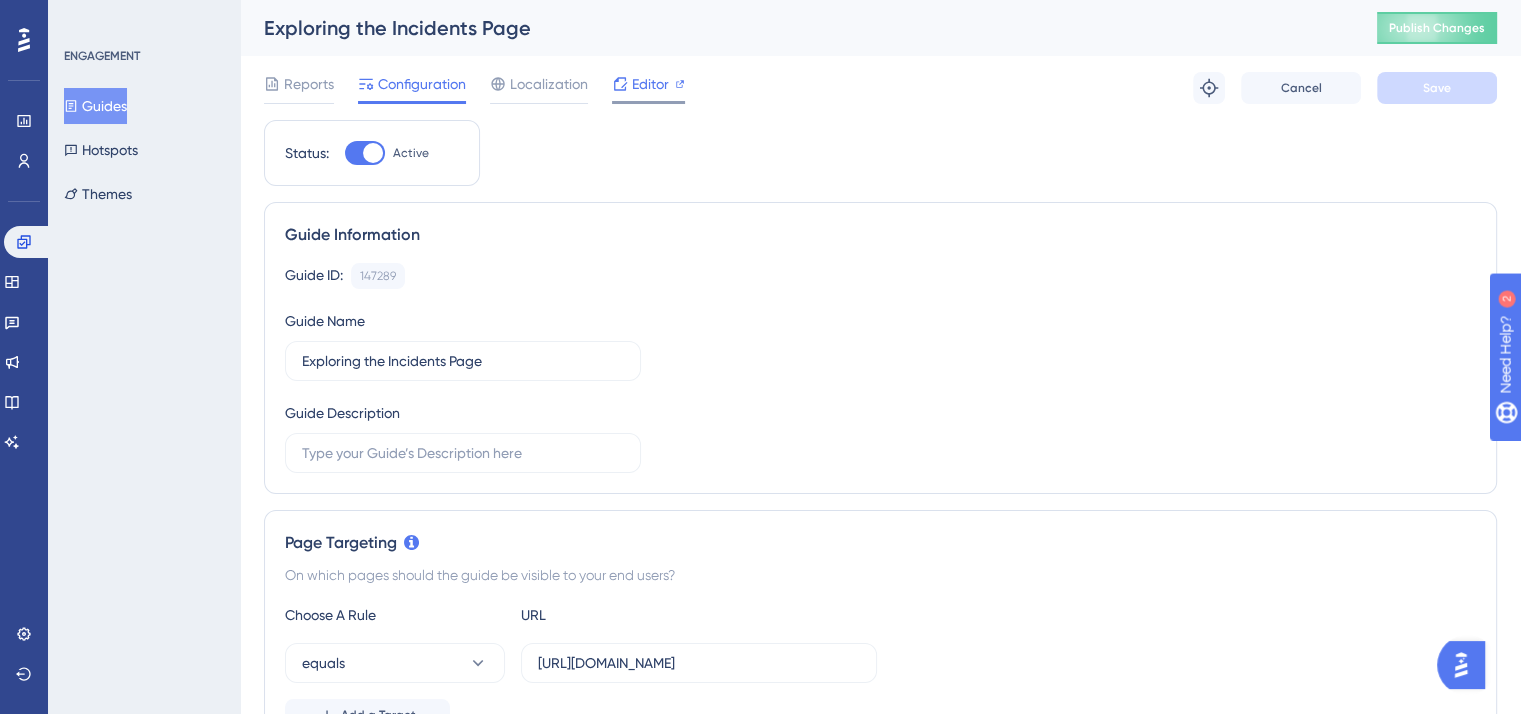 click on "Editor" at bounding box center (650, 84) 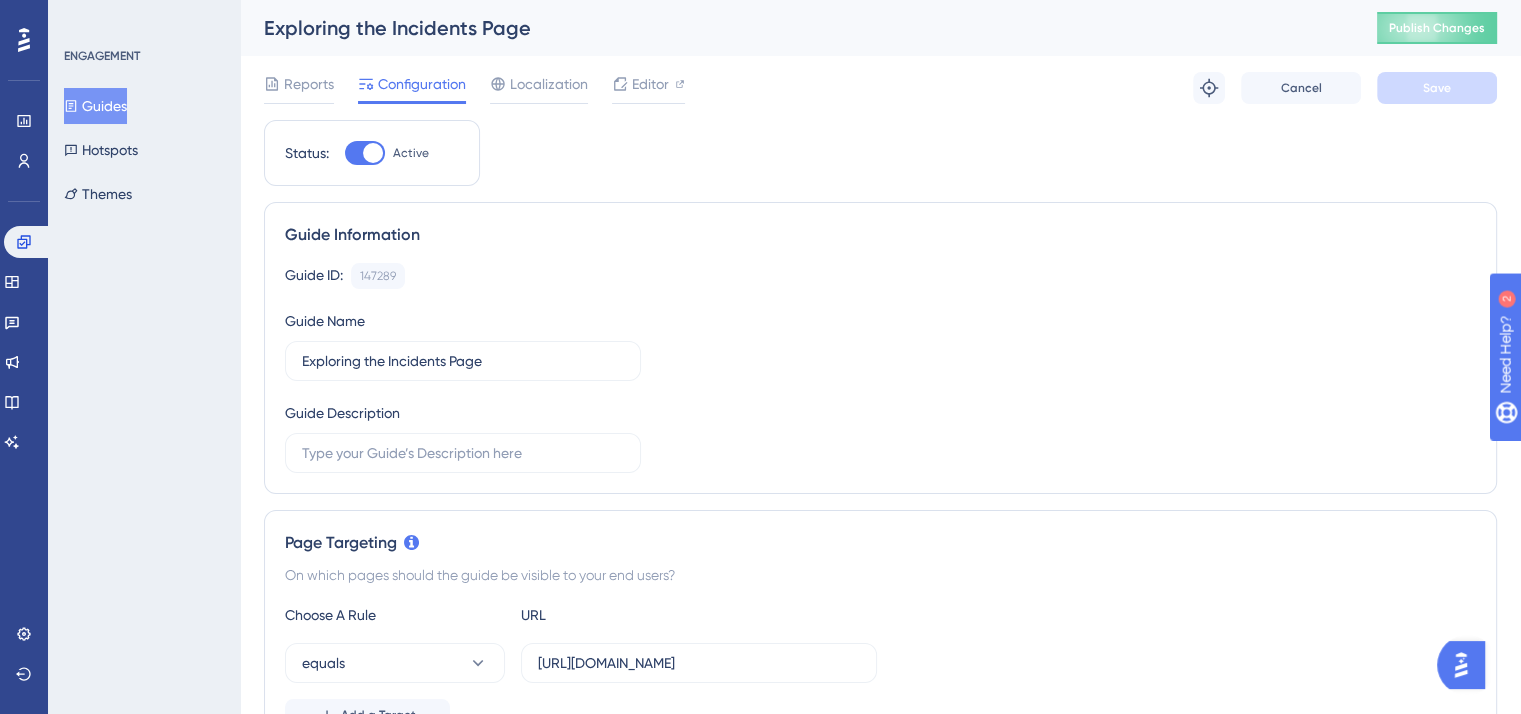click at bounding box center [373, 153] 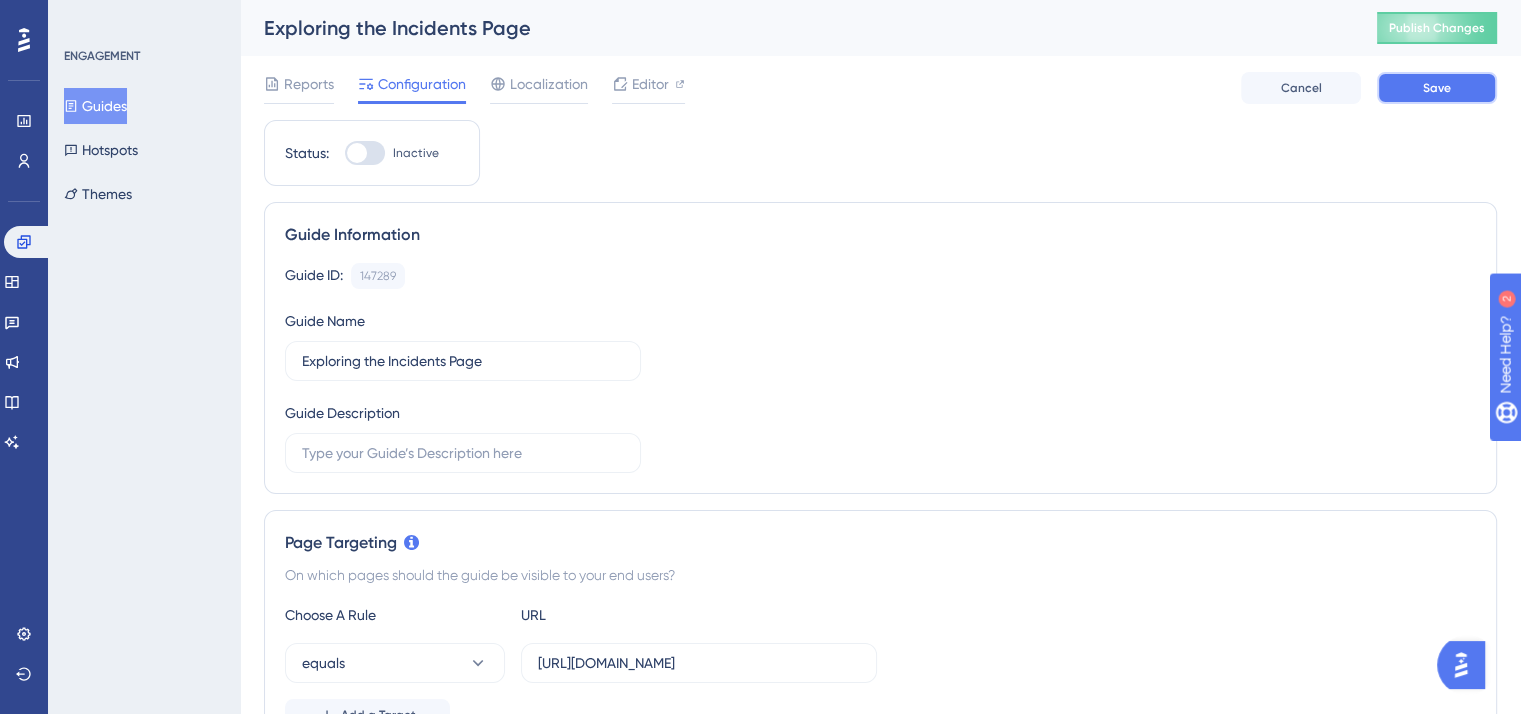 click on "Save" at bounding box center [1437, 88] 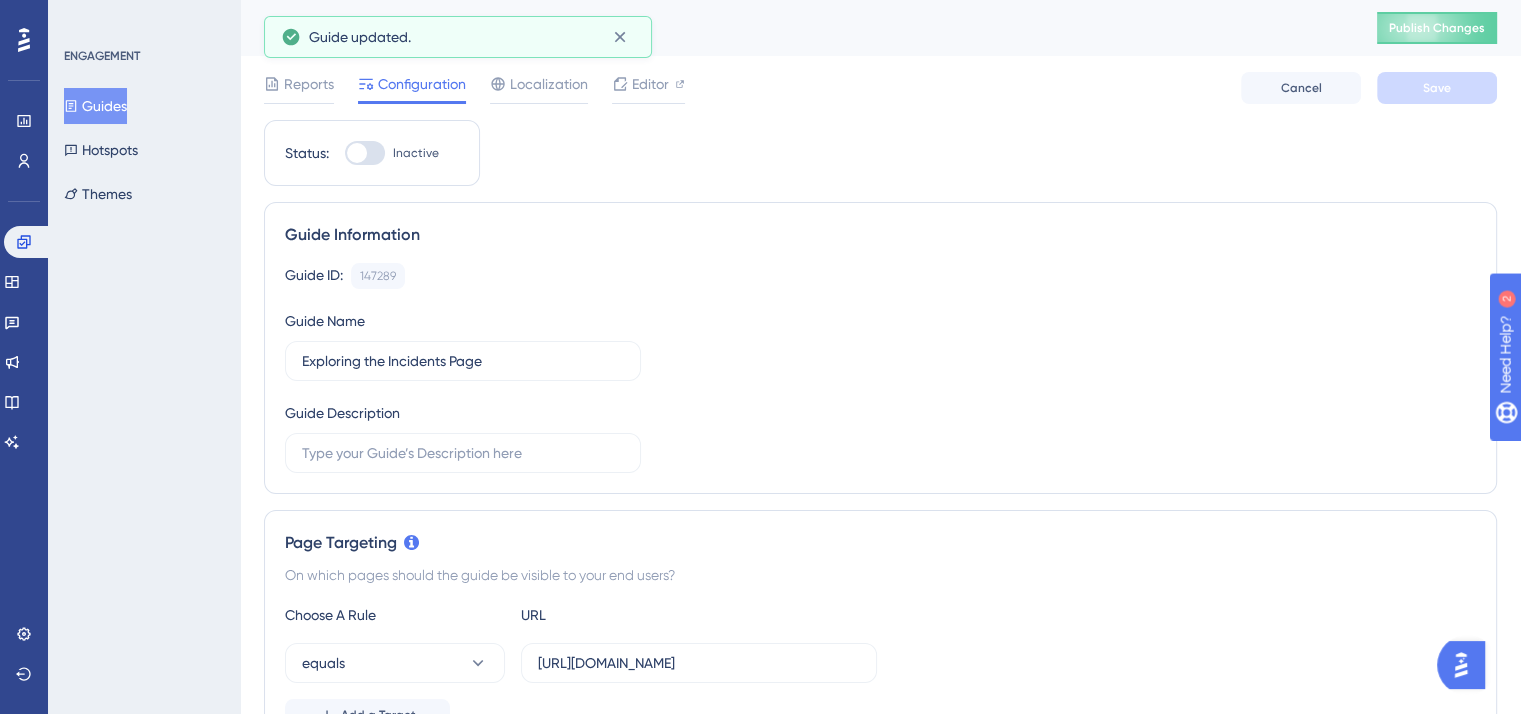 click at bounding box center (365, 153) 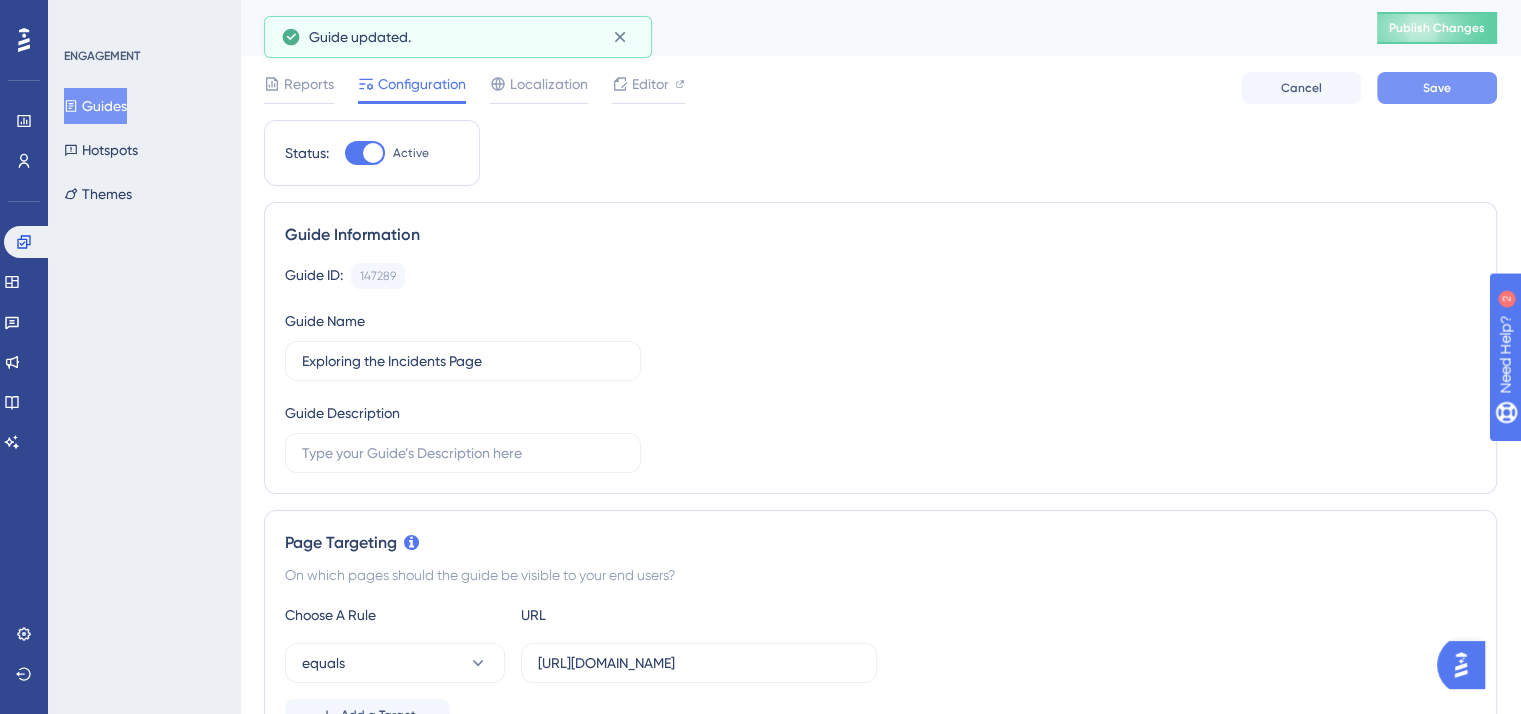 click on "Save" at bounding box center [1437, 88] 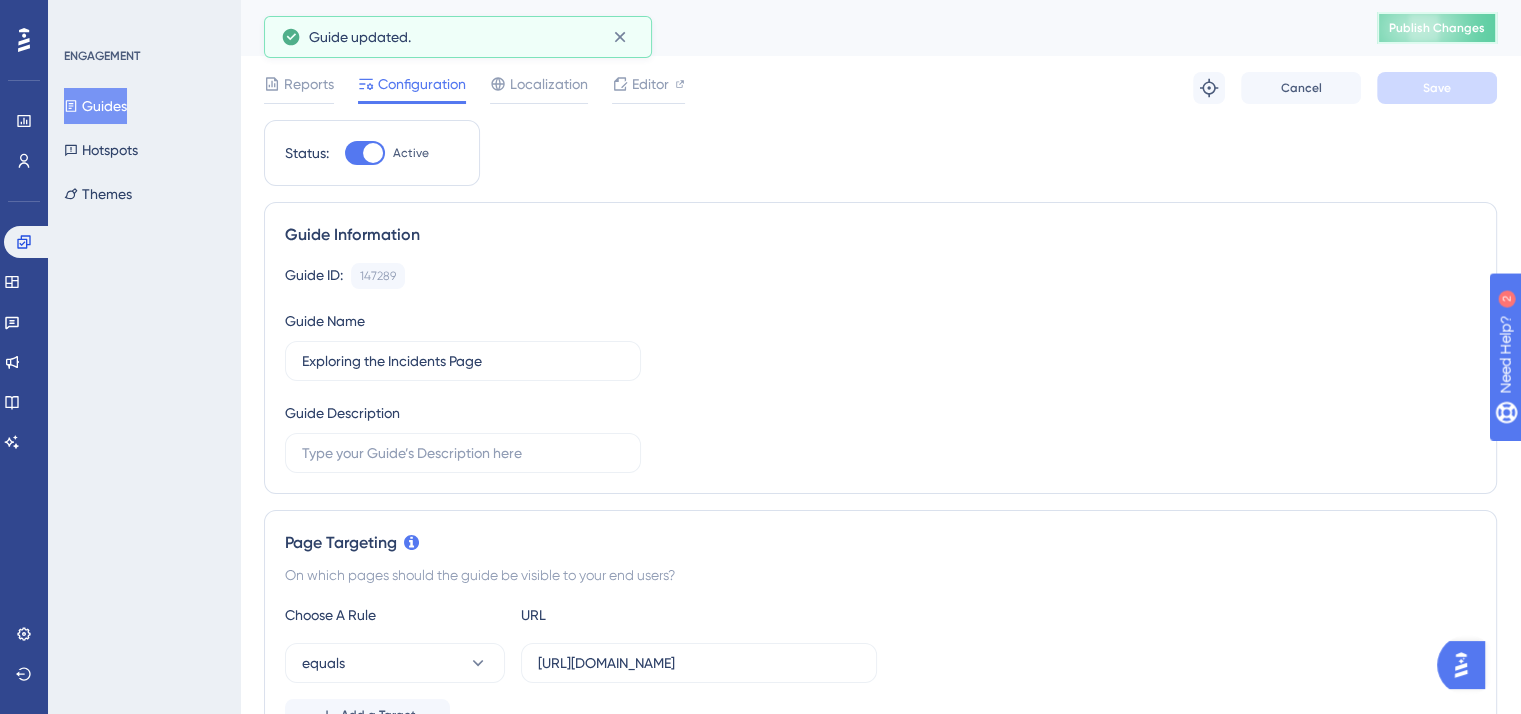 click on "Publish Changes" at bounding box center (1437, 28) 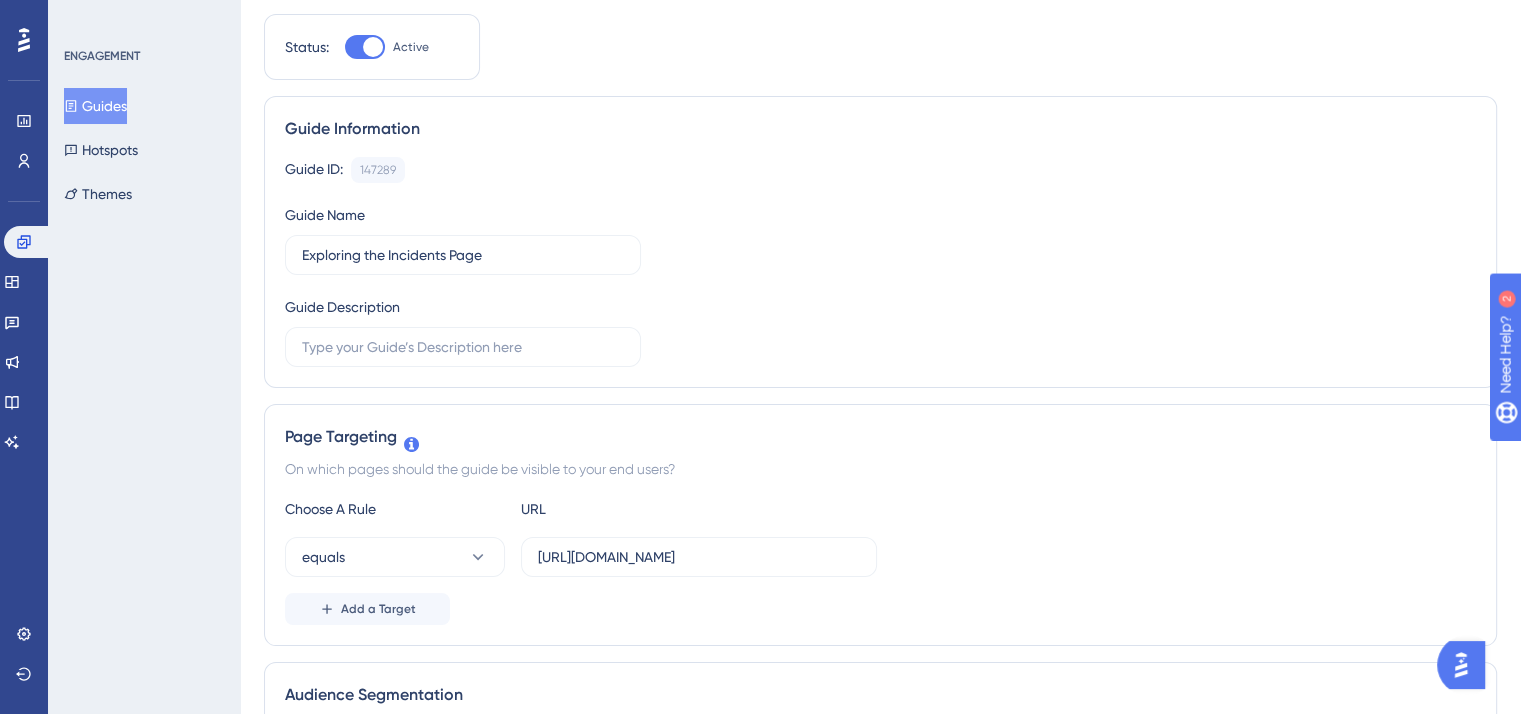 scroll, scrollTop: 0, scrollLeft: 0, axis: both 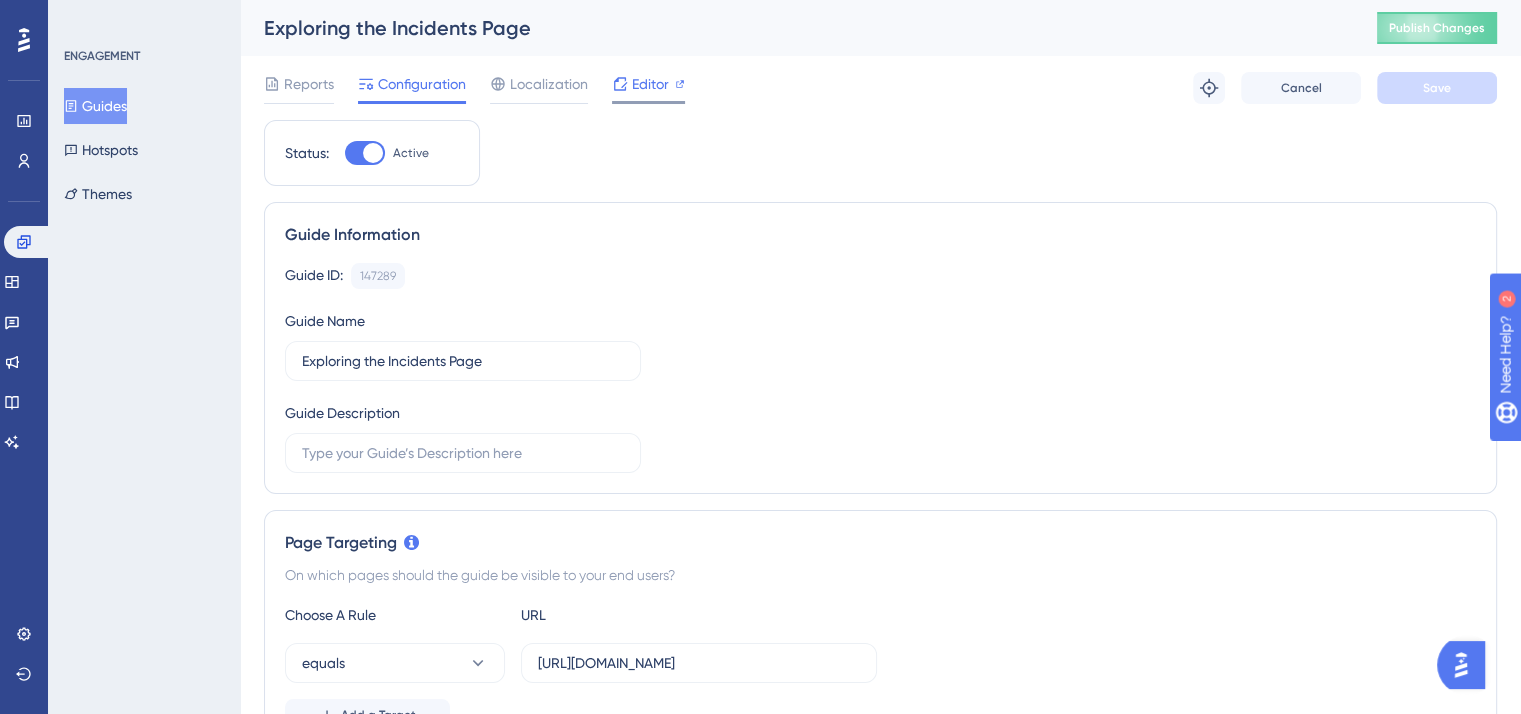 click on "Editor" at bounding box center (648, 84) 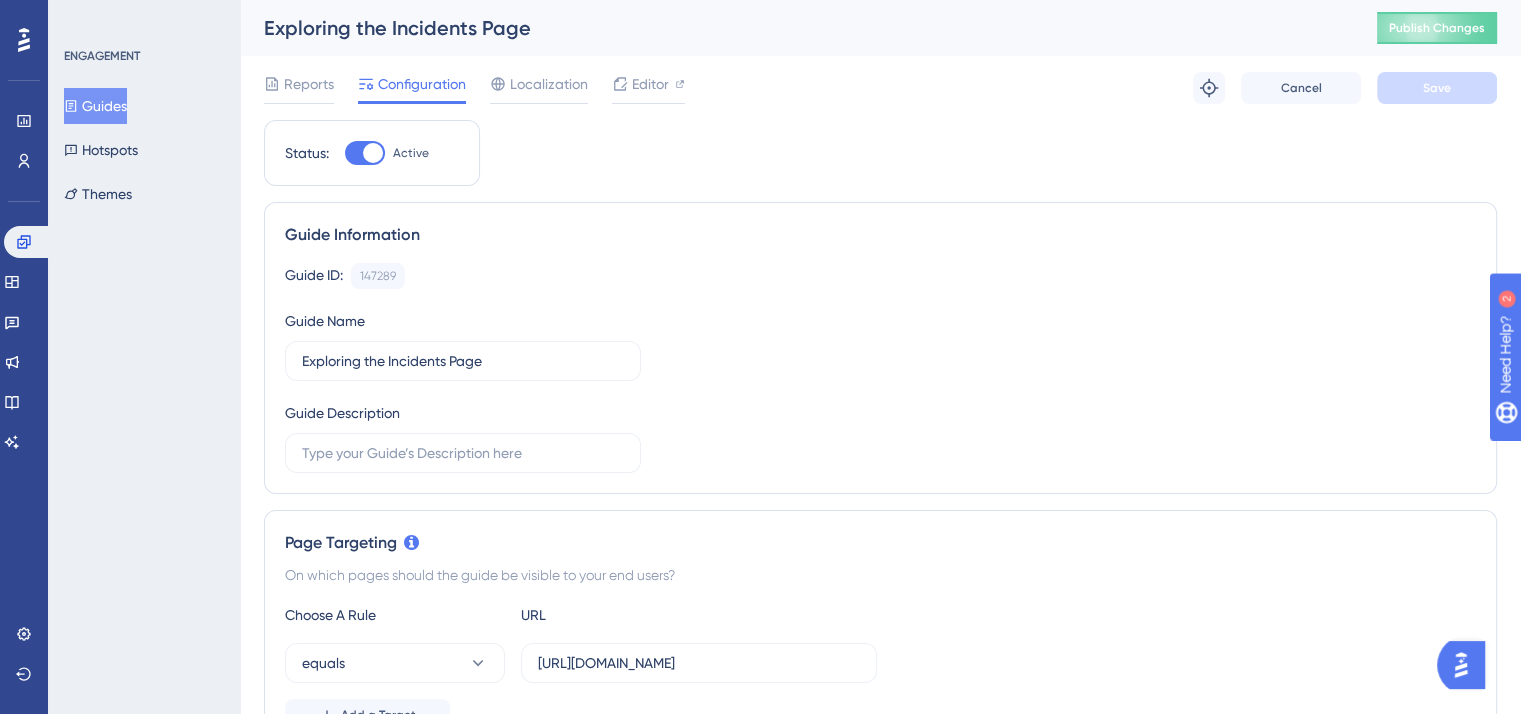 click on "Guides" at bounding box center (95, 106) 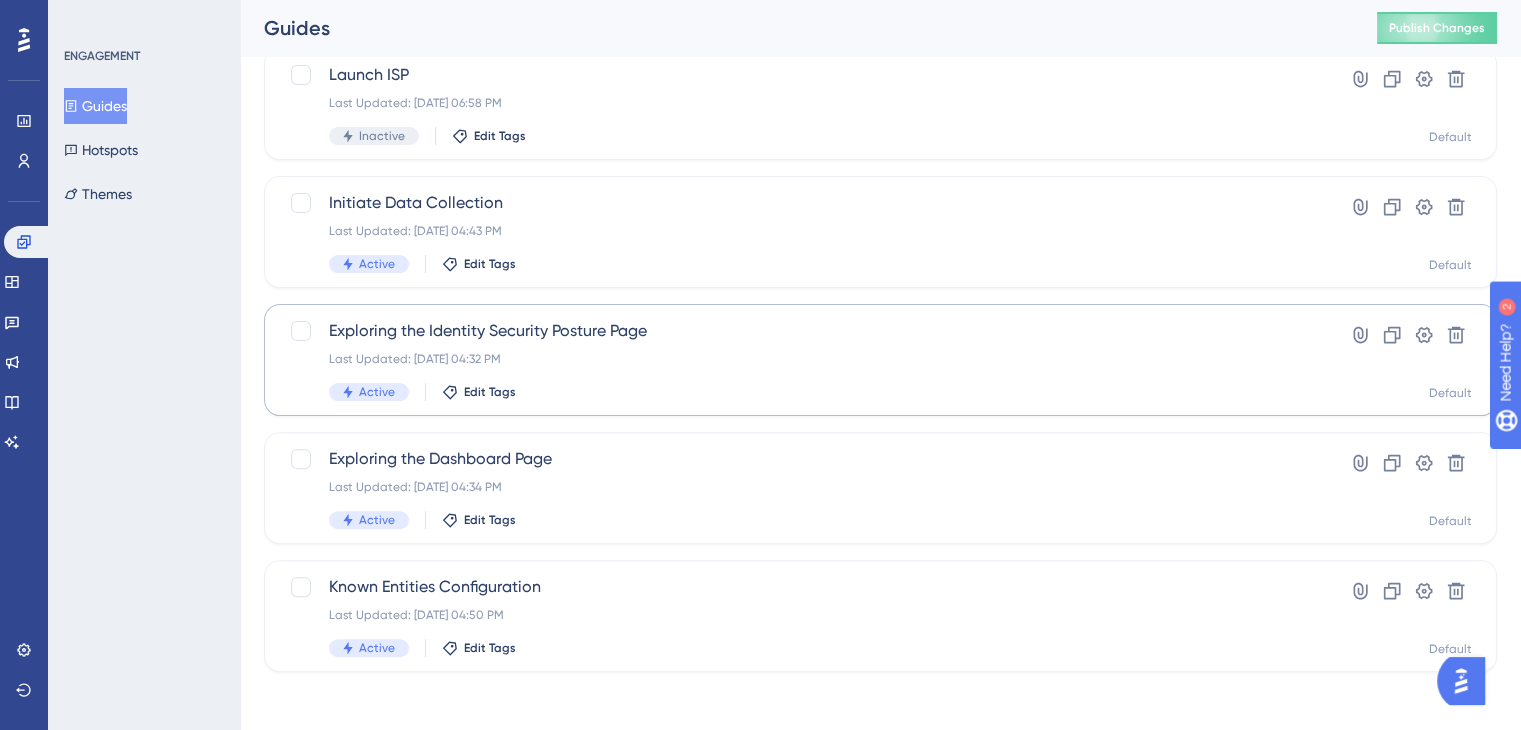scroll, scrollTop: 526, scrollLeft: 0, axis: vertical 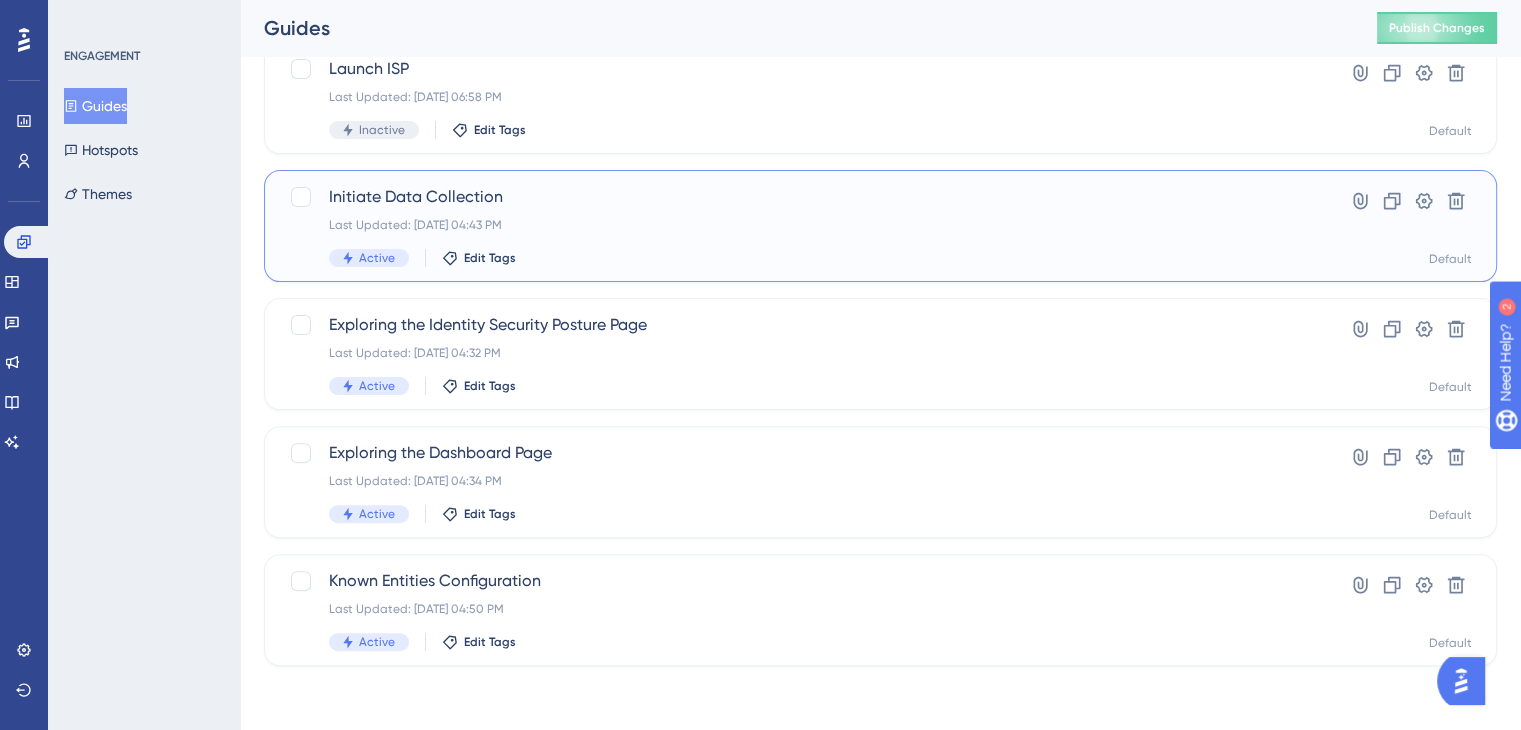 click on "Last Updated: Jul 11 2025, 04:43 PM" at bounding box center (800, 225) 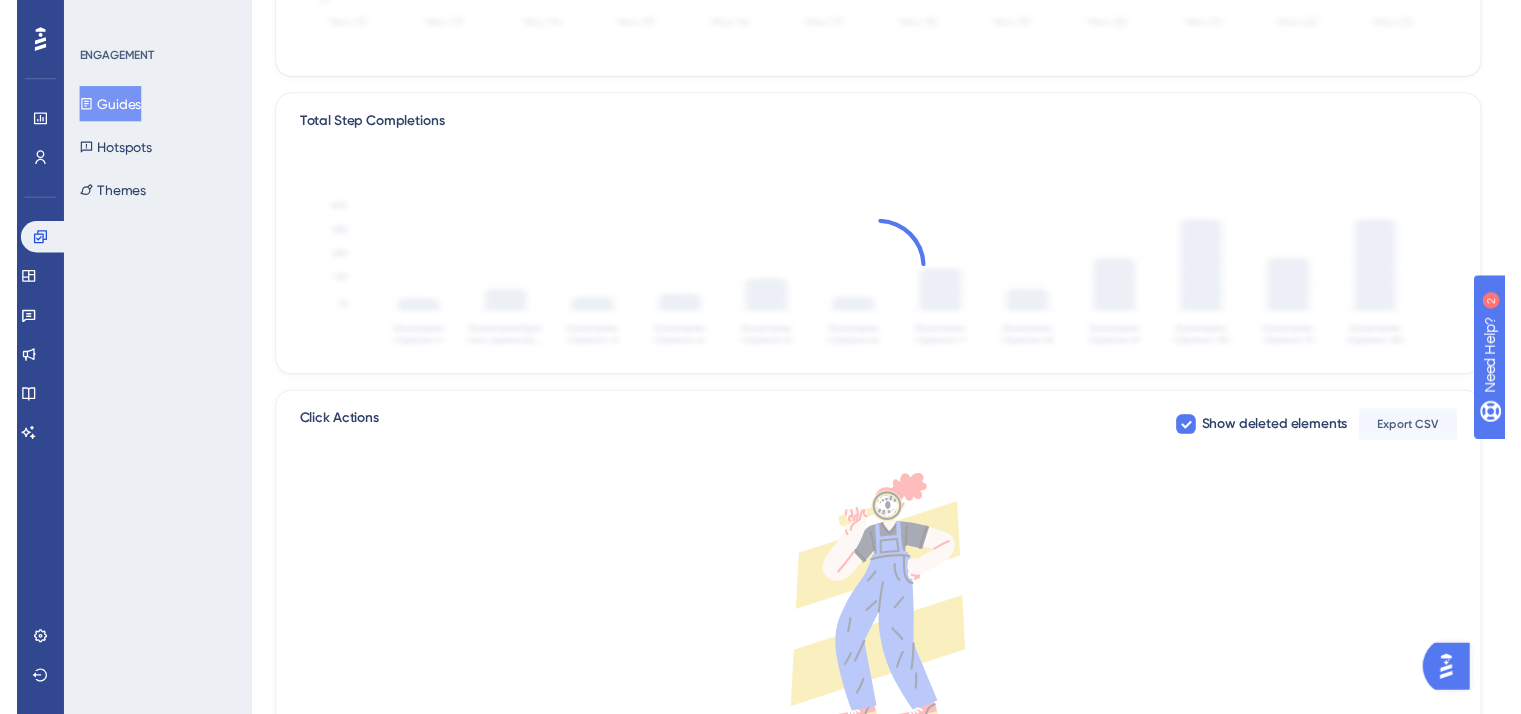 scroll, scrollTop: 0, scrollLeft: 0, axis: both 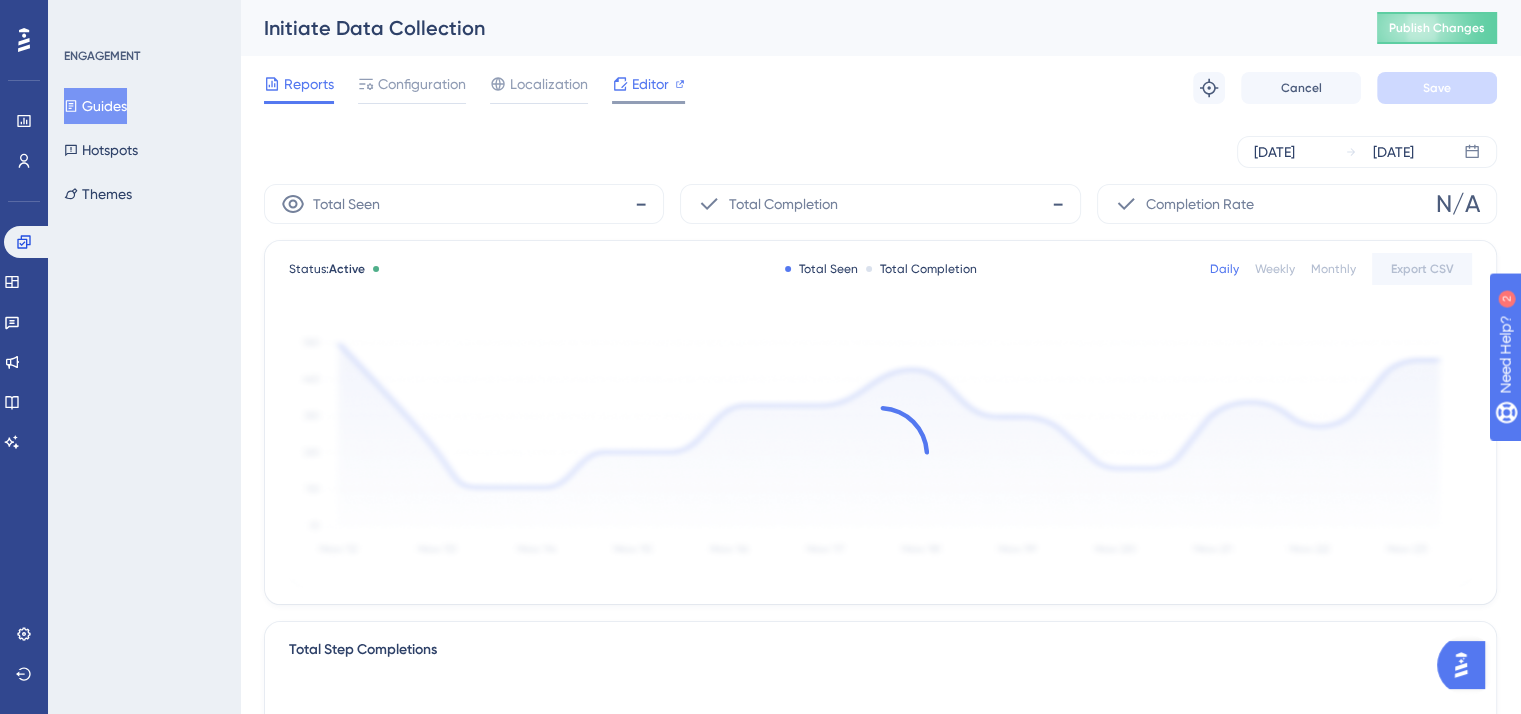 click on "Editor" at bounding box center (650, 84) 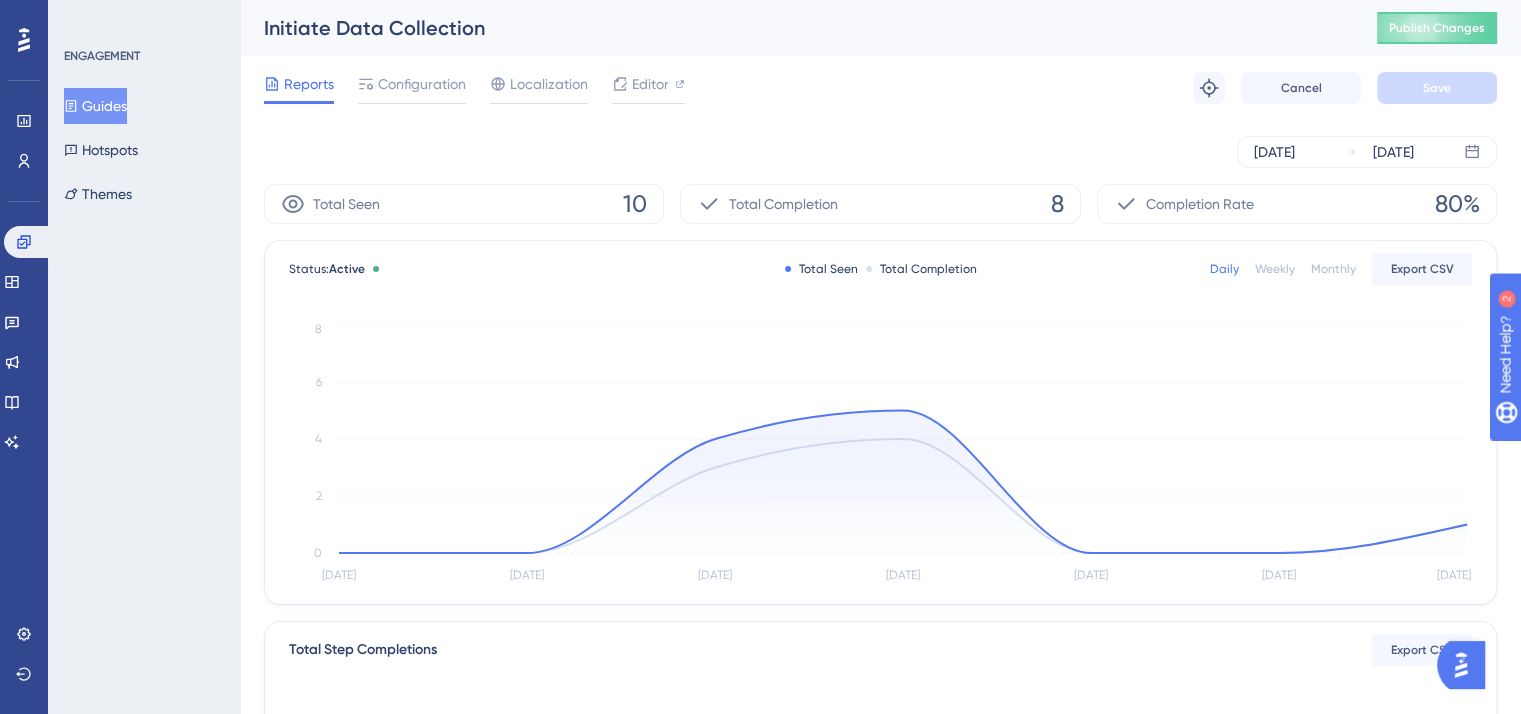 click on "Guides" at bounding box center [95, 106] 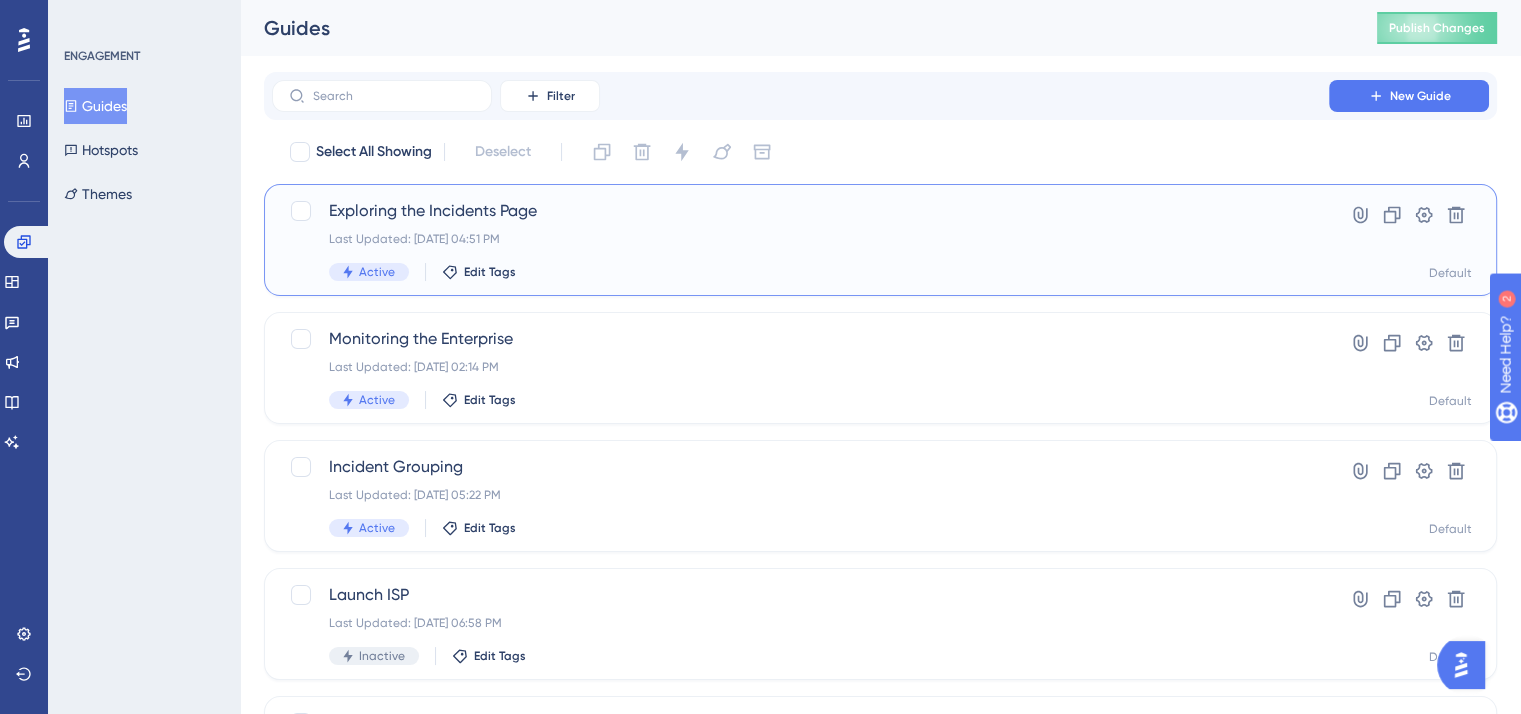 click on "Exploring the Incidents Page Last Updated: Jul 11 2025, 04:51 PM Active Edit Tags" at bounding box center [800, 240] 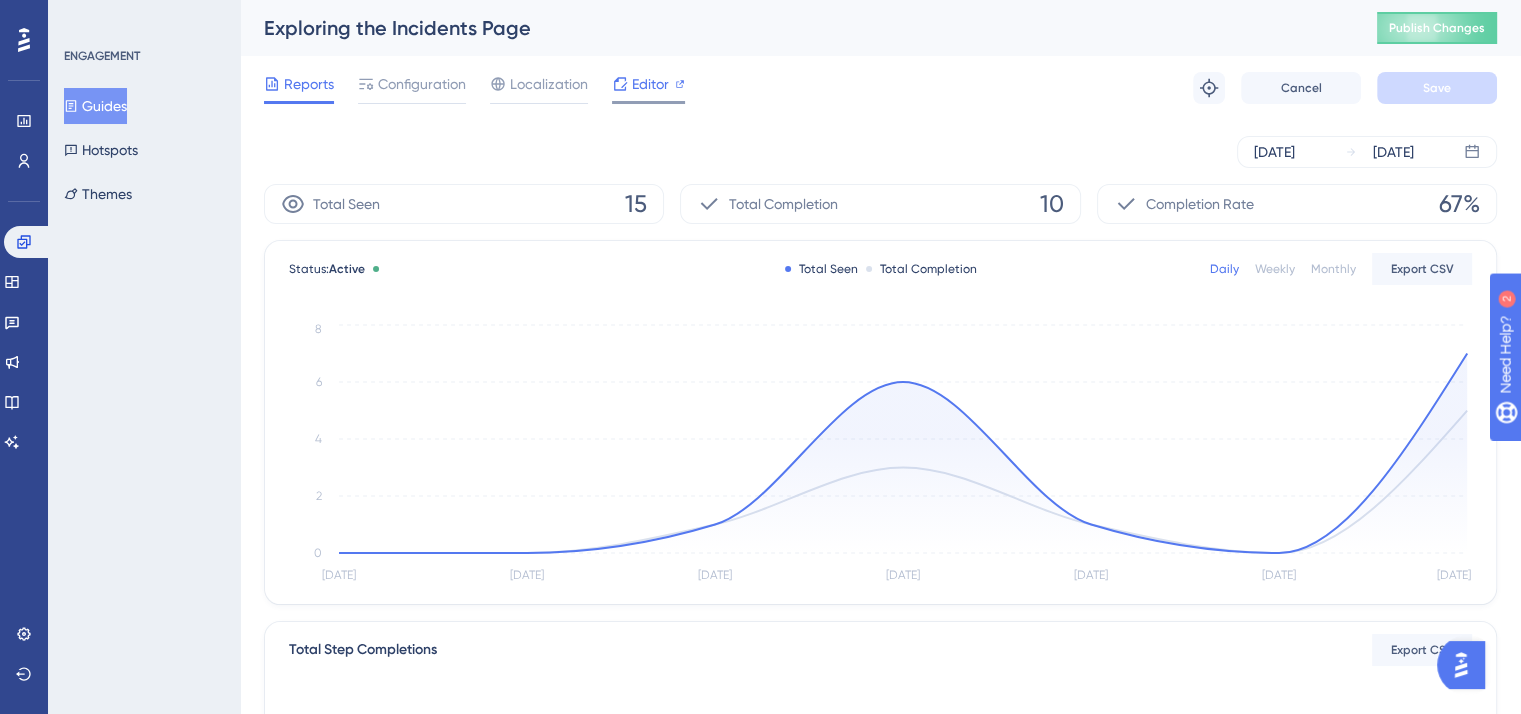 click on "Editor" at bounding box center (650, 84) 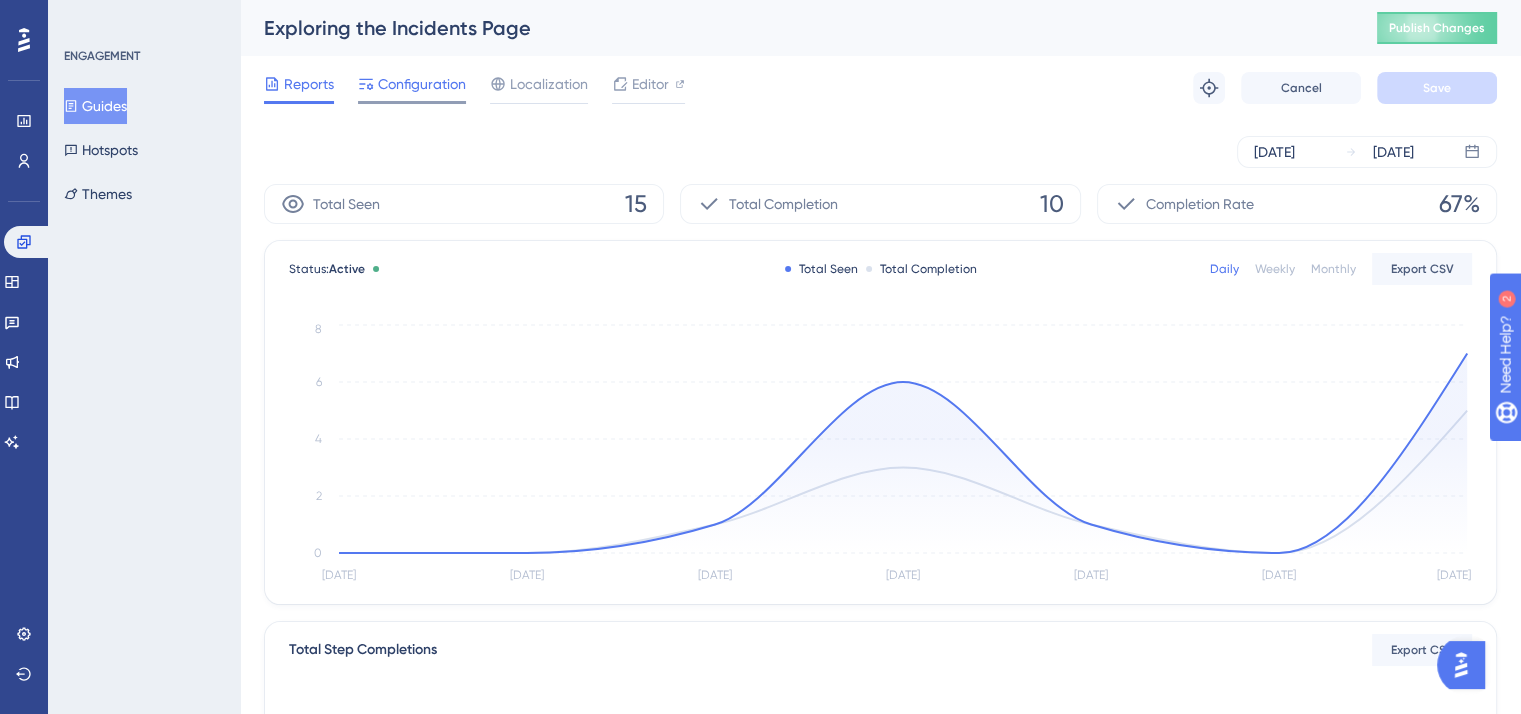 click on "Configuration" at bounding box center (422, 84) 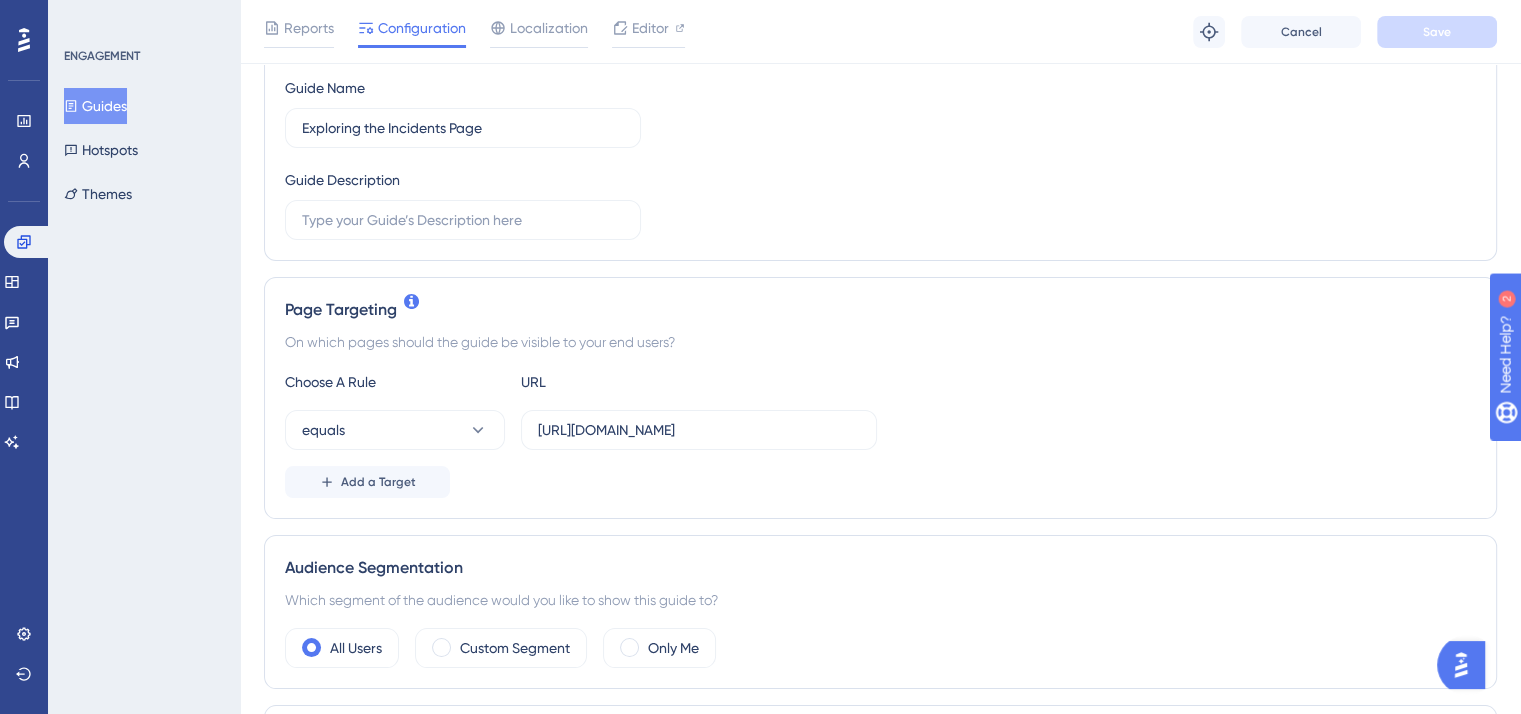 scroll, scrollTop: 300, scrollLeft: 0, axis: vertical 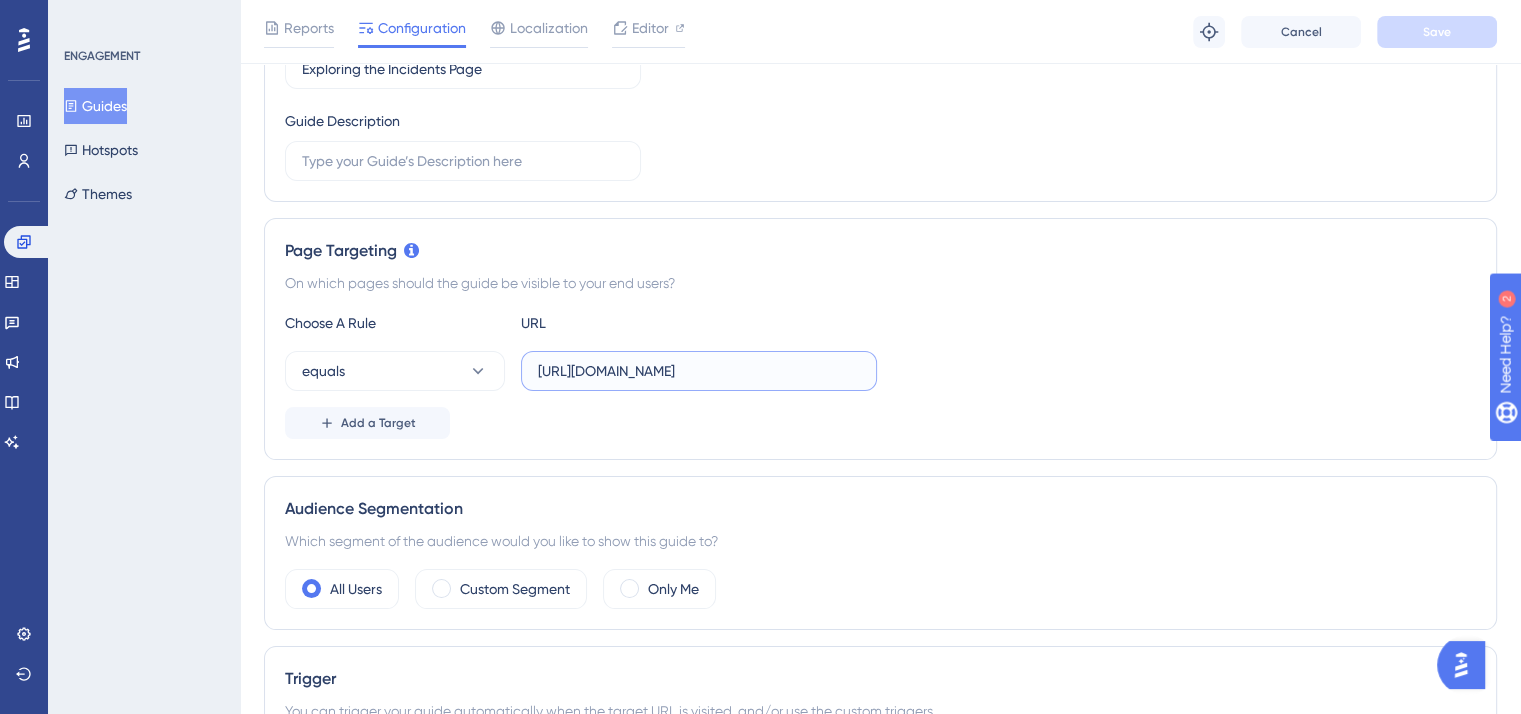 click on "https://qa.authmind.net/posture/identities?order_by=desc&page=1&rpp=20&sort_by=score" at bounding box center [699, 371] 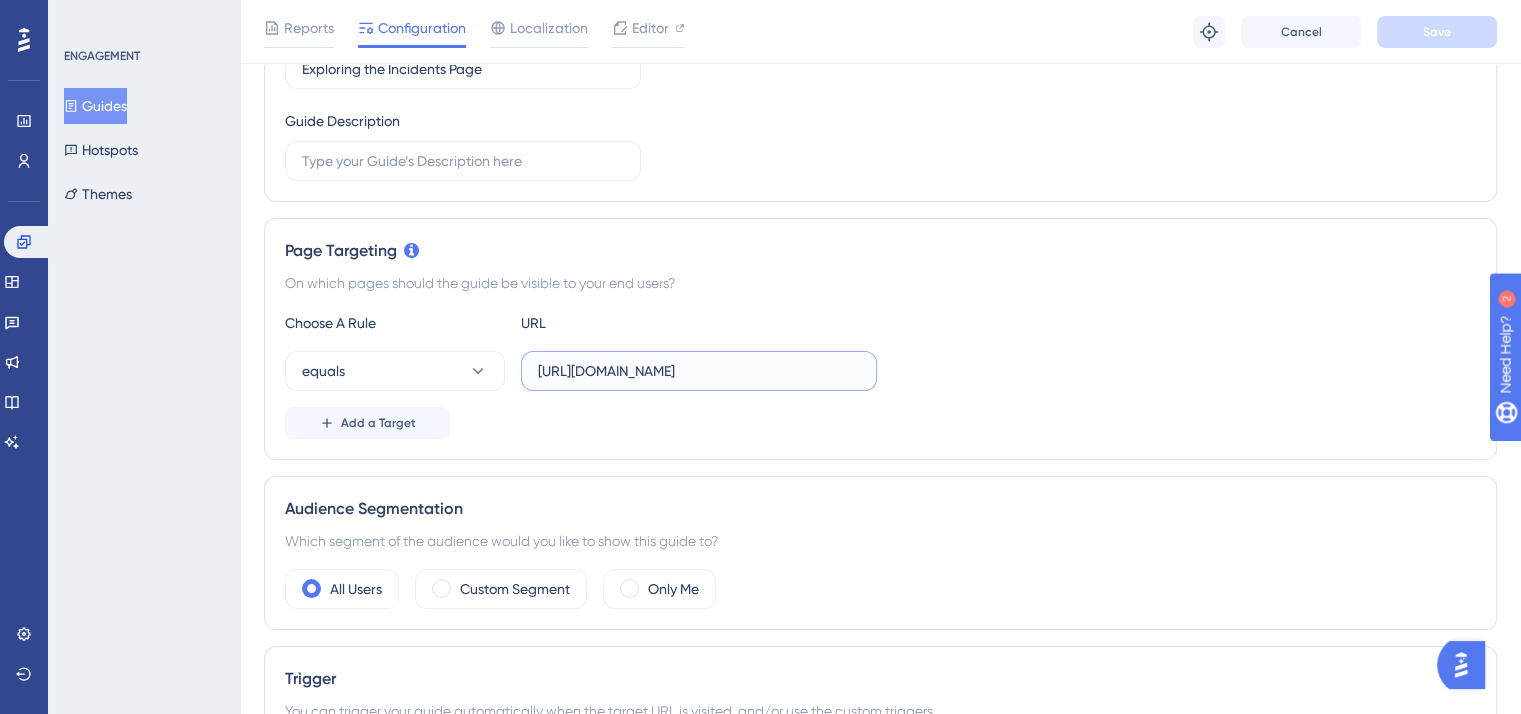 scroll, scrollTop: 0, scrollLeft: 0, axis: both 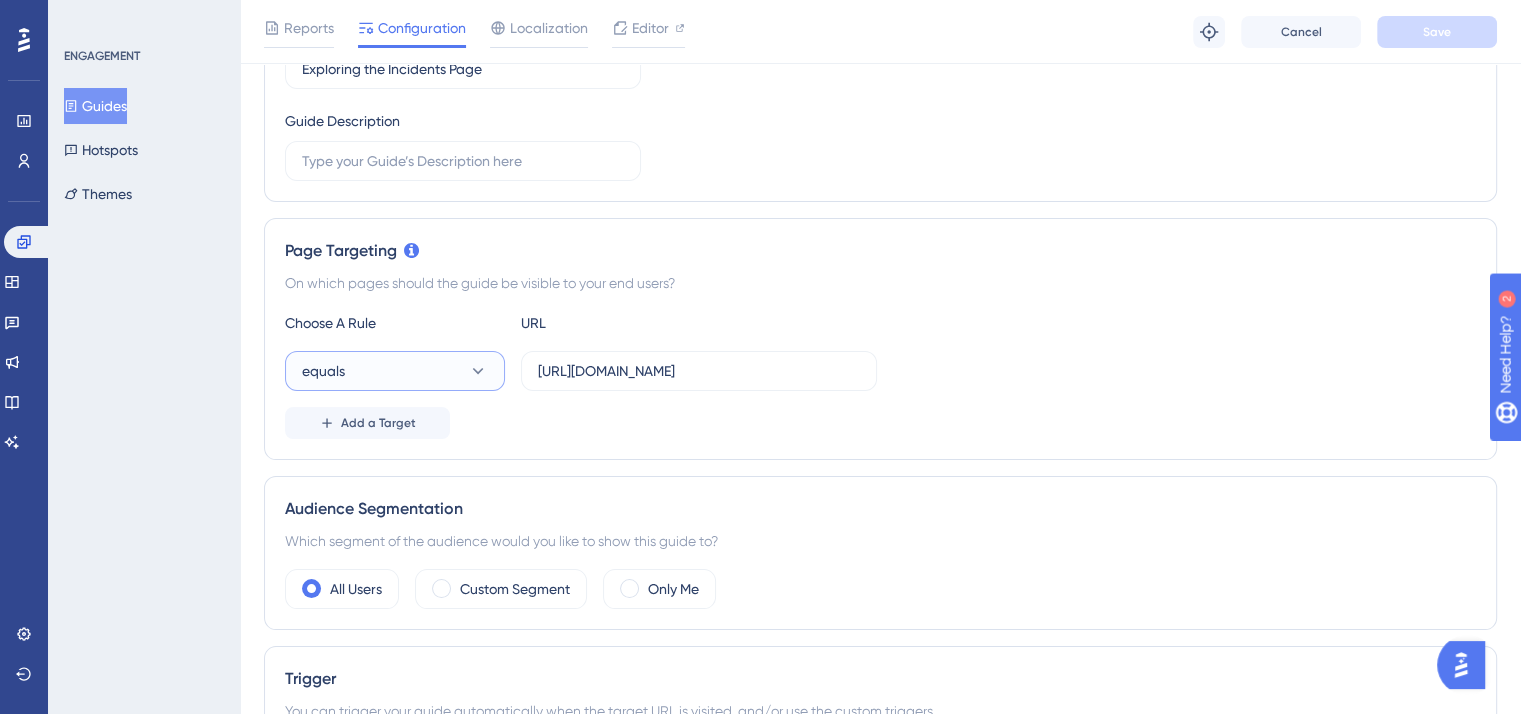 click 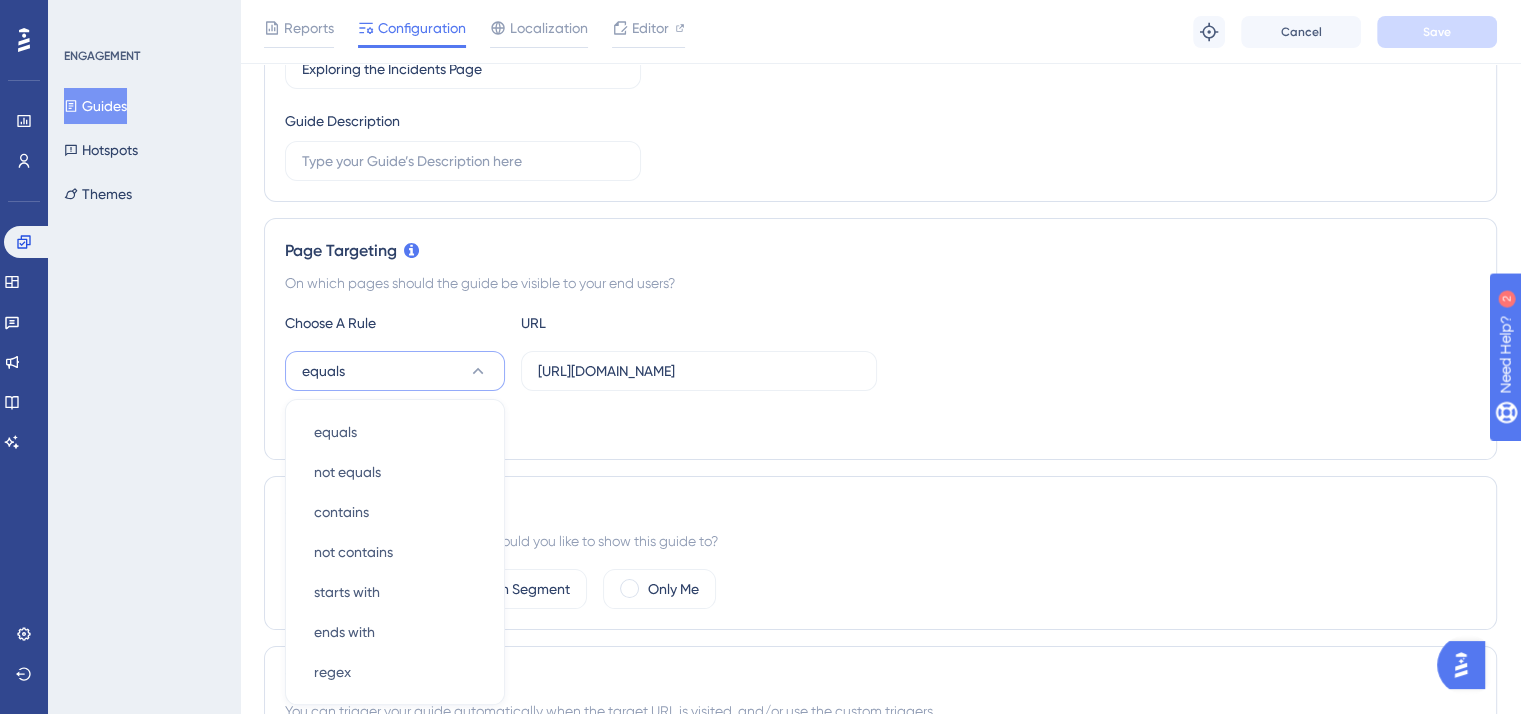 scroll, scrollTop: 493, scrollLeft: 0, axis: vertical 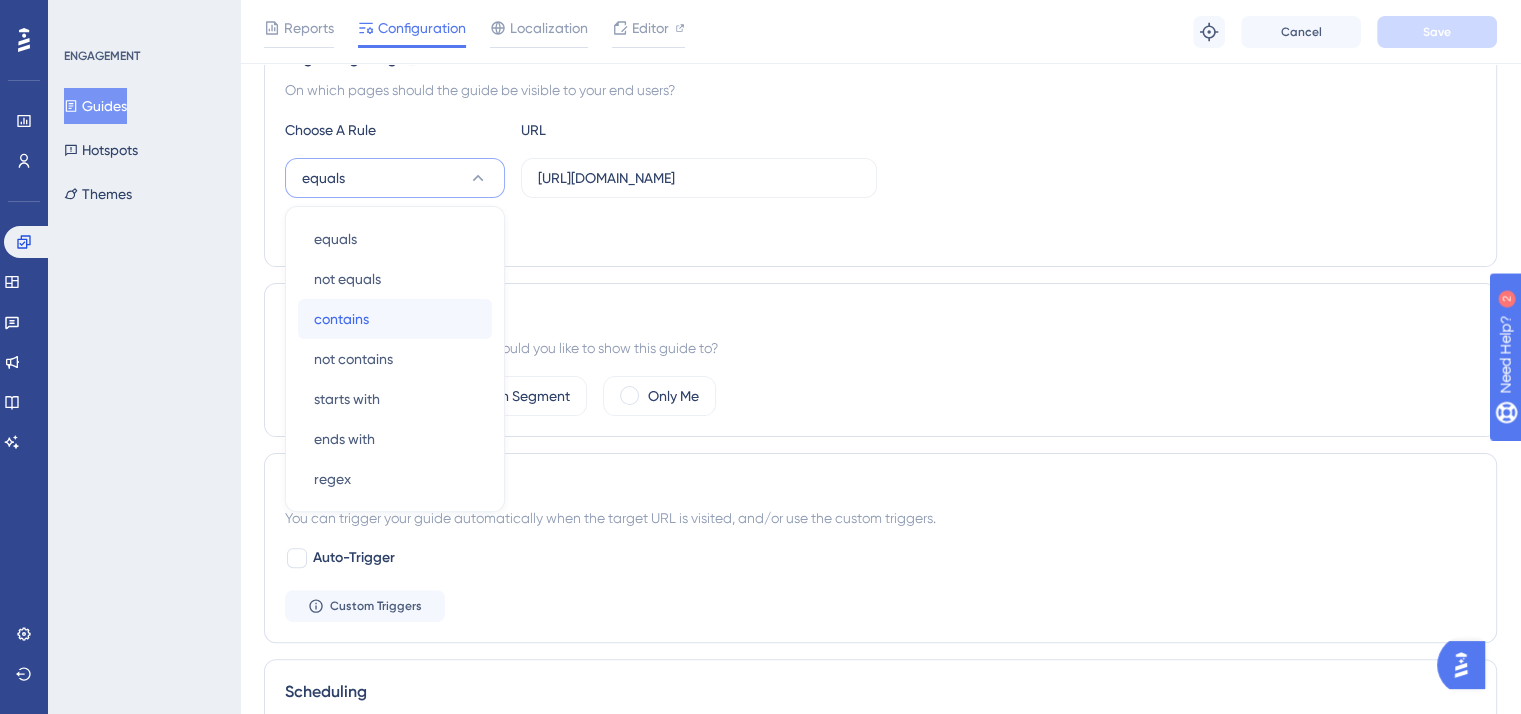 click on "contains" at bounding box center (341, 319) 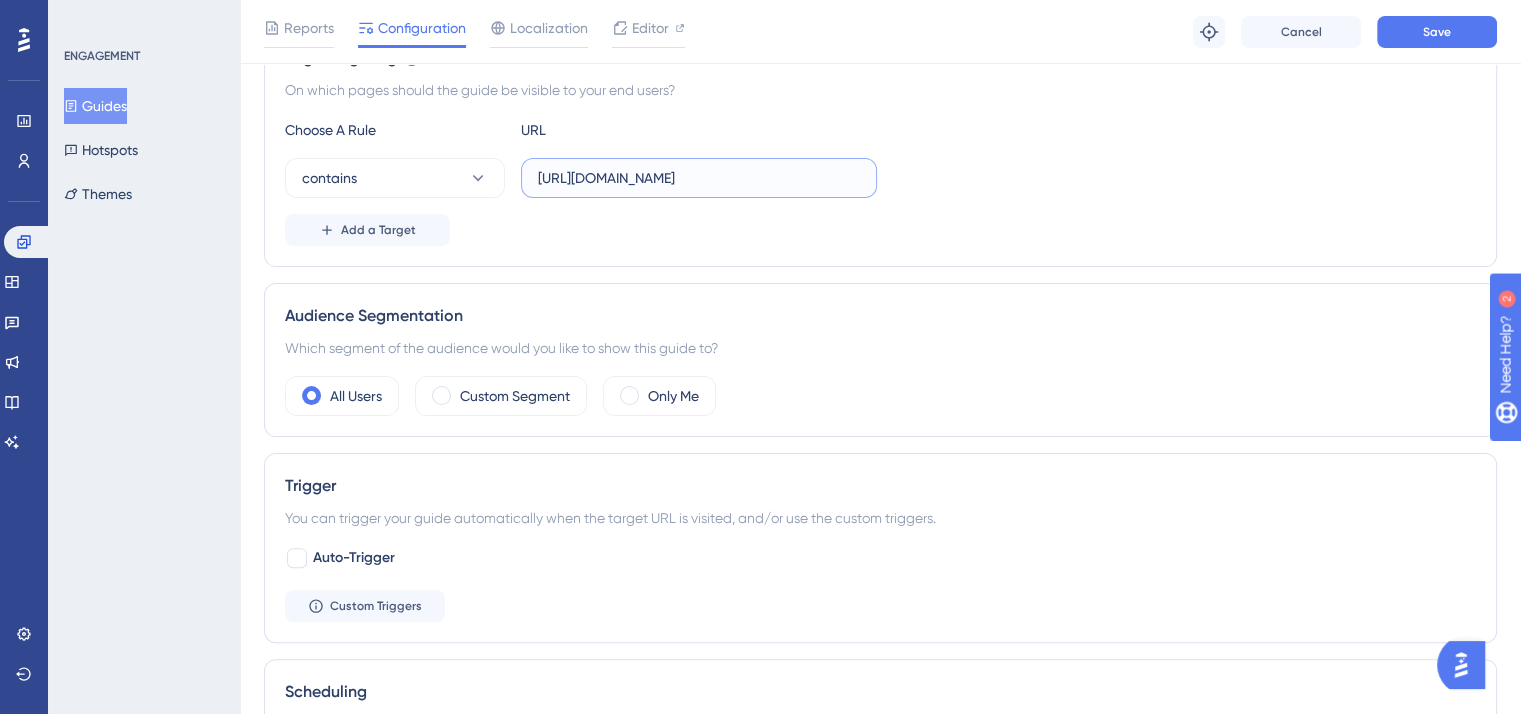 click on "https://qa.authmind.net/posture/identities?order_by=desc&page=1&rpp=20&sort_by=score" at bounding box center (699, 178) 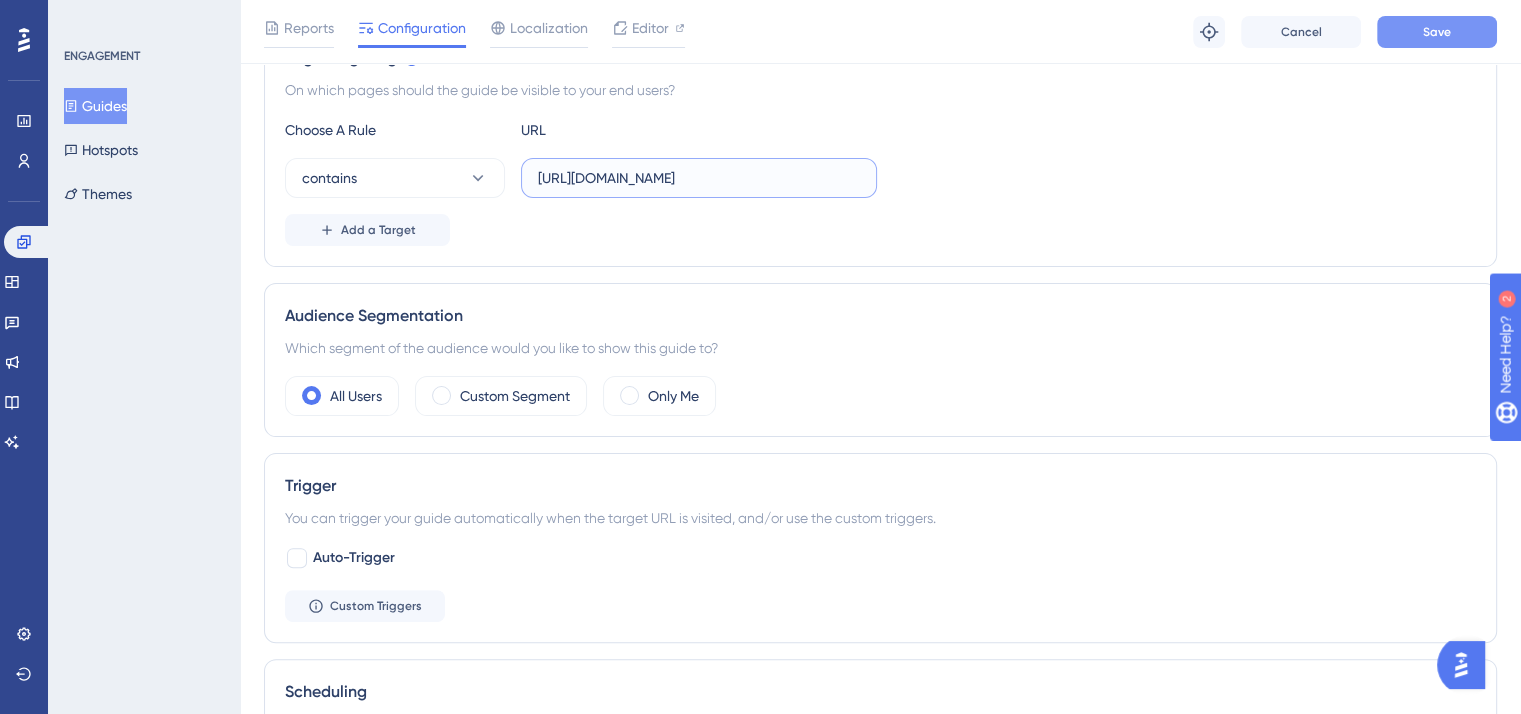type on "https://qa.authmind.net/" 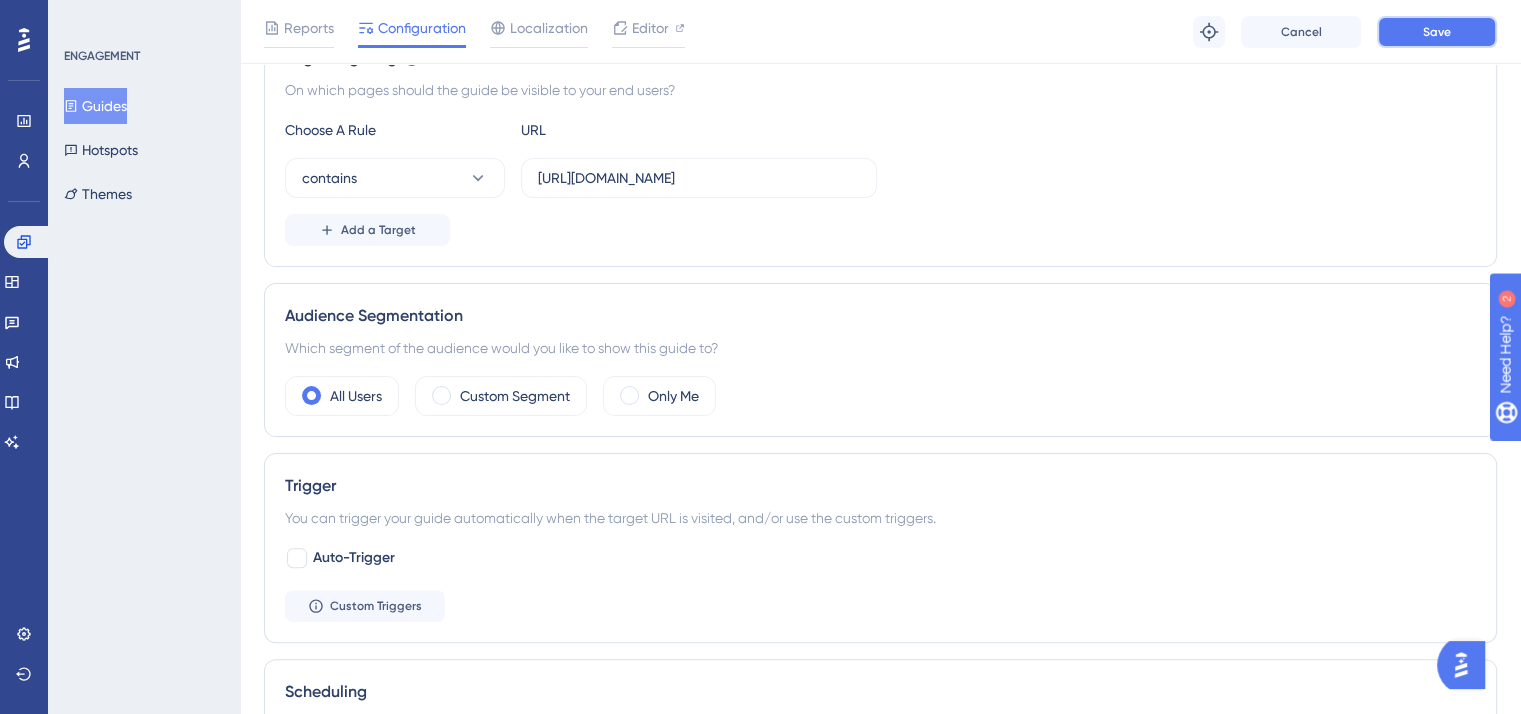 click on "Save" at bounding box center [1437, 32] 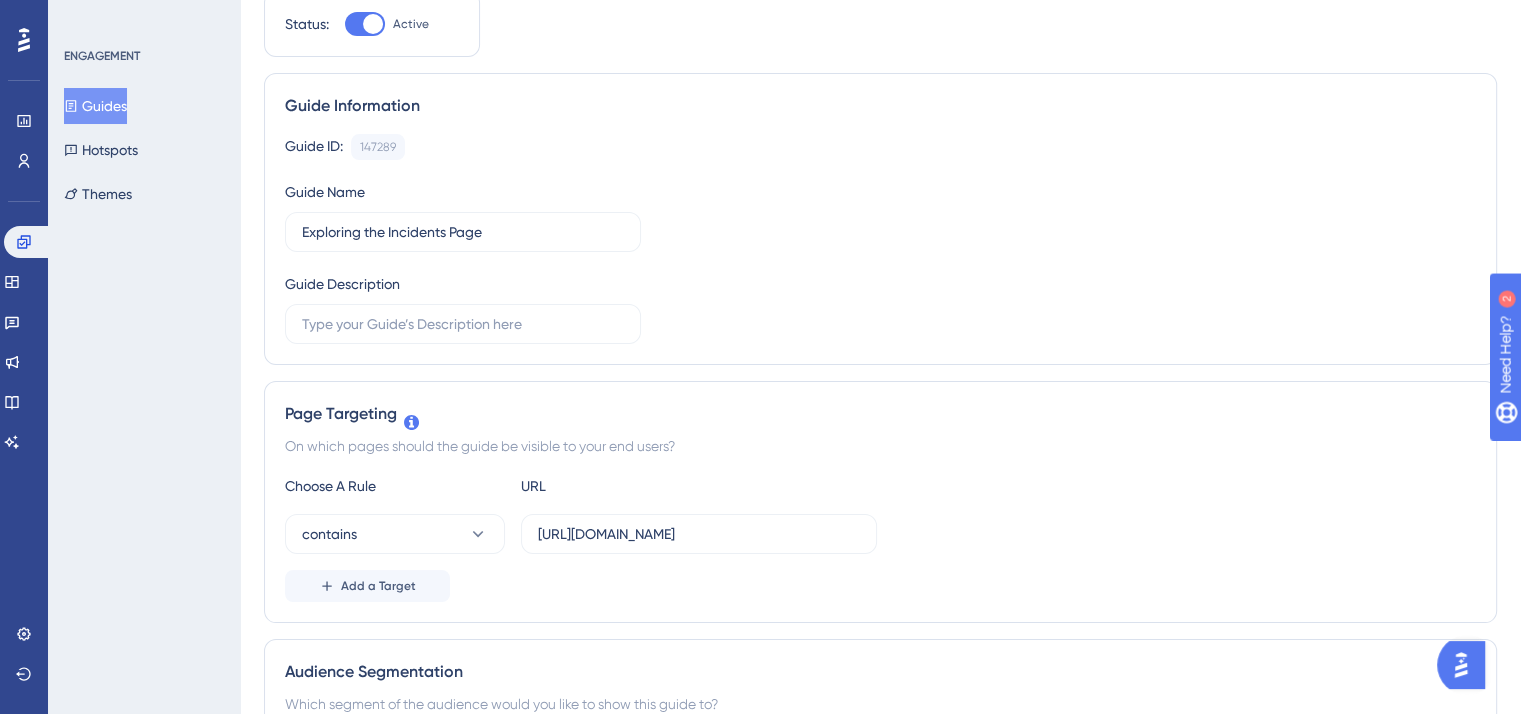 scroll, scrollTop: 0, scrollLeft: 0, axis: both 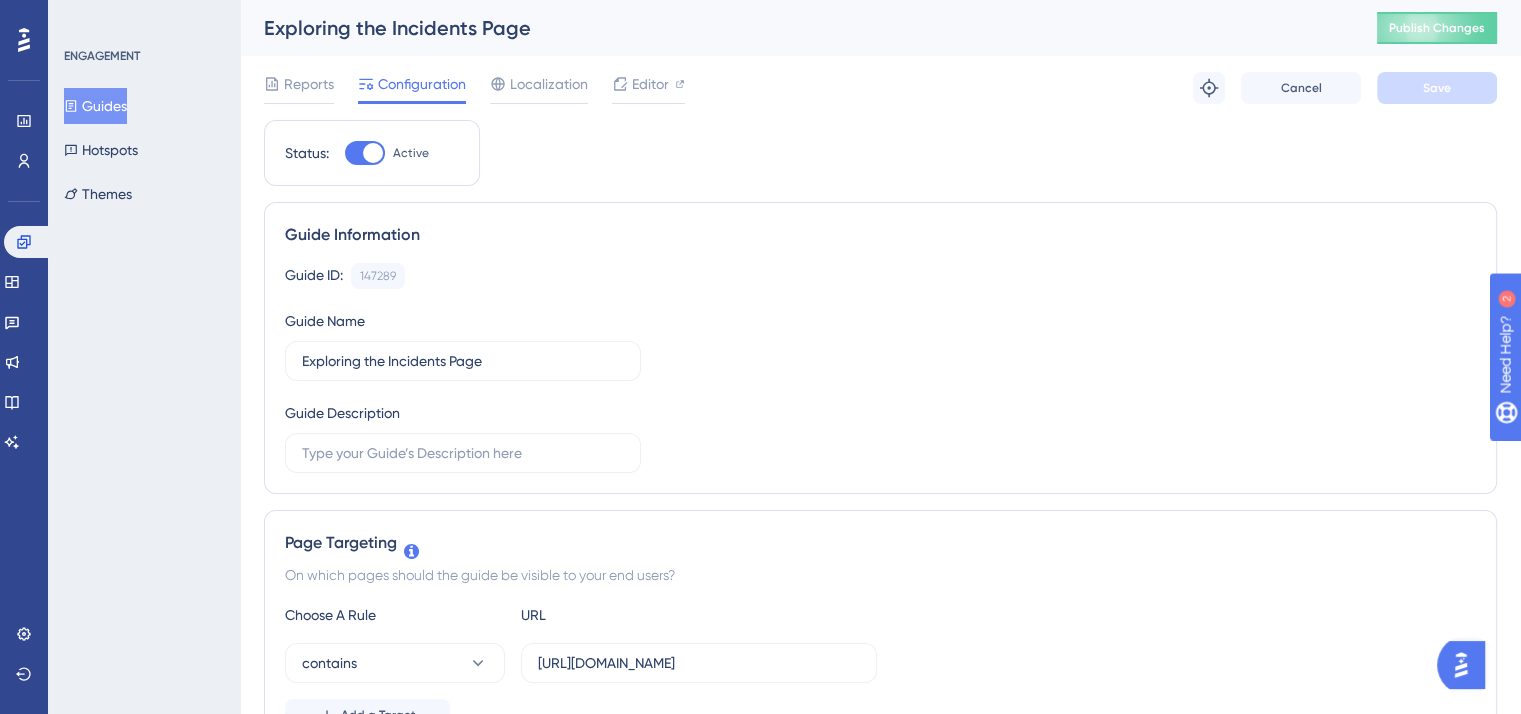 click at bounding box center [365, 153] 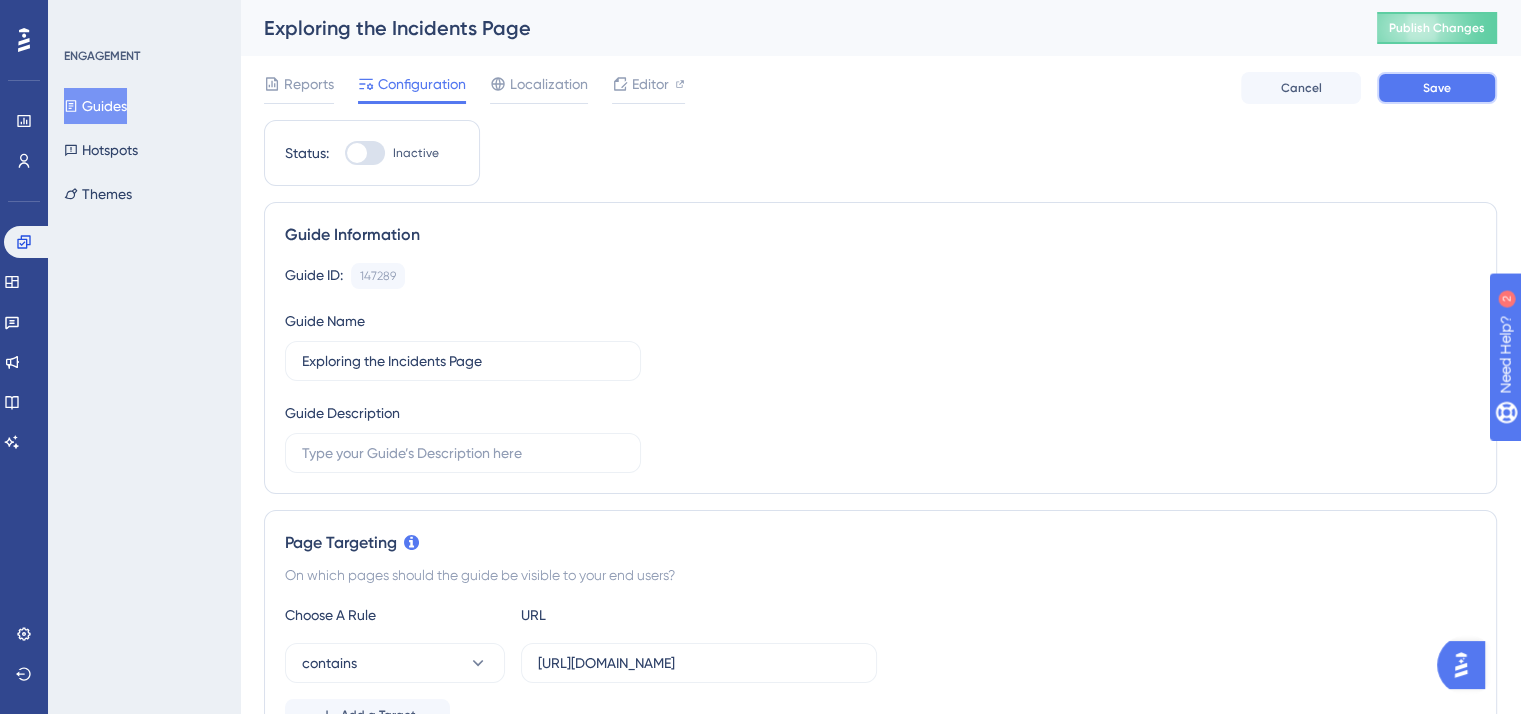 click on "Save" at bounding box center [1437, 88] 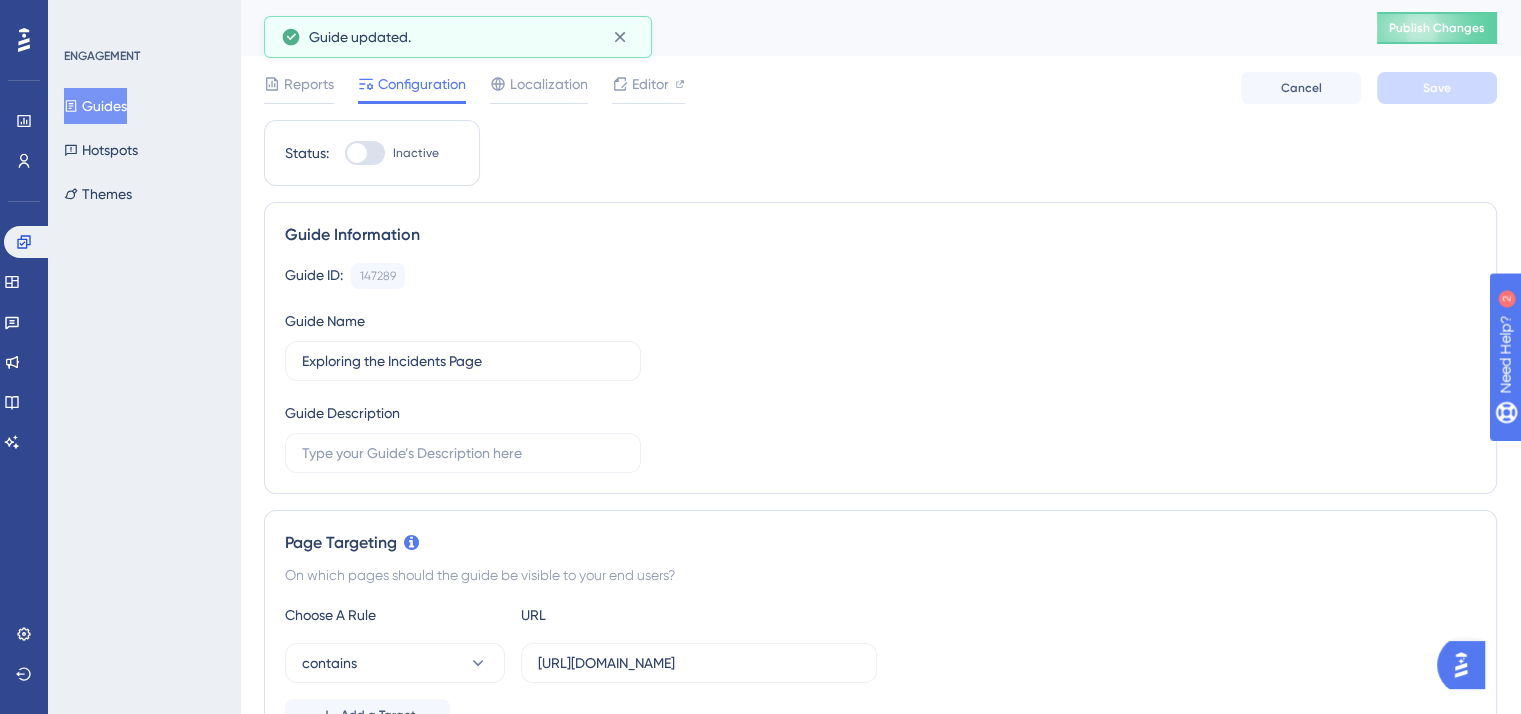 click at bounding box center [365, 153] 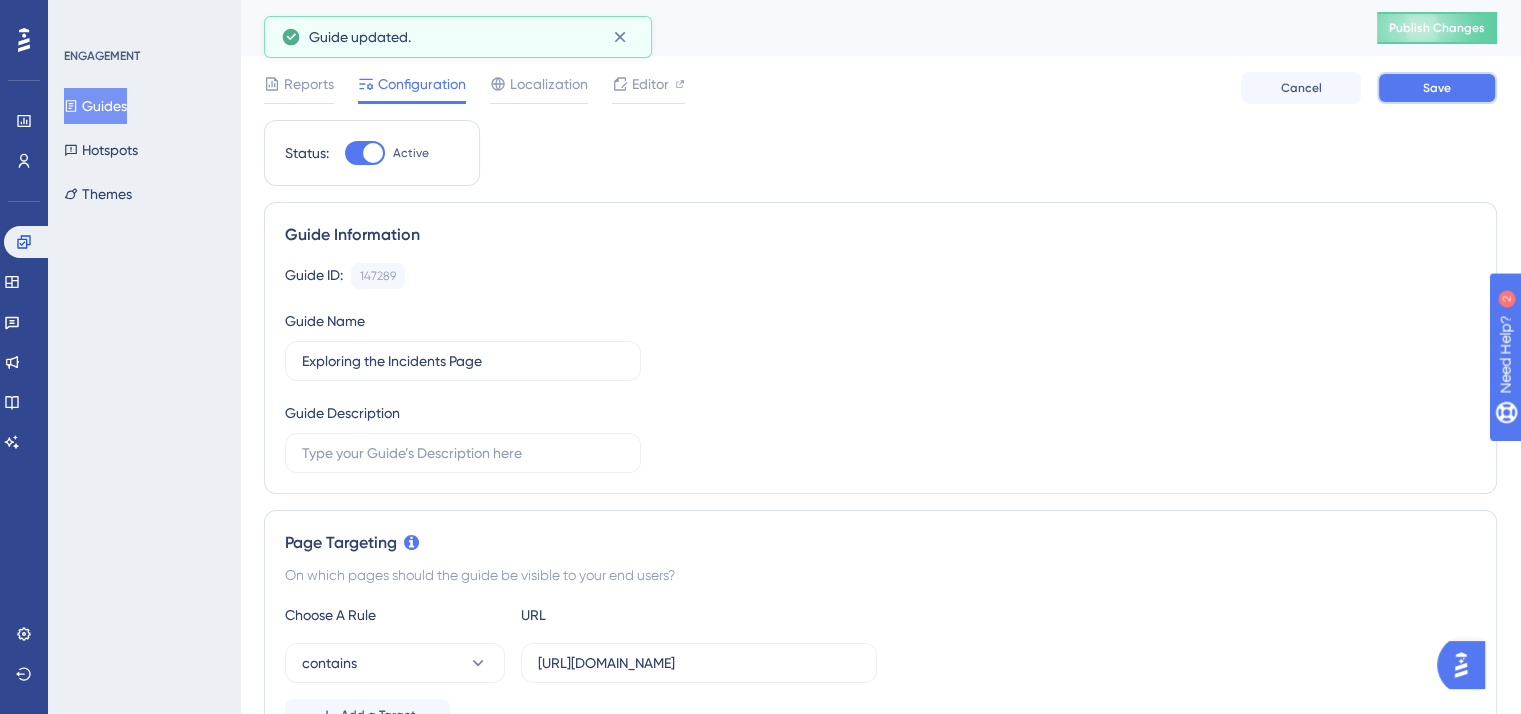 click on "Save" at bounding box center [1437, 88] 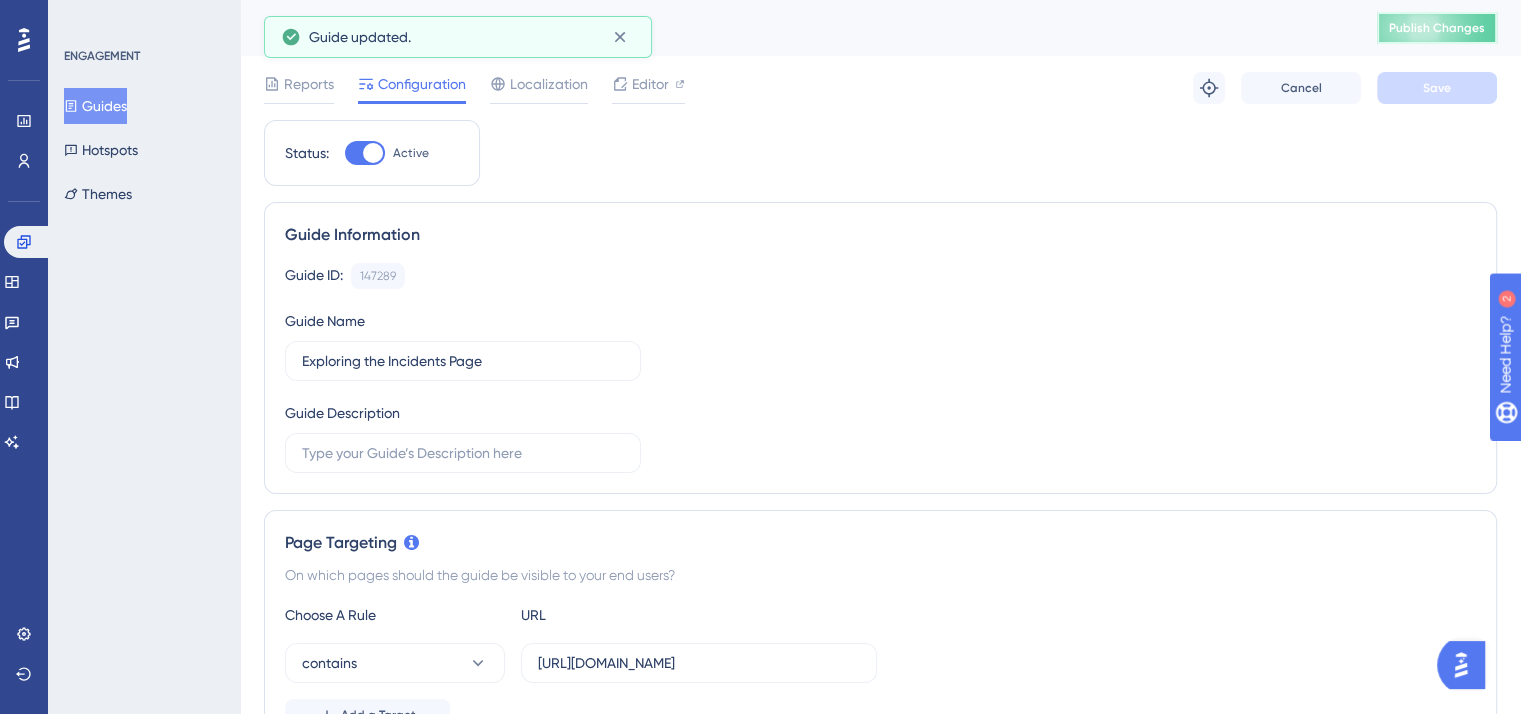 click on "Publish Changes" at bounding box center [1437, 28] 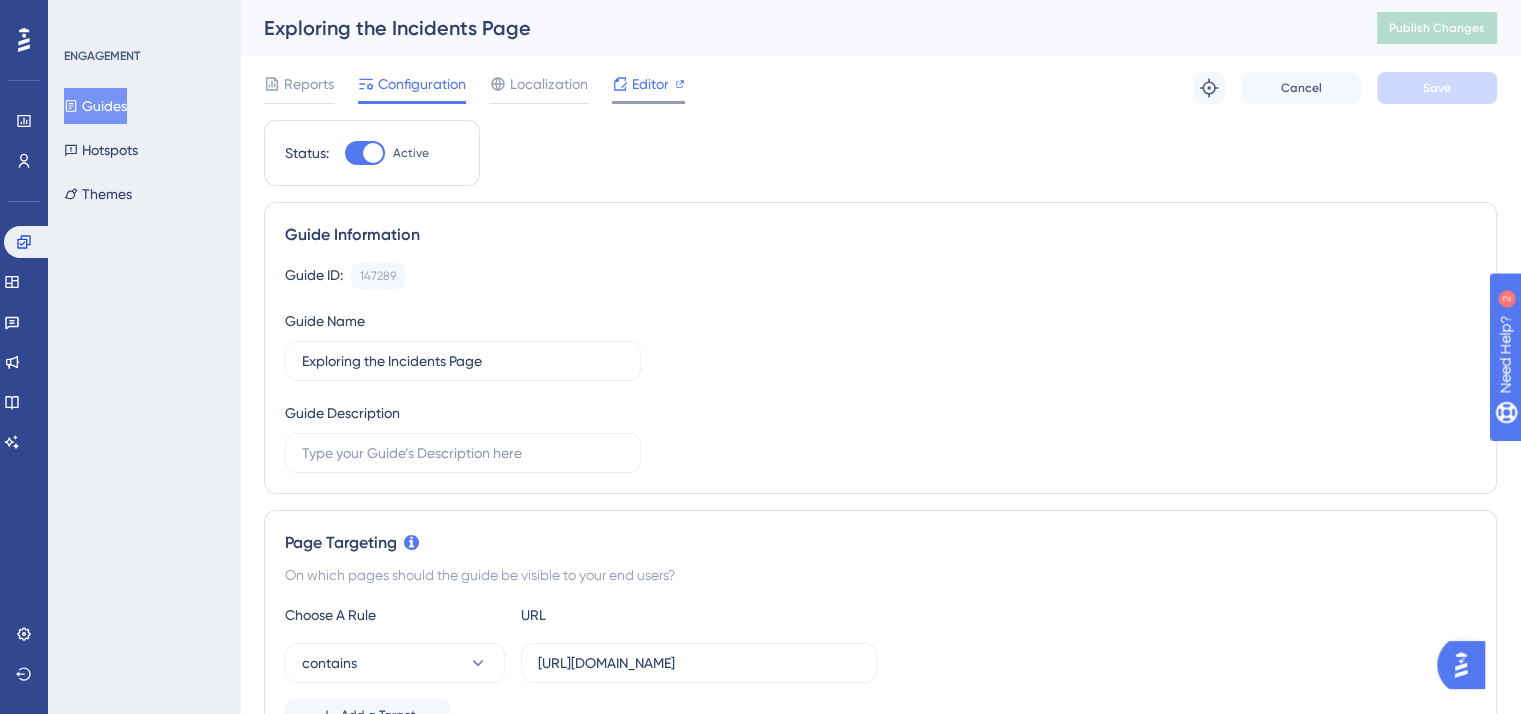 click on "Editor" at bounding box center [650, 84] 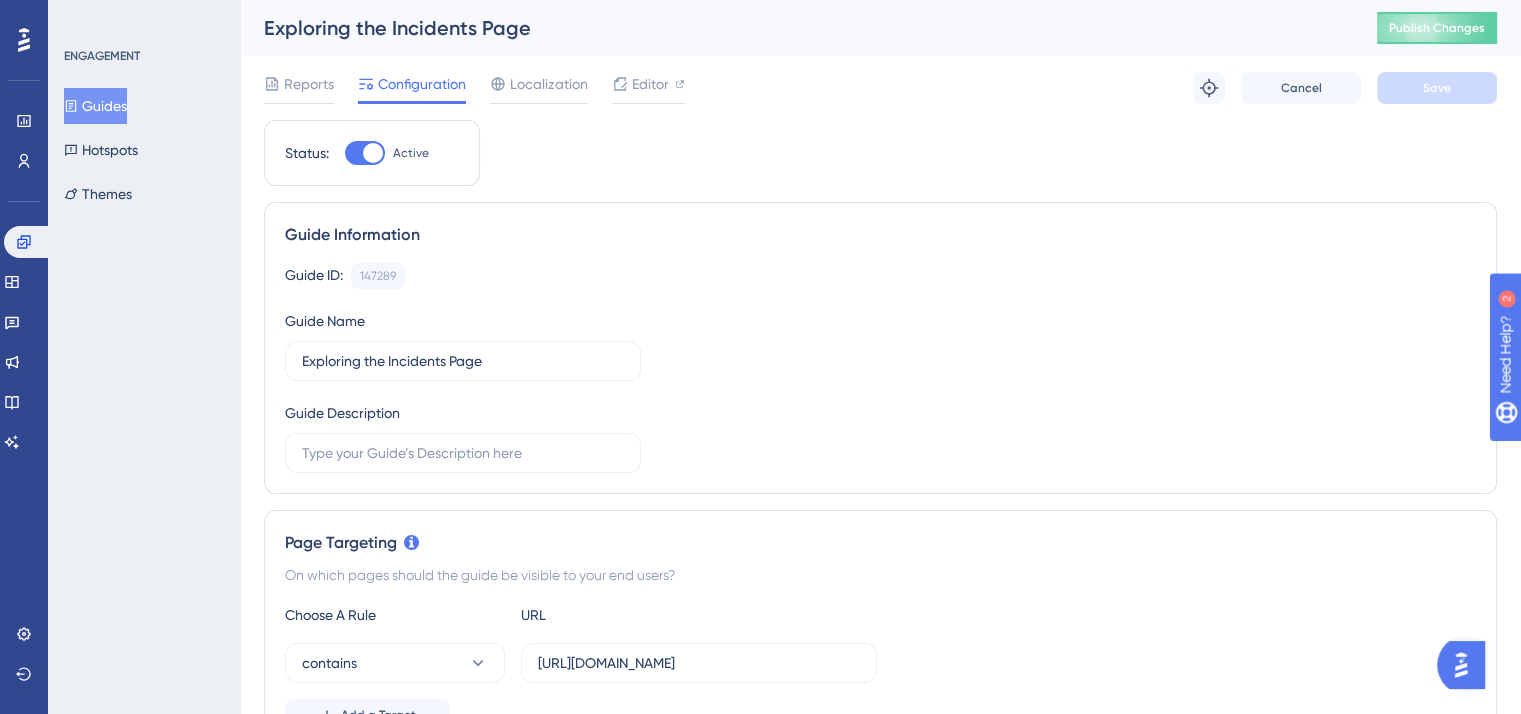 click at bounding box center [365, 153] 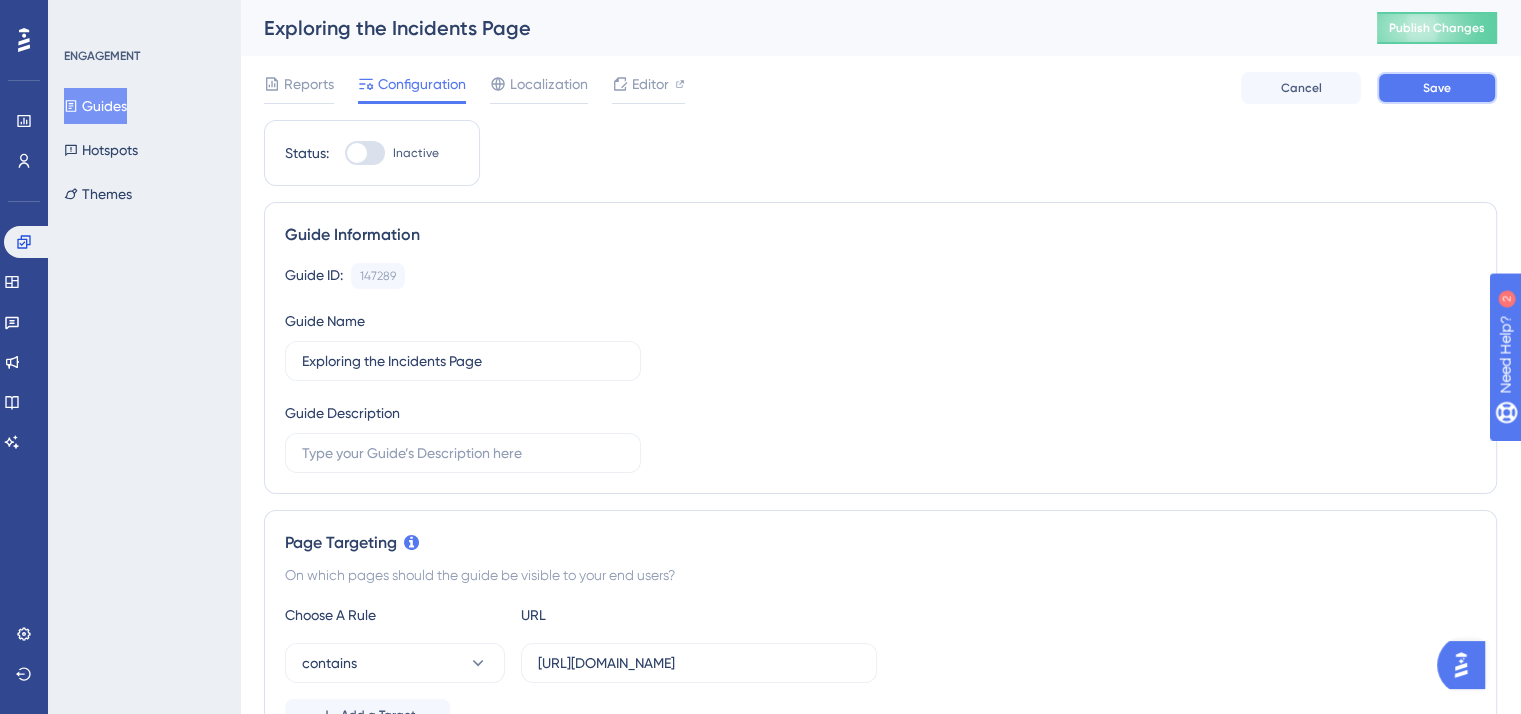 click on "Save" at bounding box center [1437, 88] 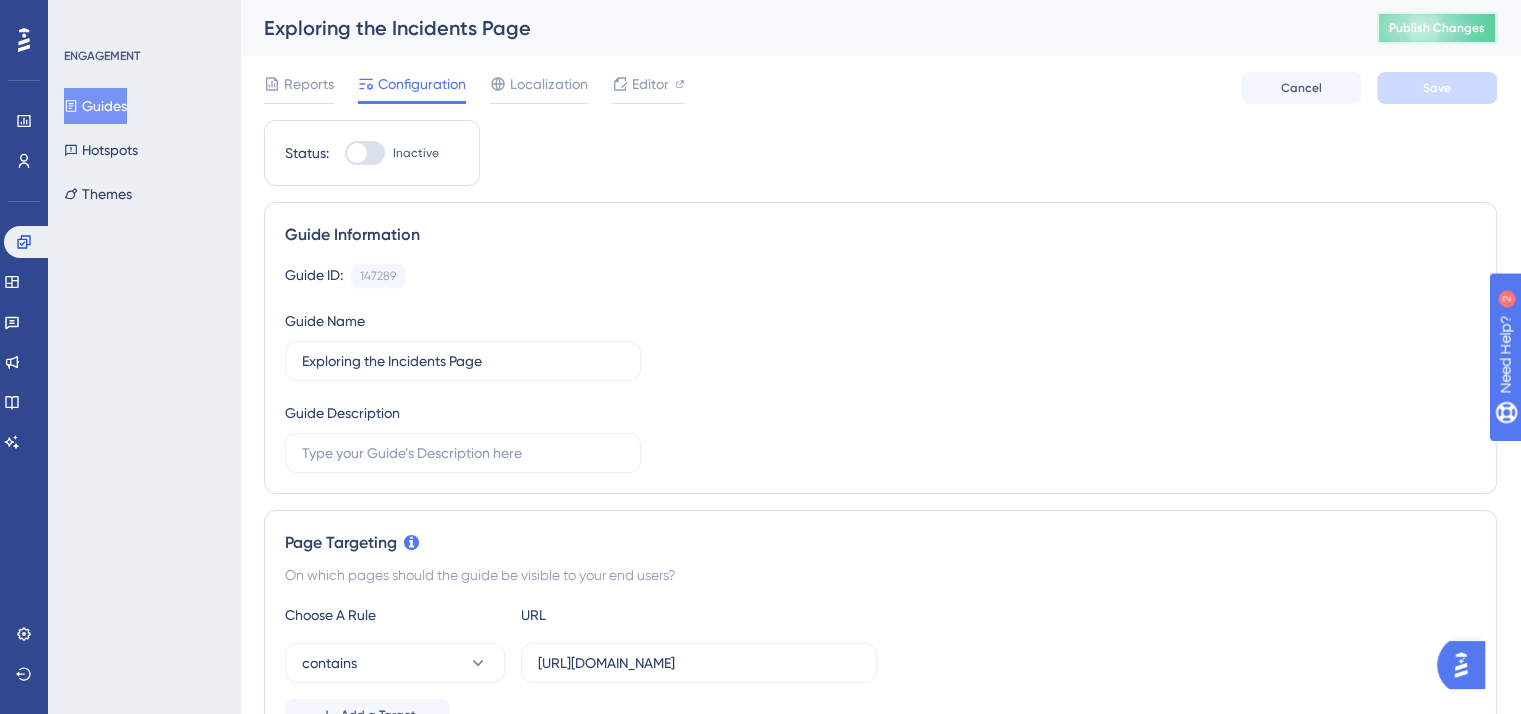 click on "Publish Changes" at bounding box center [1437, 28] 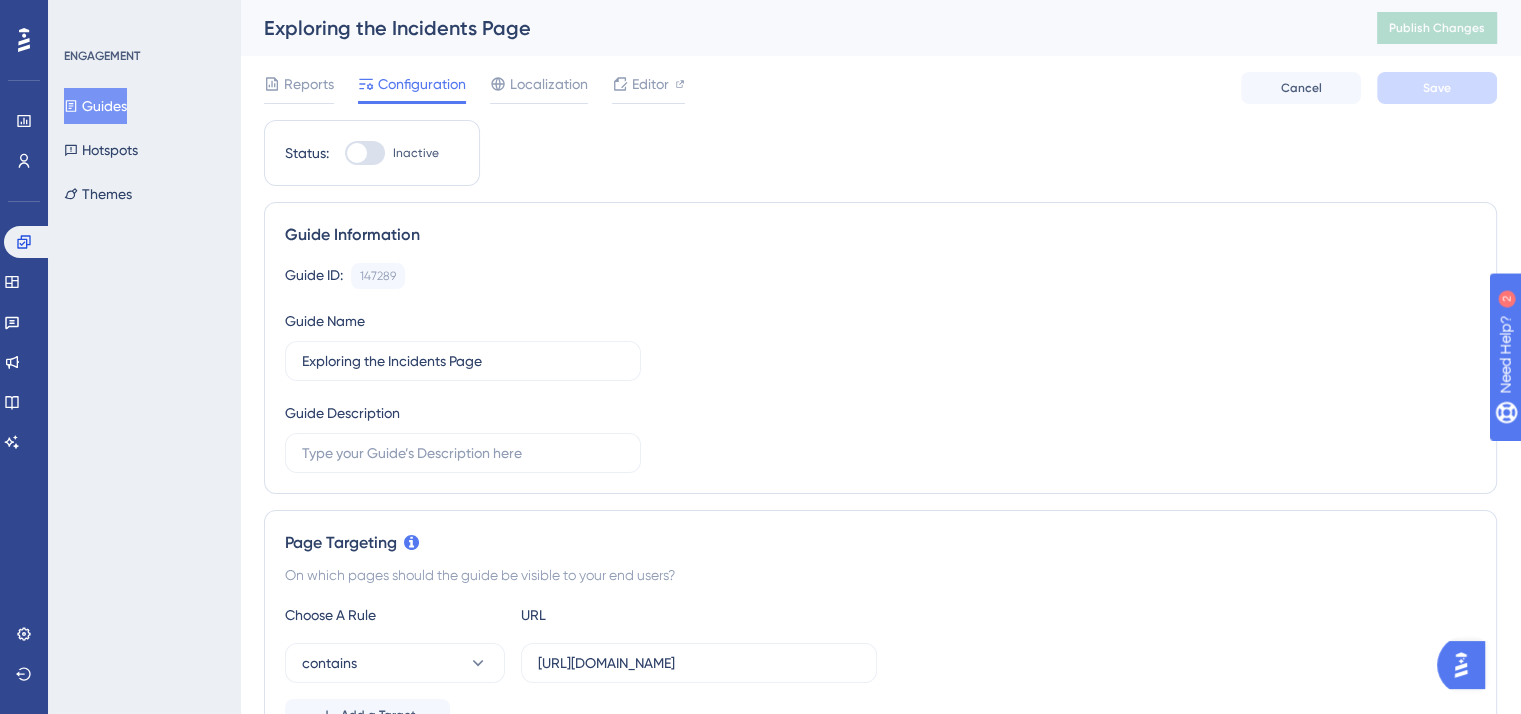click at bounding box center (365, 153) 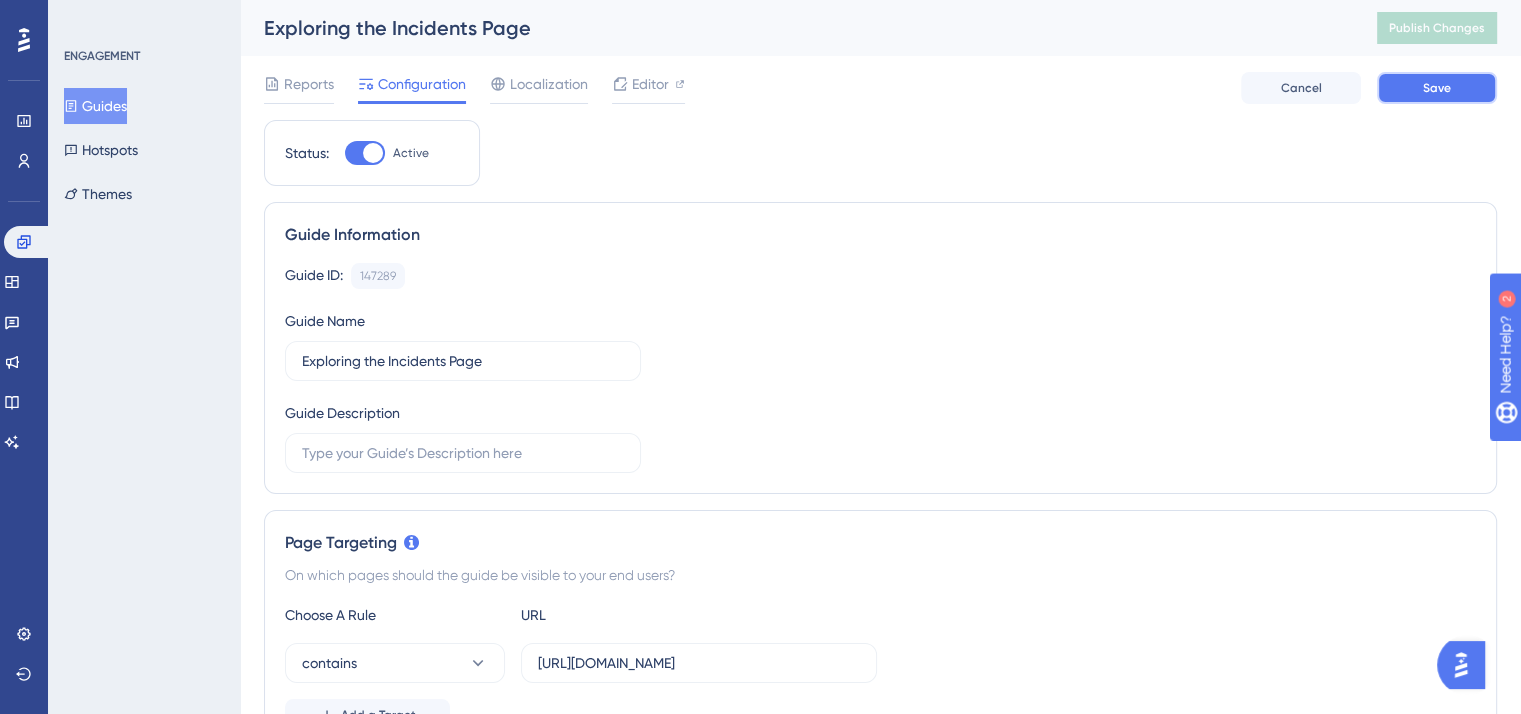 click on "Save" at bounding box center (1437, 88) 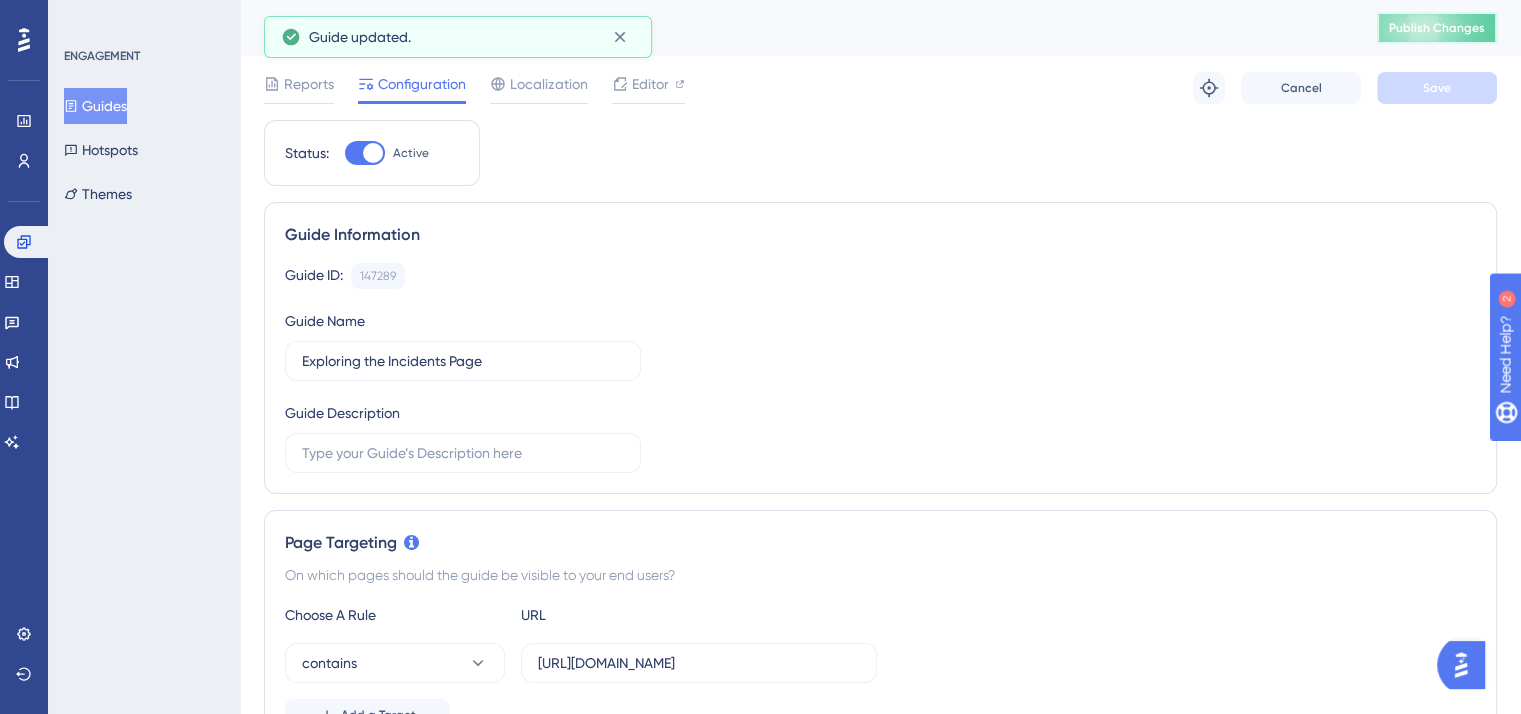 click on "Publish Changes" at bounding box center (1437, 28) 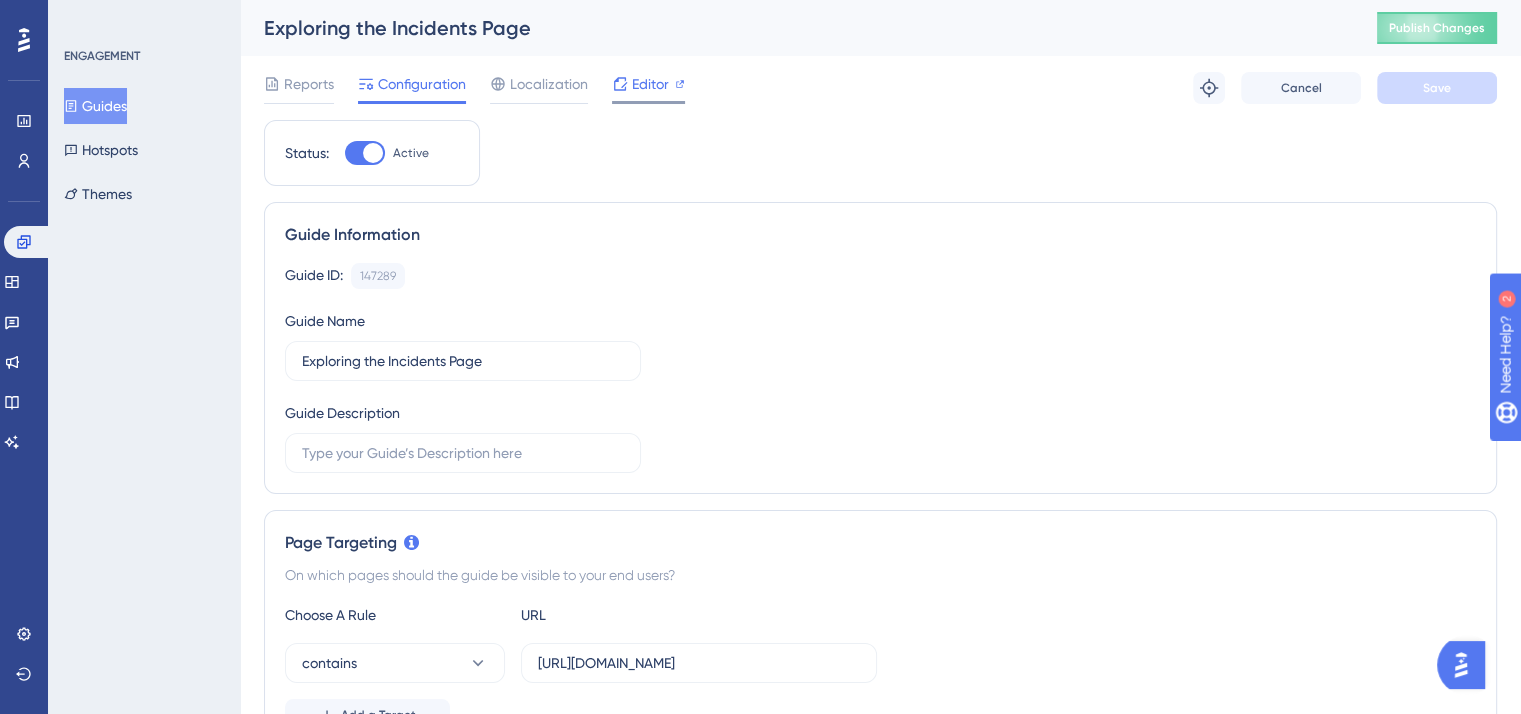 click on "Editor" at bounding box center [650, 84] 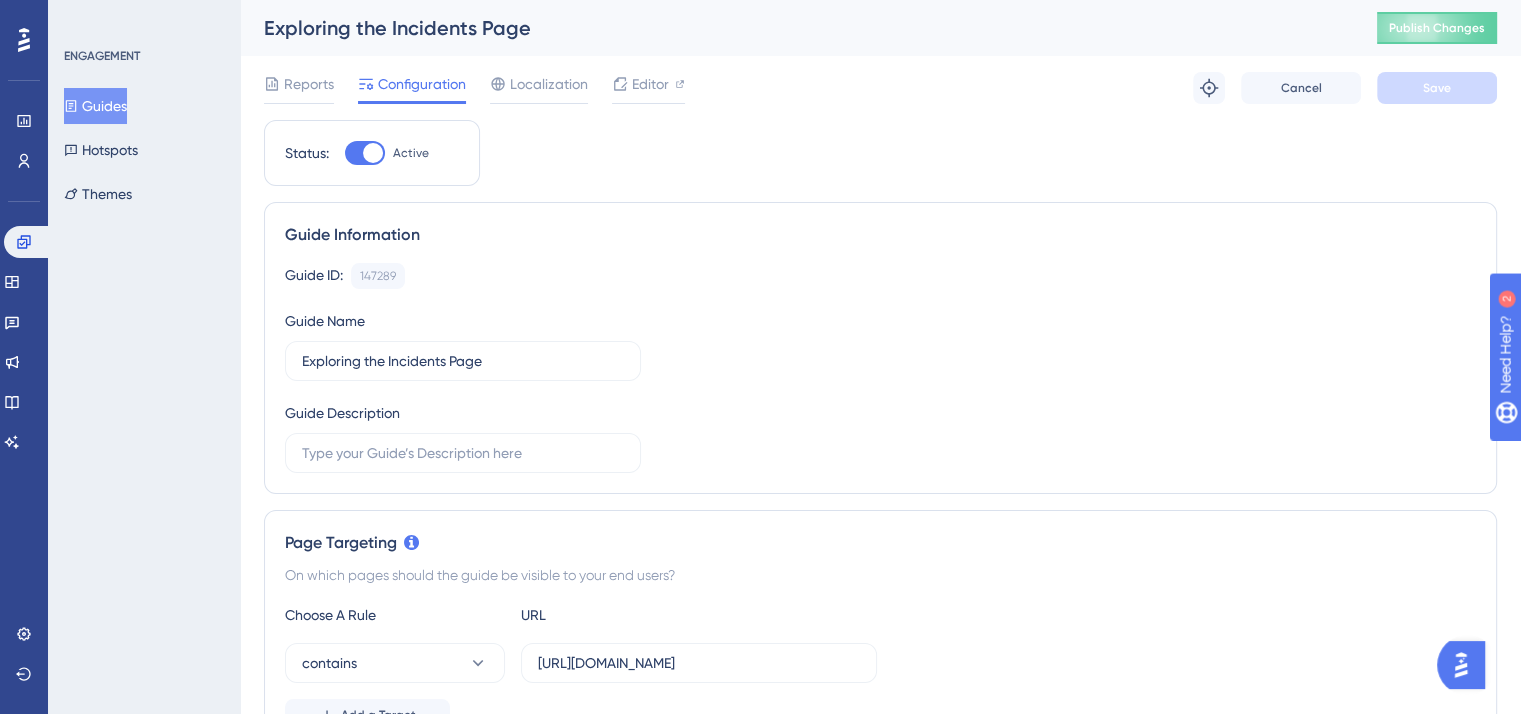 click at bounding box center [365, 153] 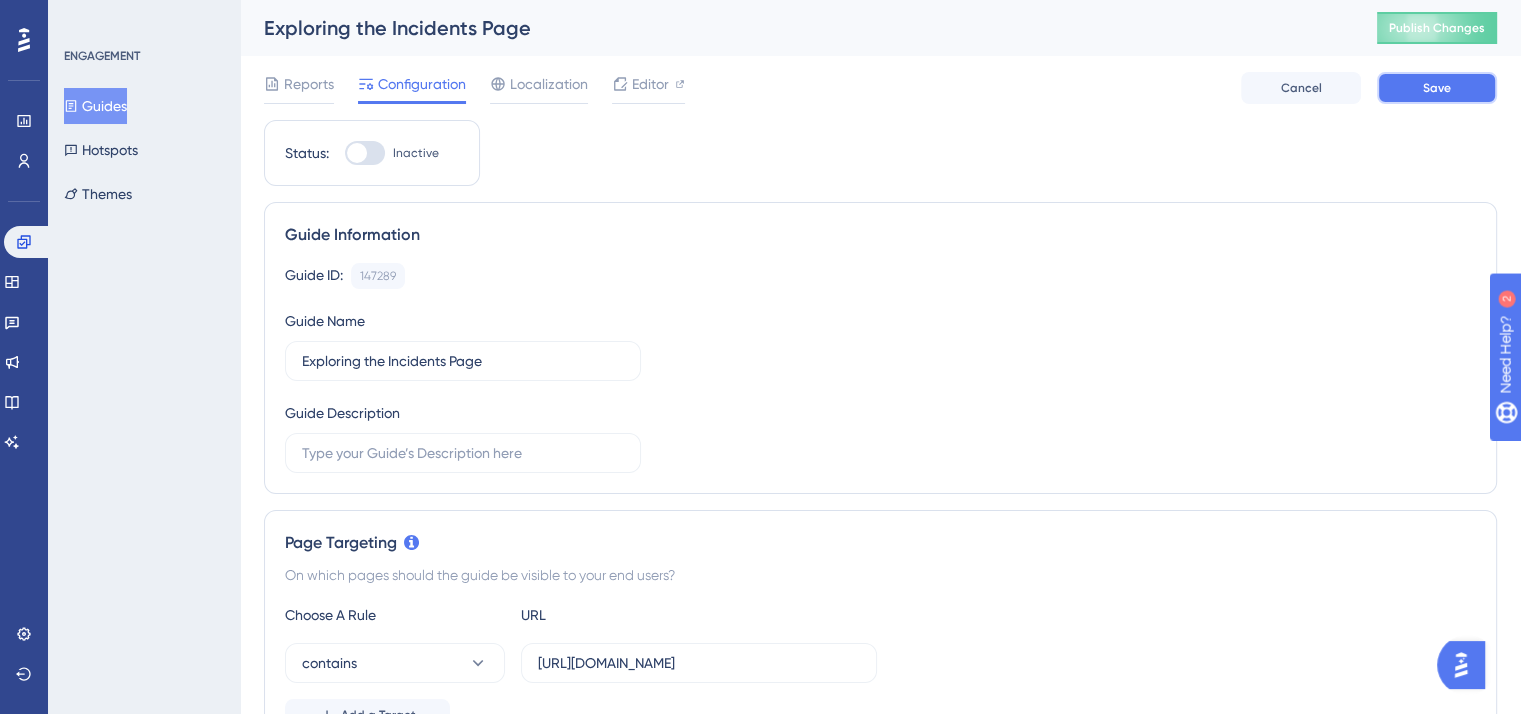 click on "Save" at bounding box center [1437, 88] 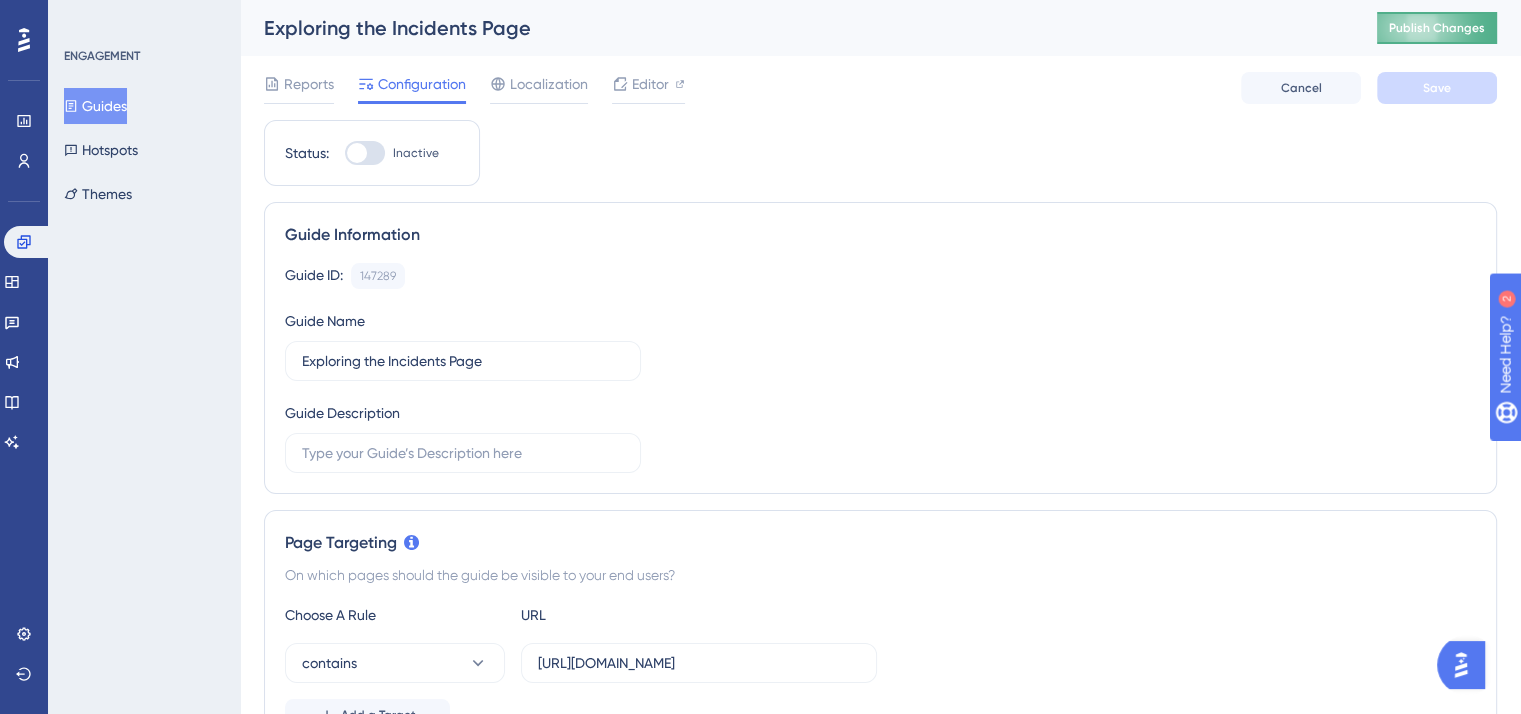 click on "Publish Changes" at bounding box center (1437, 28) 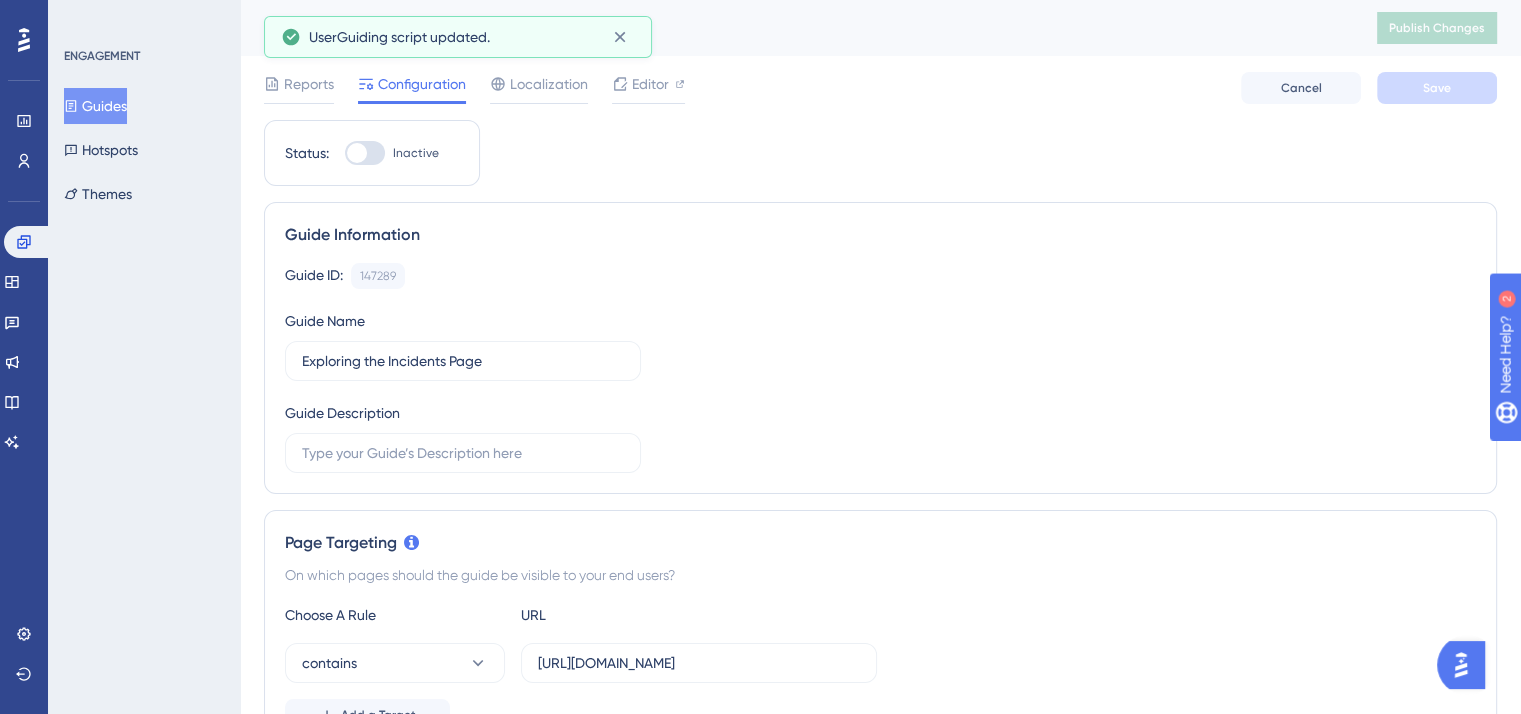 click at bounding box center (365, 153) 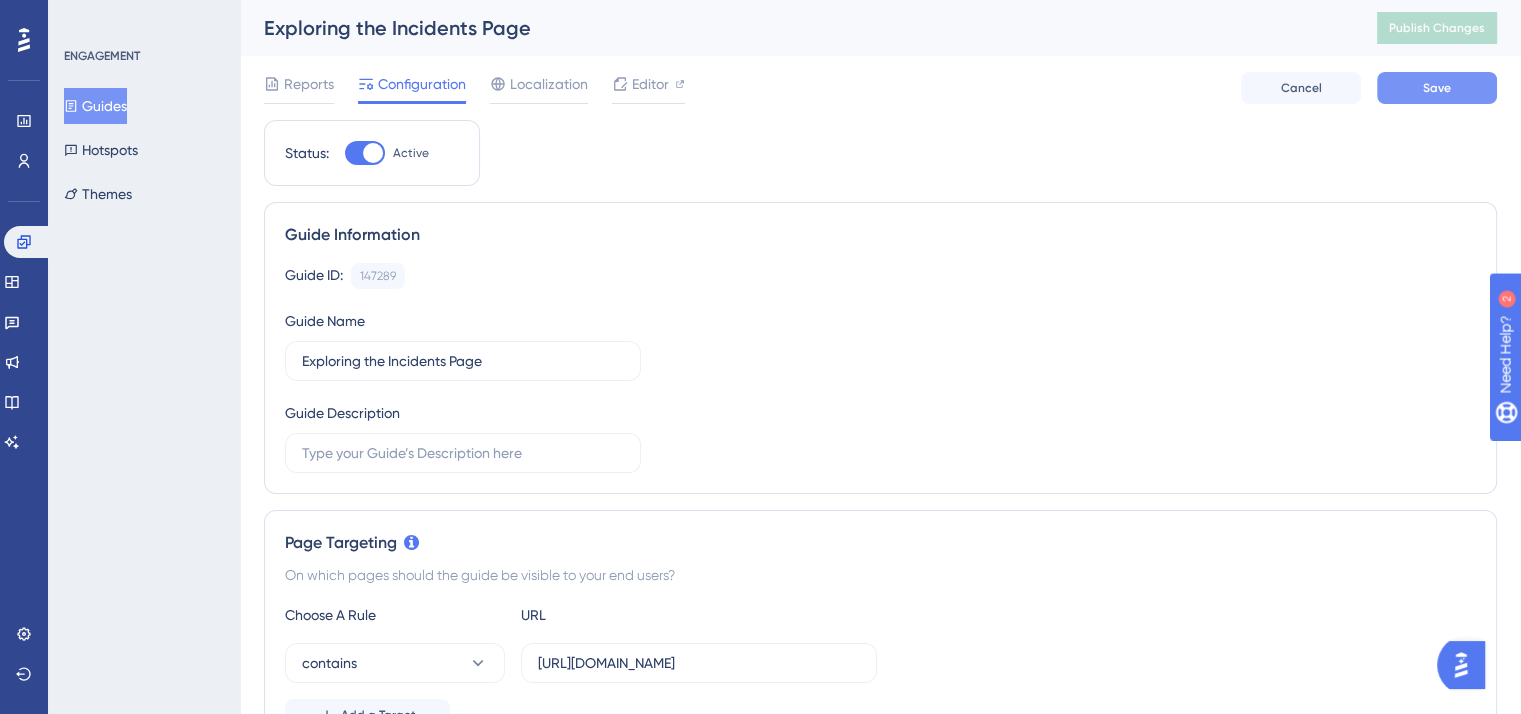 click on "Save" at bounding box center (1437, 88) 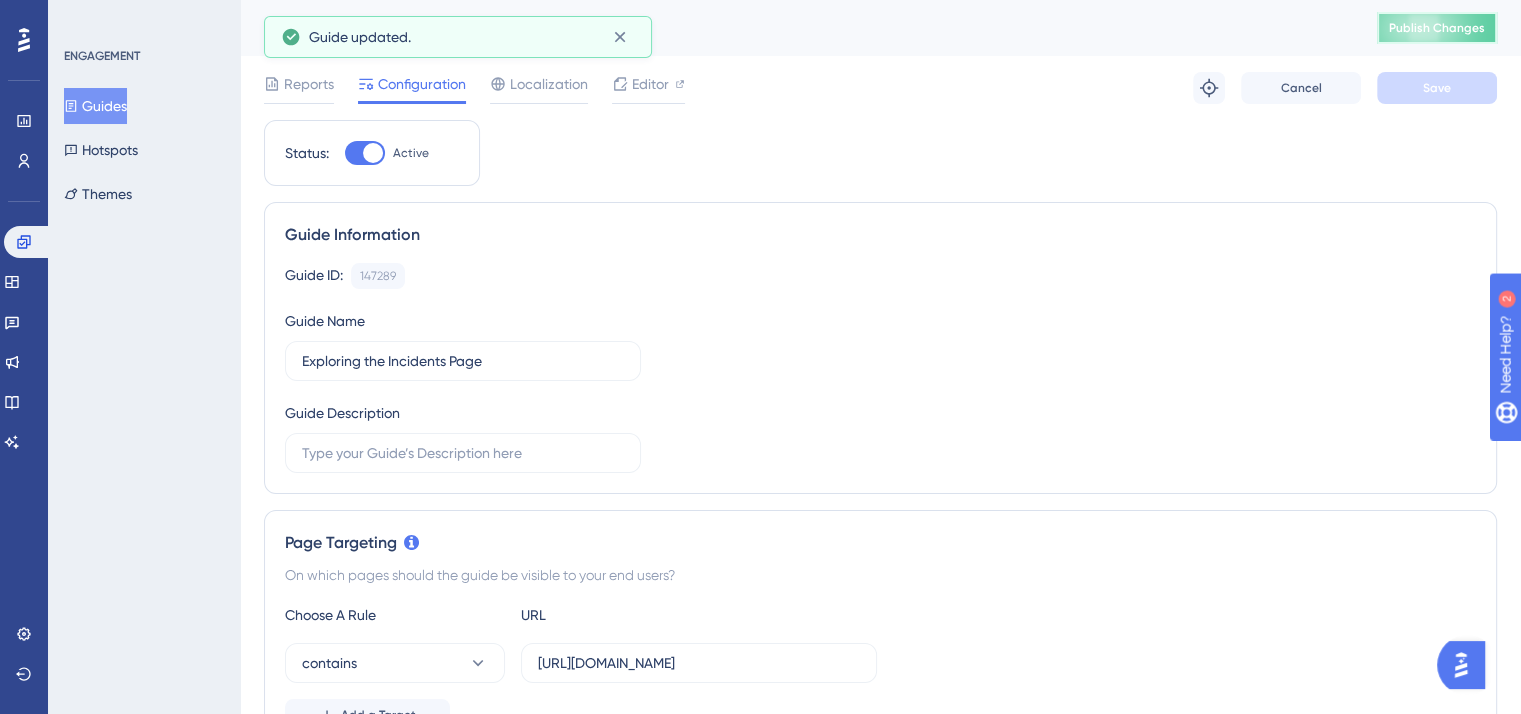 click on "Publish Changes" at bounding box center [1437, 28] 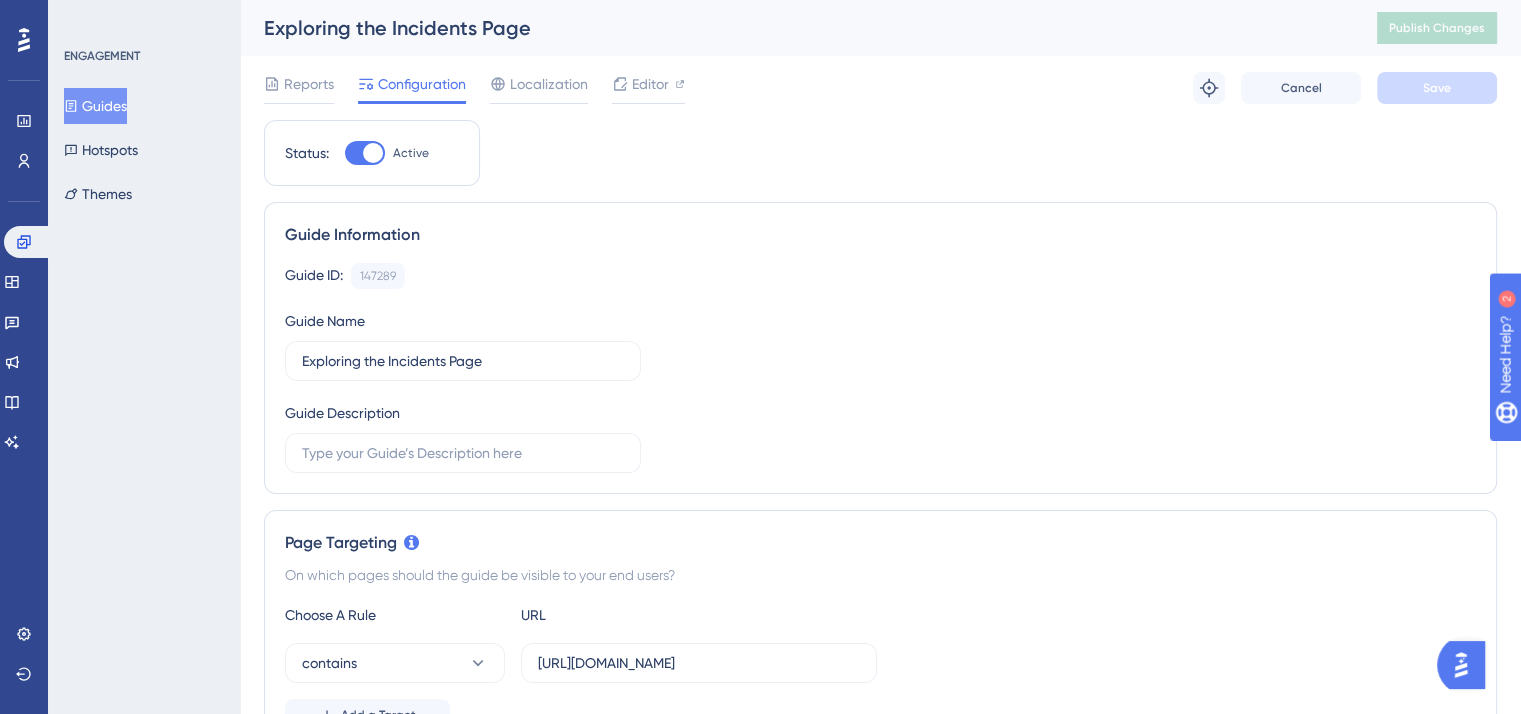 click on "Guides" at bounding box center (95, 106) 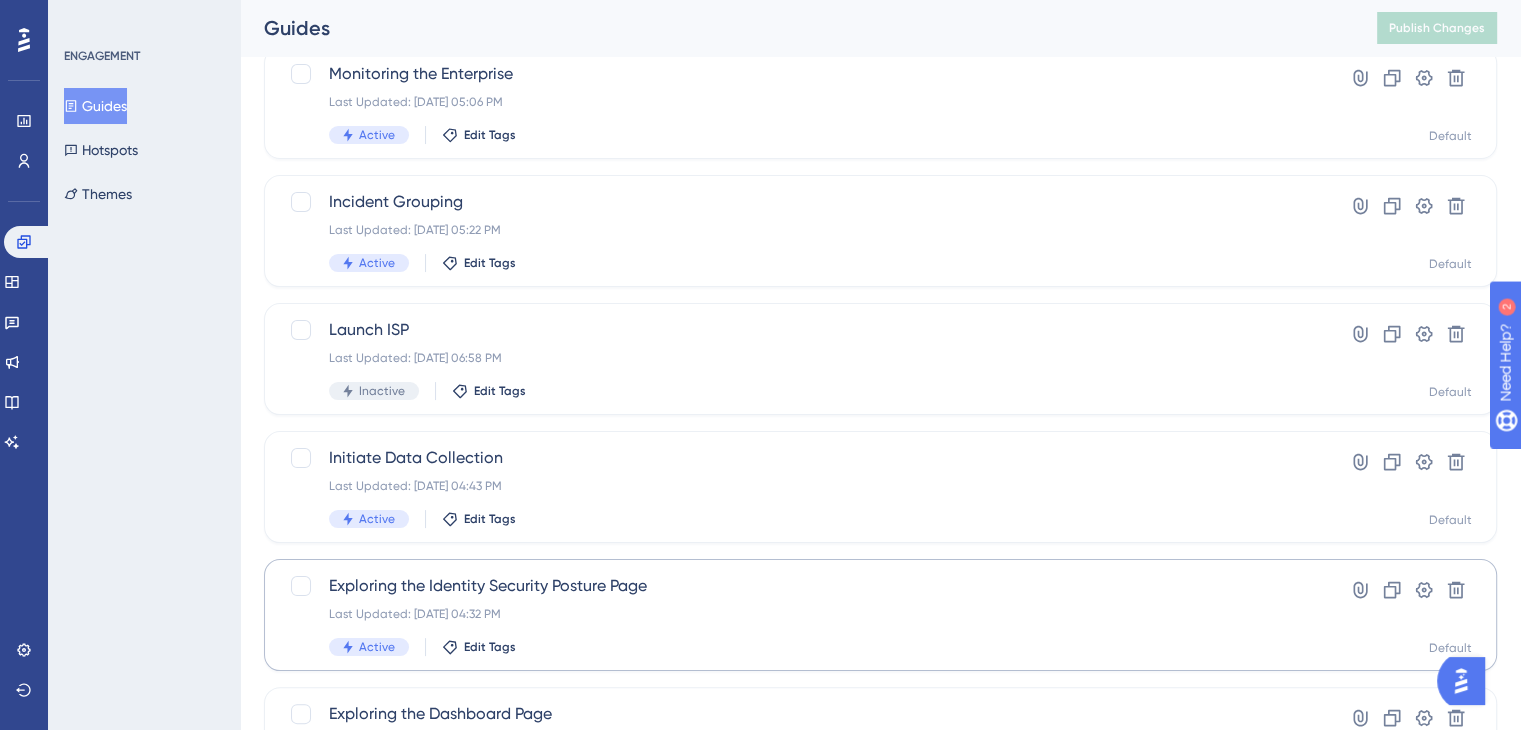 scroll, scrollTop: 300, scrollLeft: 0, axis: vertical 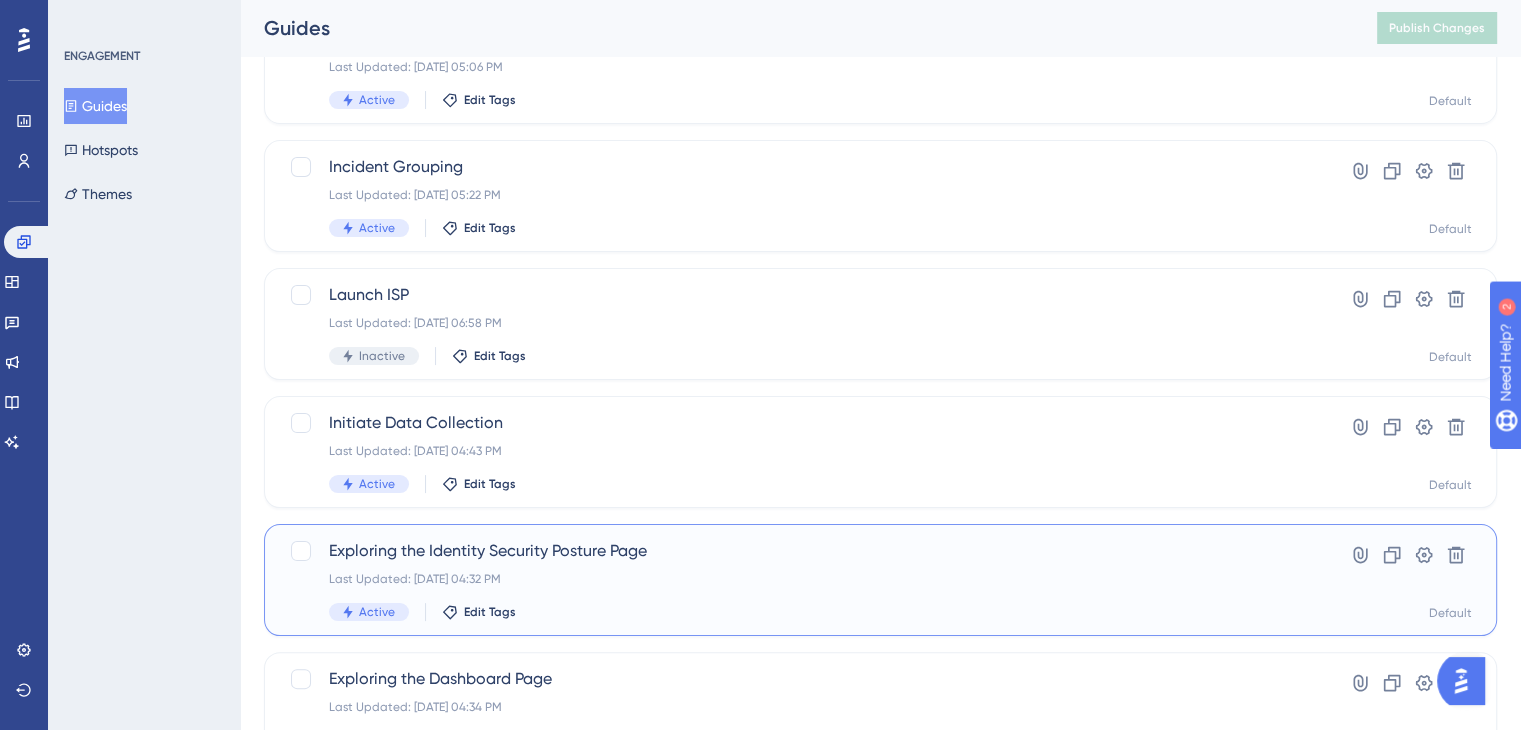 click on "Last Updated: Jul 11 2025, 04:32 PM" at bounding box center (800, 579) 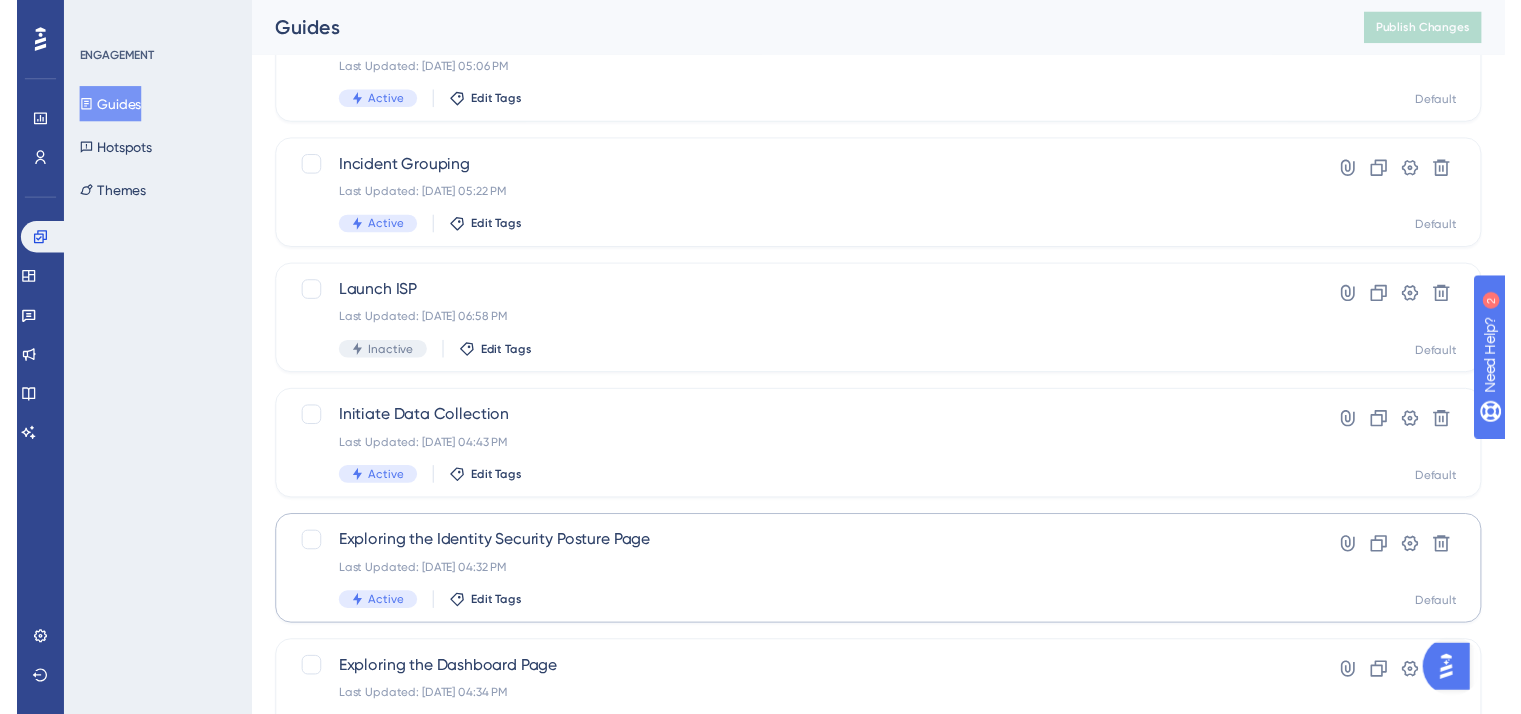 scroll, scrollTop: 0, scrollLeft: 0, axis: both 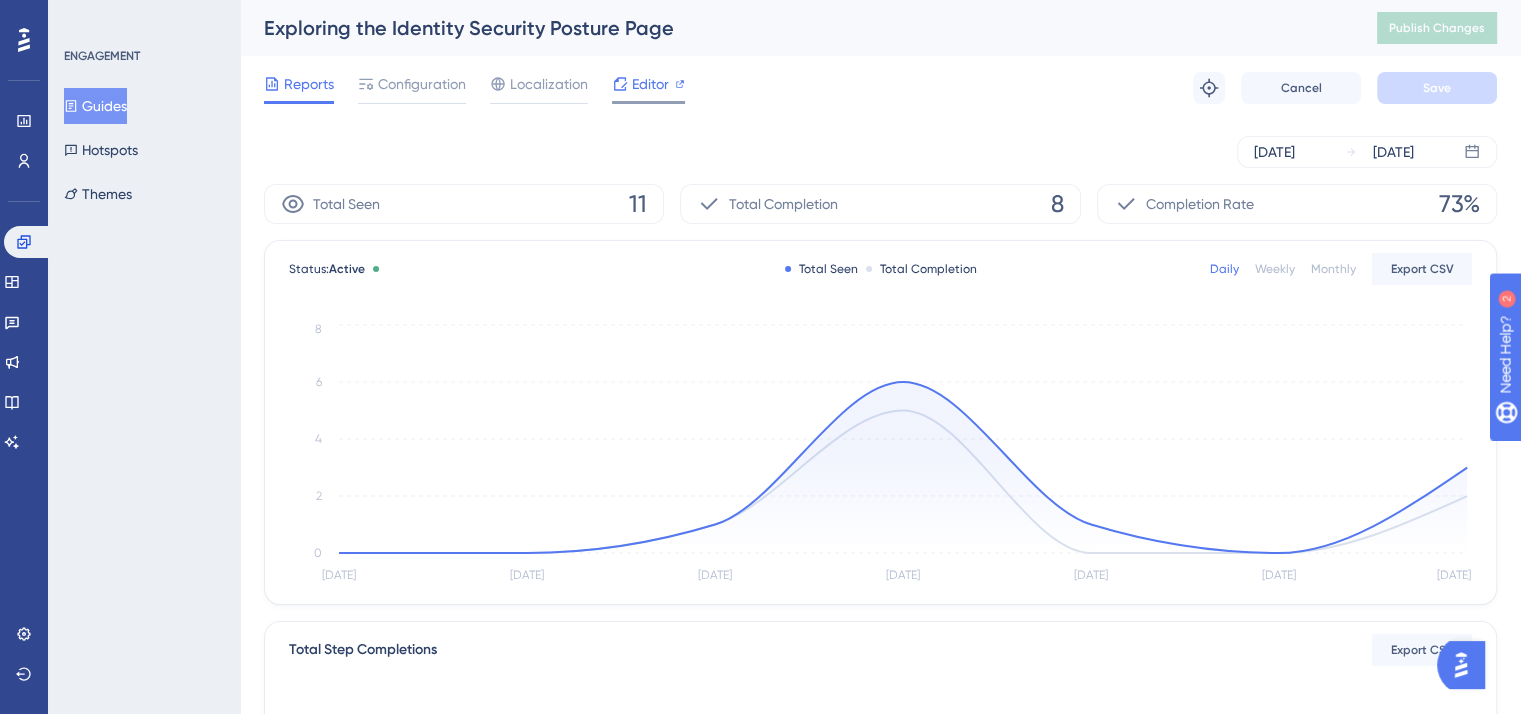 click on "Editor" at bounding box center (650, 84) 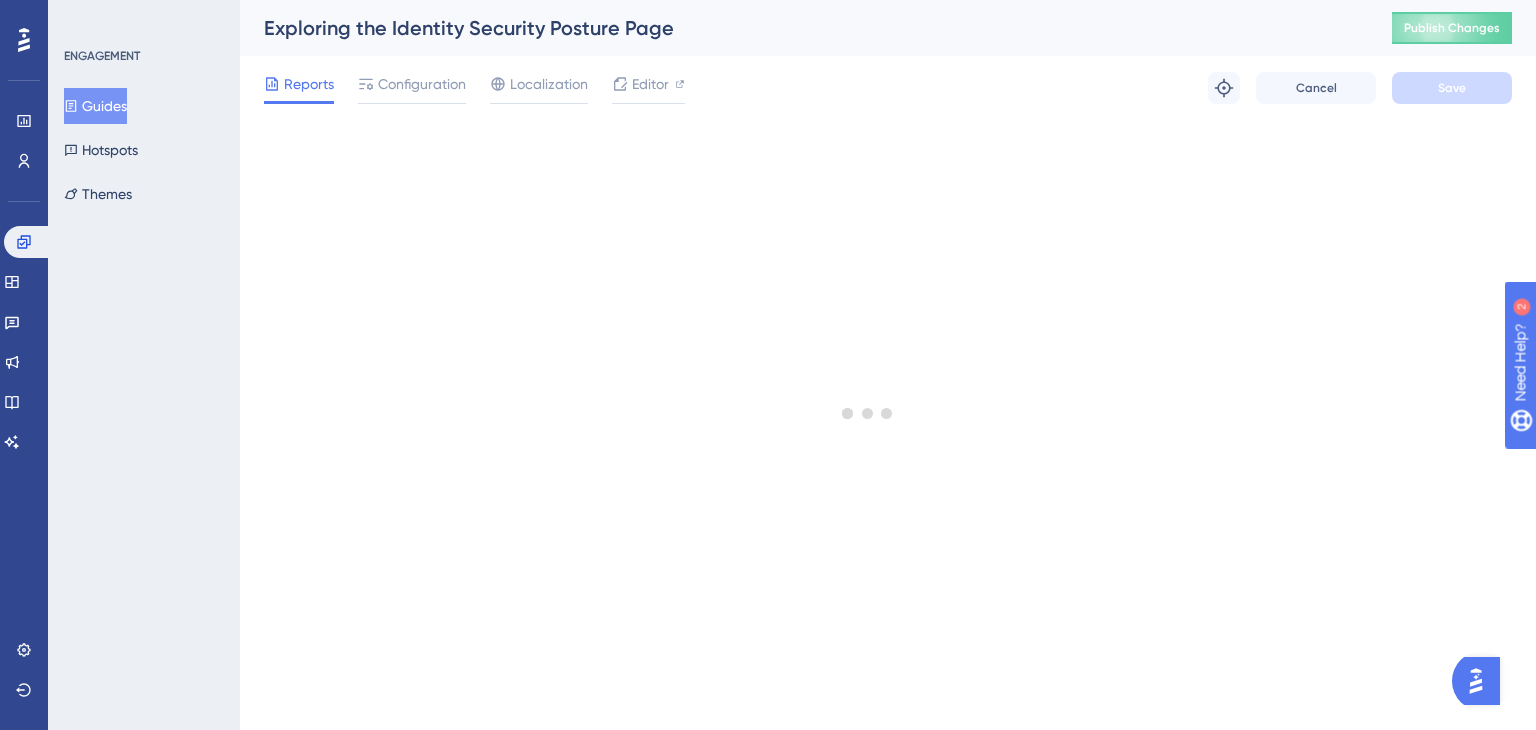 click on "Guides" at bounding box center [95, 106] 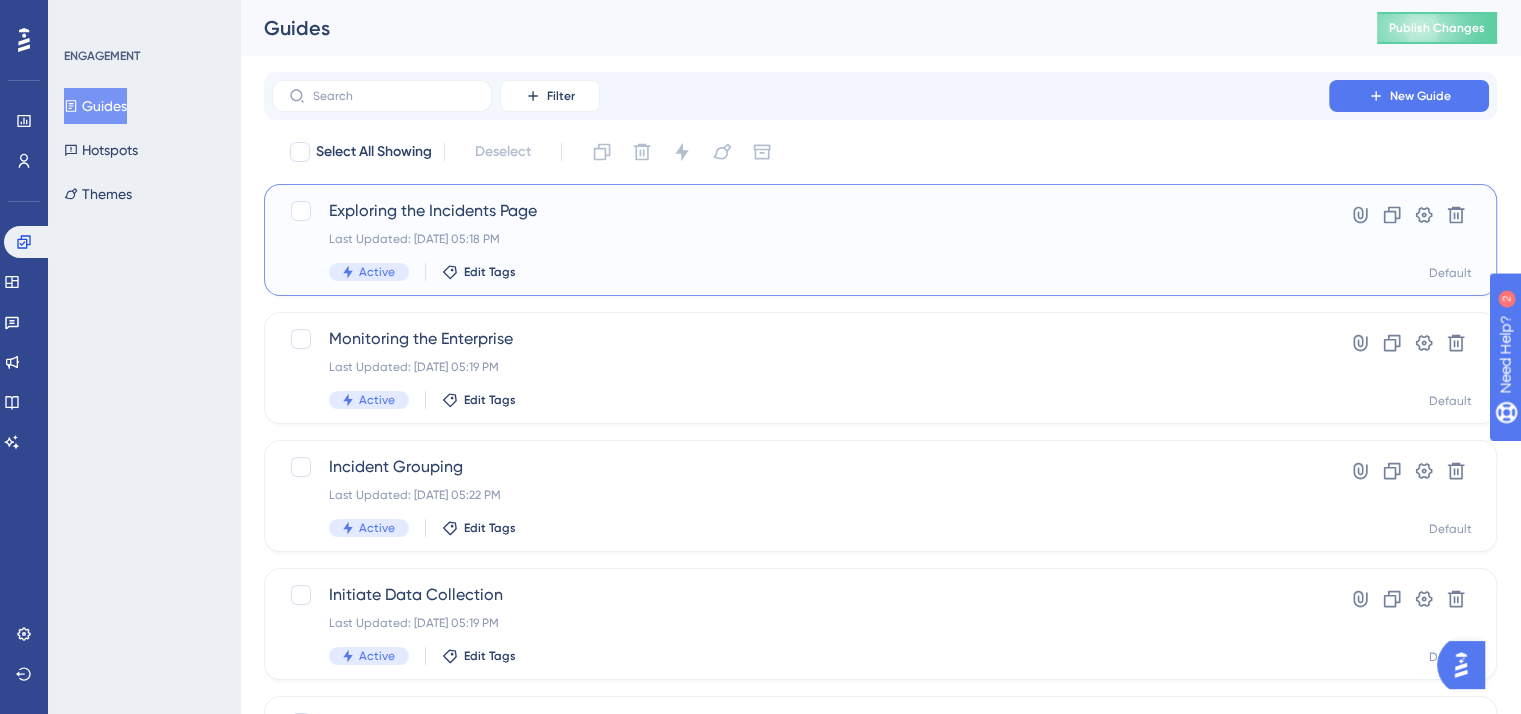click on "Exploring the Incidents Page Last Updated: Jul 11 2025, 05:18 PM Active Edit Tags" at bounding box center [800, 240] 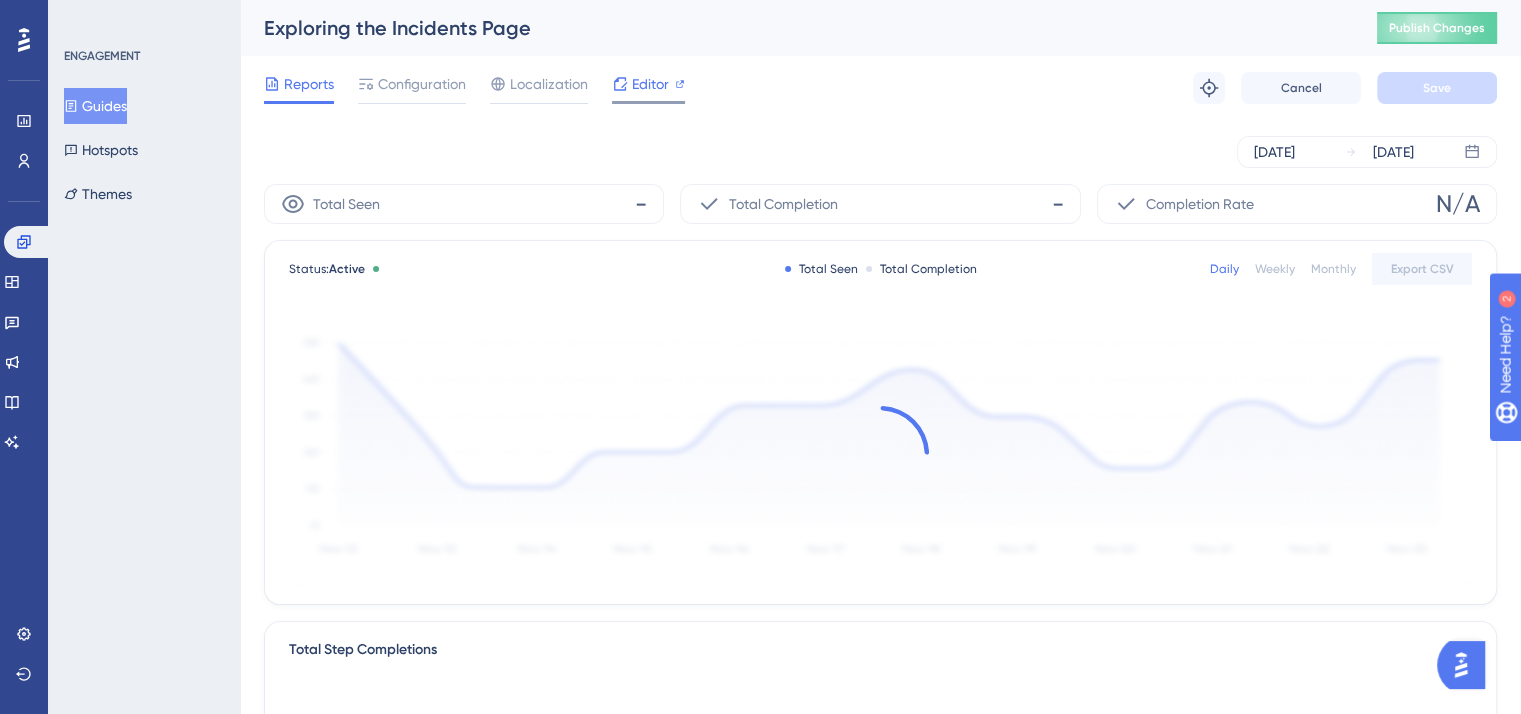 click on "Editor" at bounding box center (650, 84) 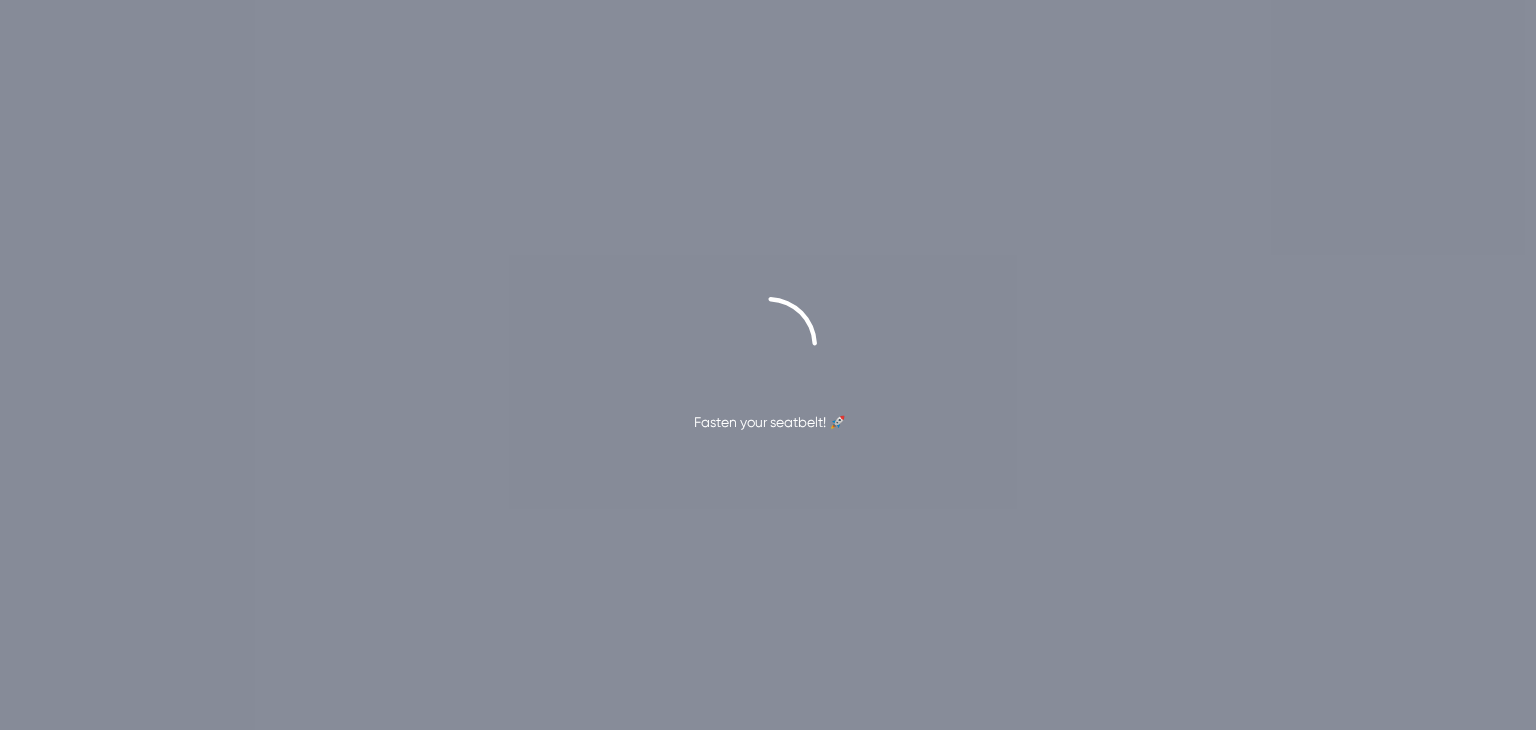 scroll, scrollTop: 0, scrollLeft: 0, axis: both 